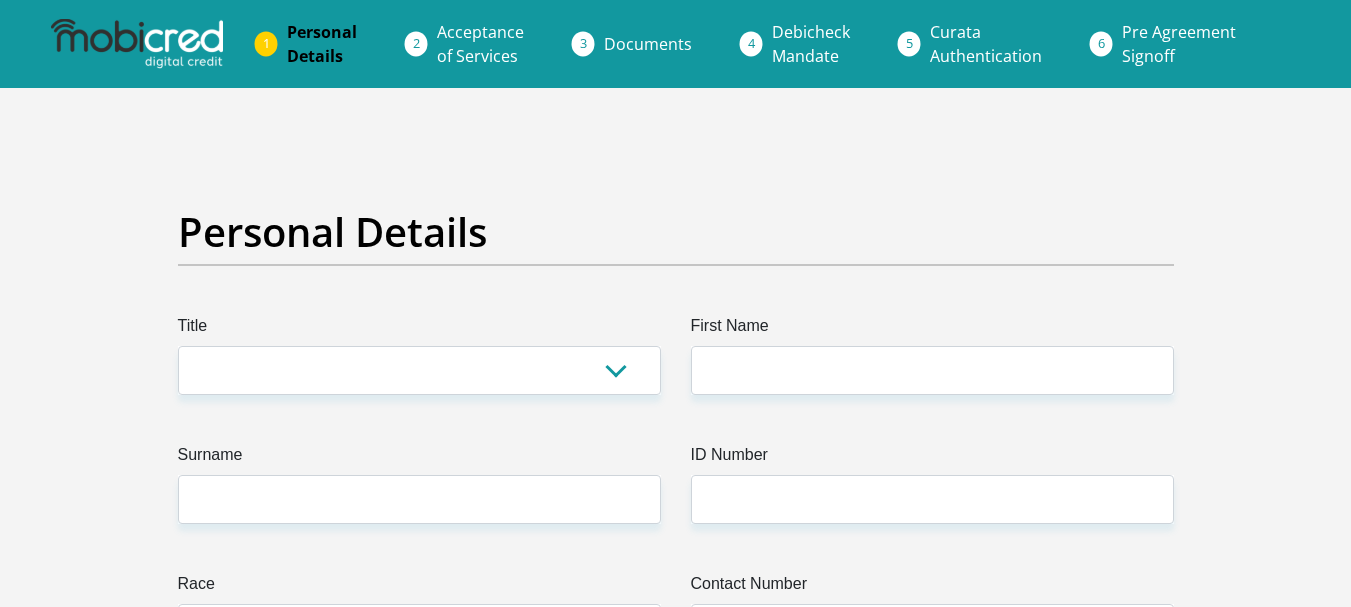 scroll, scrollTop: 0, scrollLeft: 0, axis: both 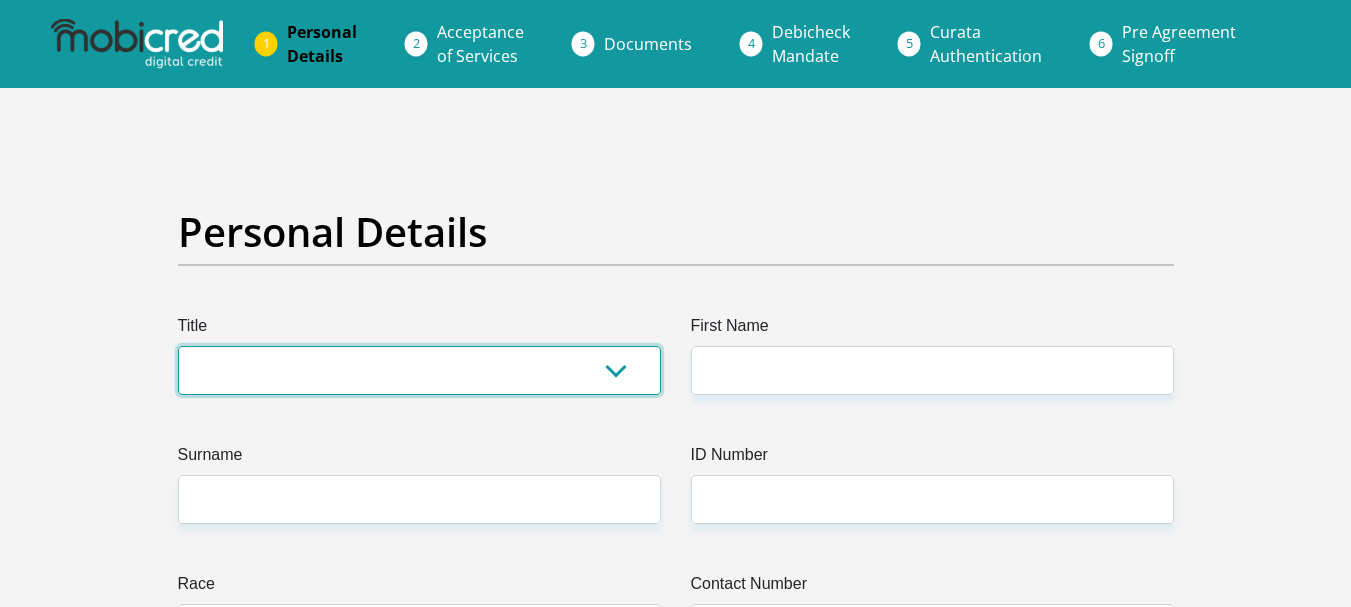 click on "Mr
Ms
Mrs
Dr
Other" at bounding box center [419, 370] 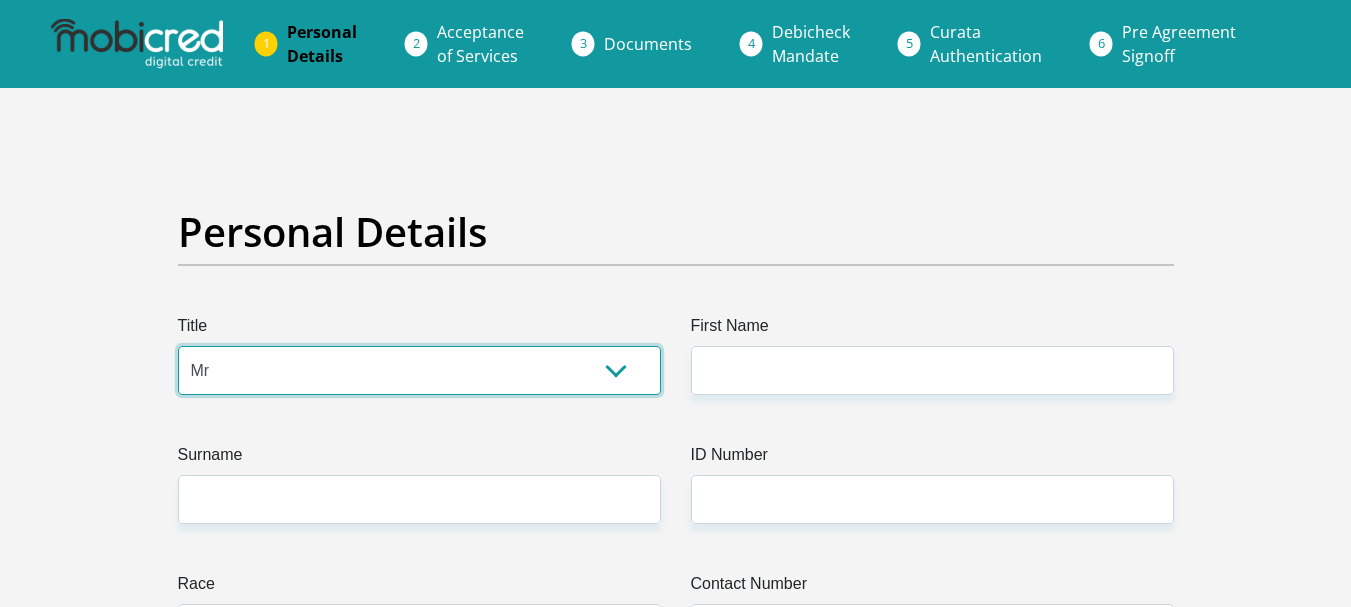 click on "Mr
Ms
Mrs
Dr
Other" at bounding box center (419, 370) 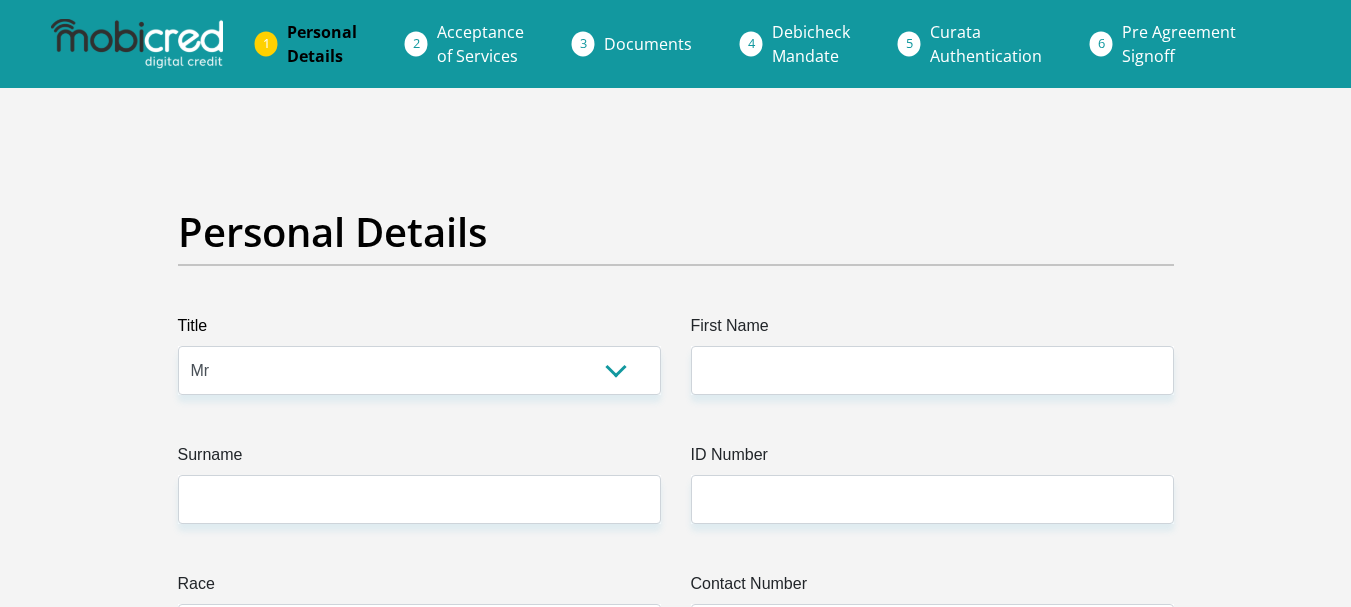 click on "First Name" at bounding box center [932, 330] 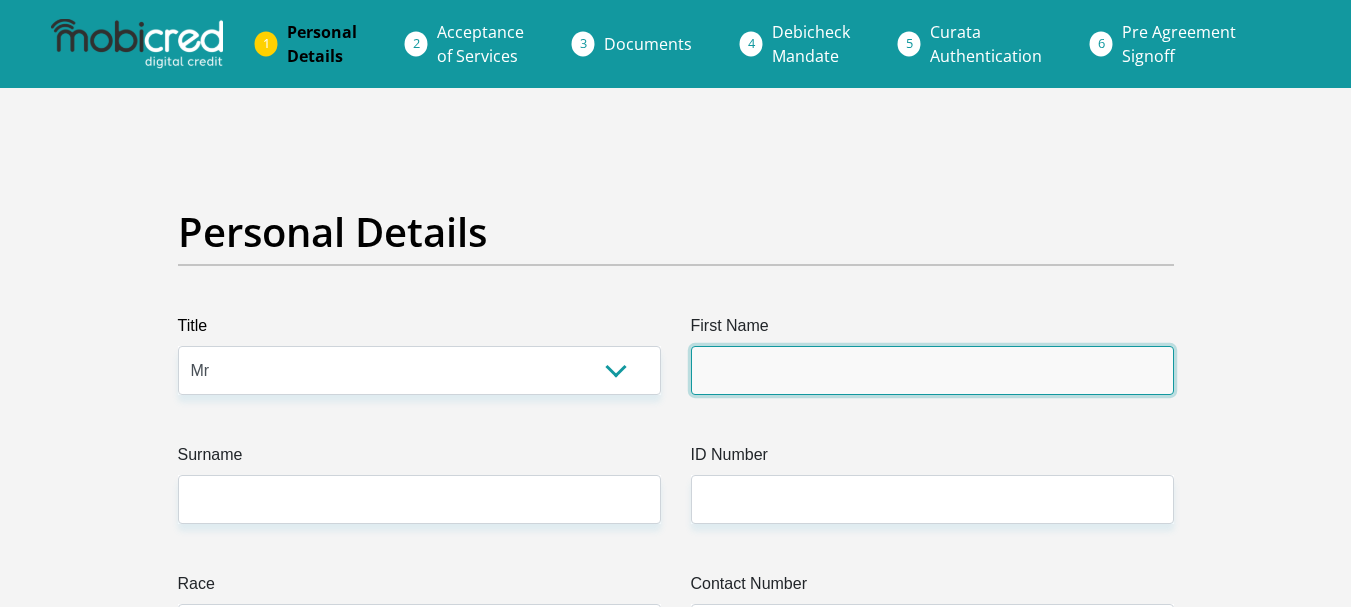 click on "First Name" at bounding box center [932, 370] 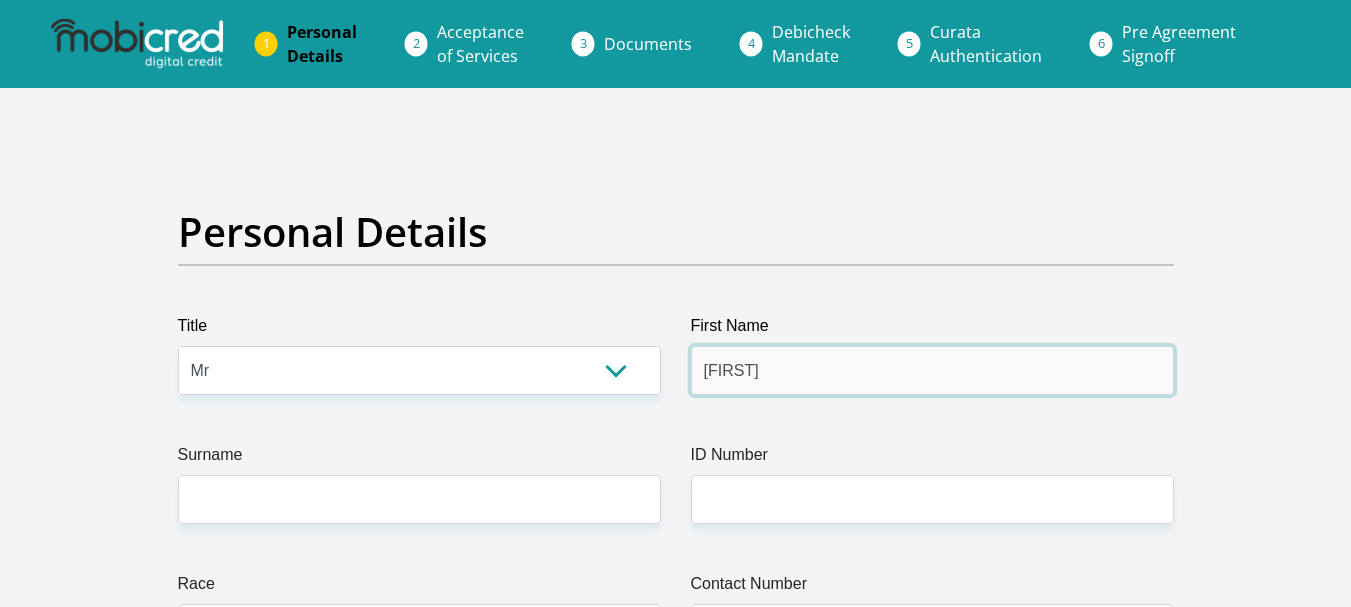 type on "[FIRST]" 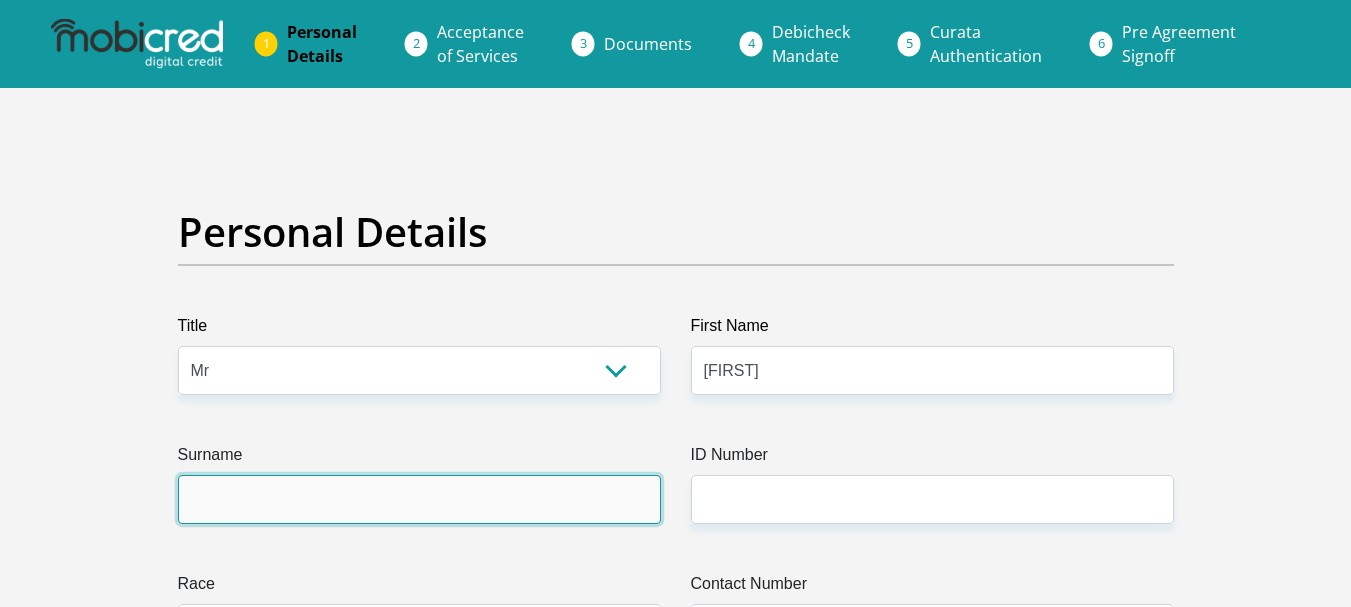 click on "Surname" at bounding box center [419, 499] 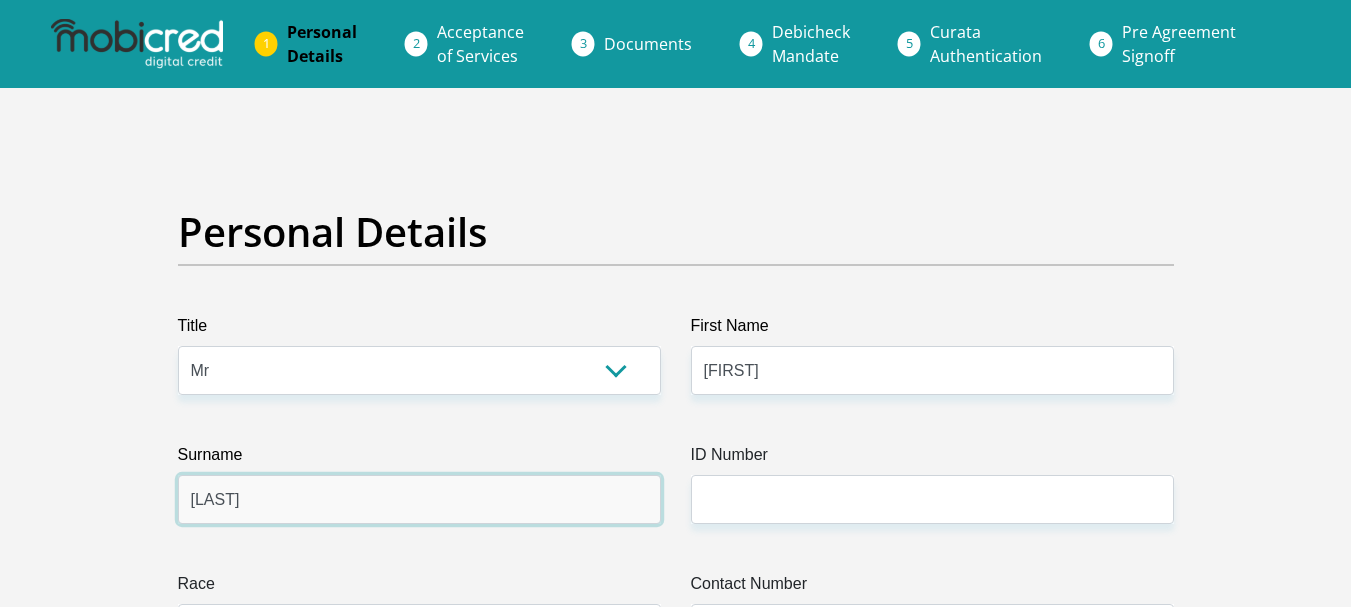 type on "[LAST]" 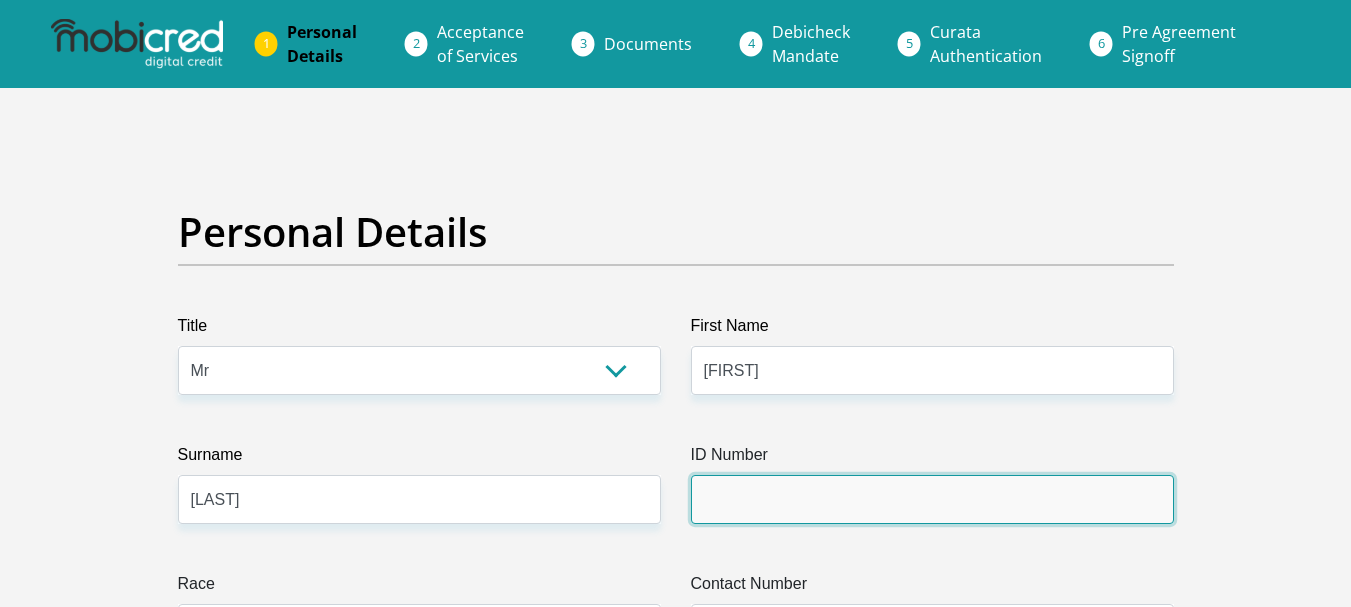 click on "ID Number" at bounding box center [932, 499] 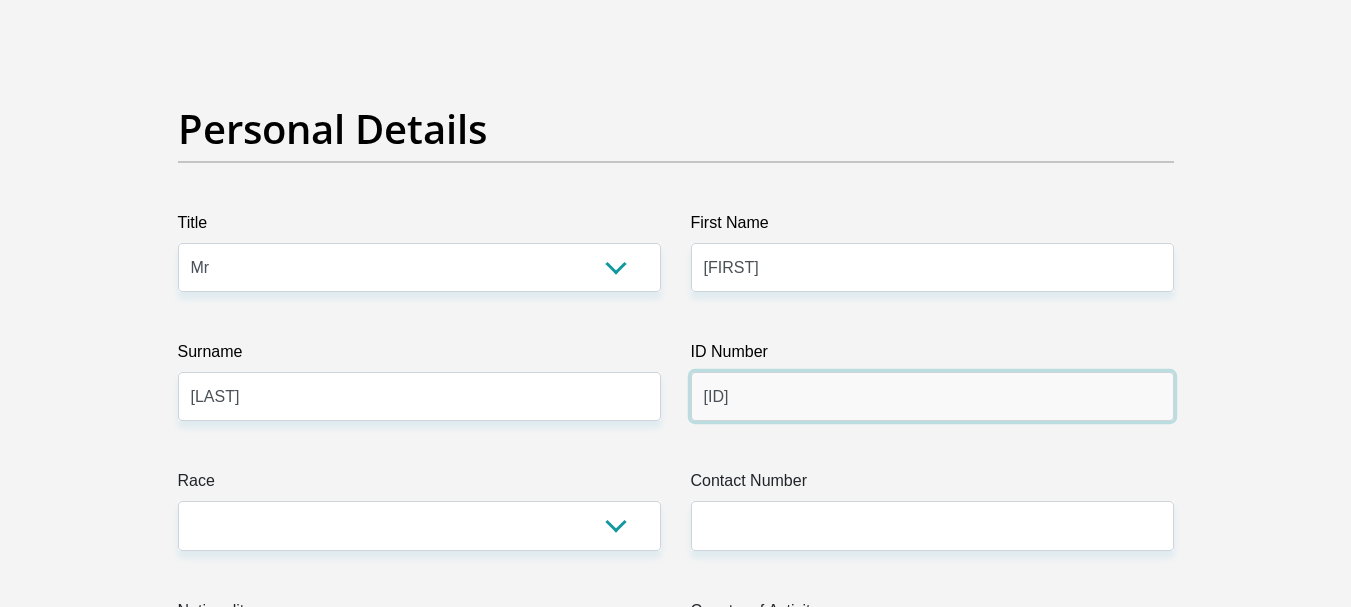 scroll, scrollTop: 200, scrollLeft: 0, axis: vertical 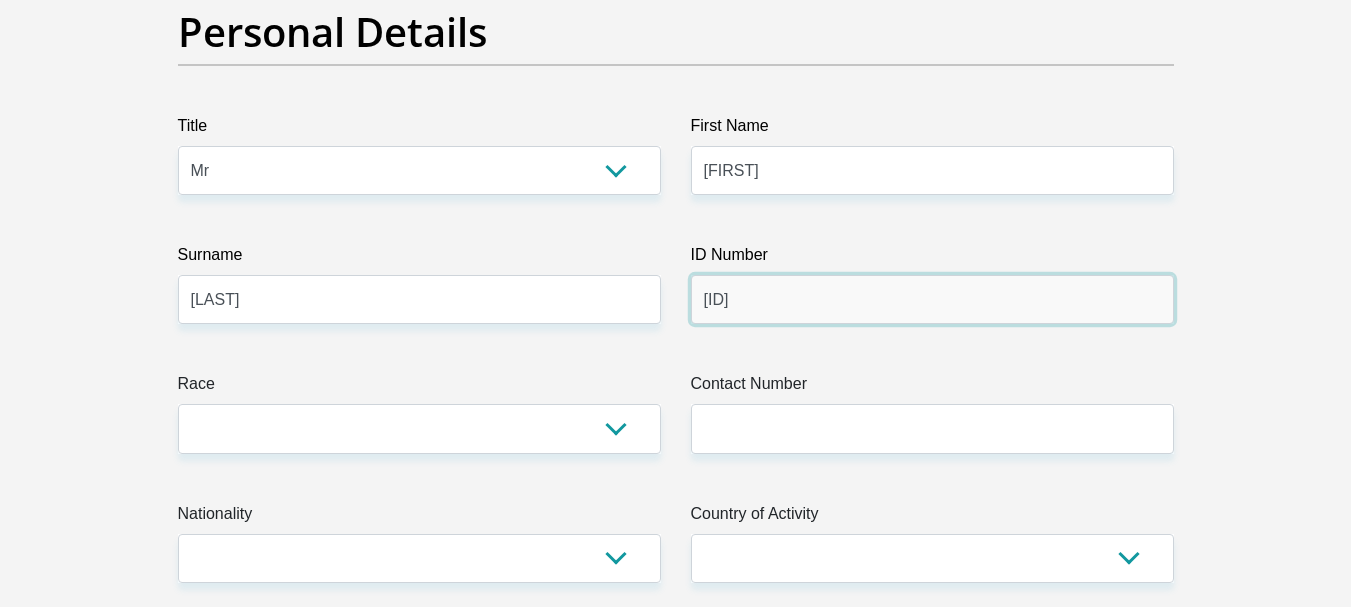 type on "[ID]" 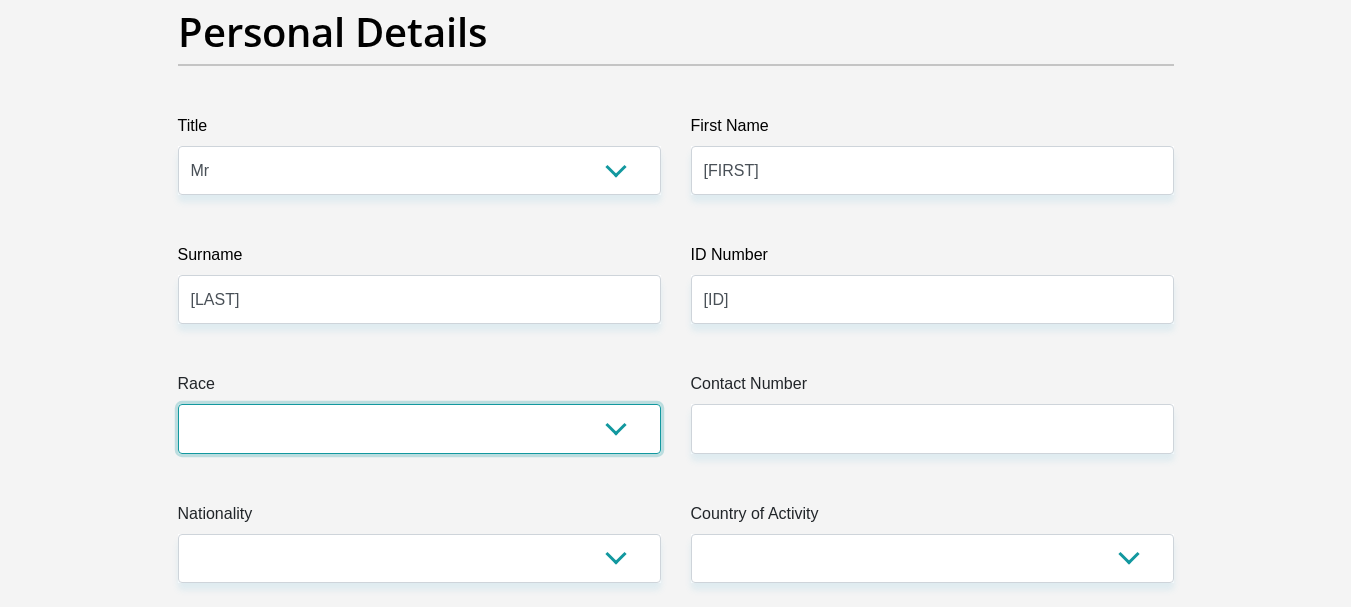 click on "Black
Coloured
Indian
White
Other" at bounding box center [419, 428] 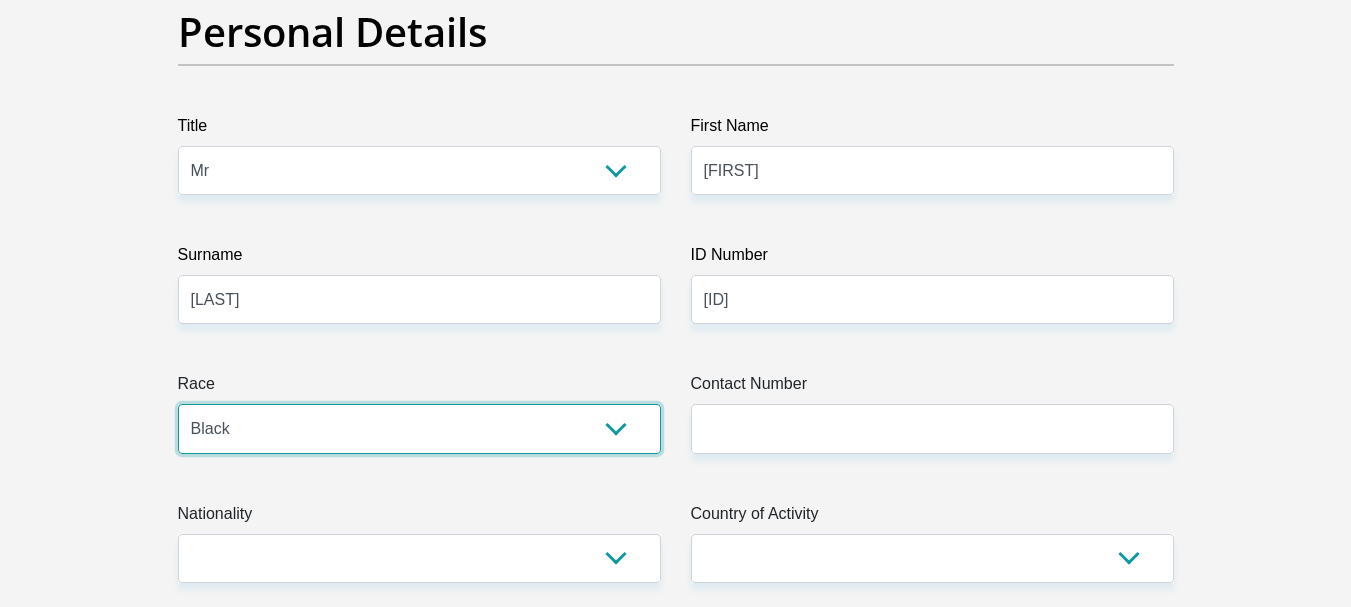 click on "Black
Coloured
Indian
White
Other" at bounding box center [419, 428] 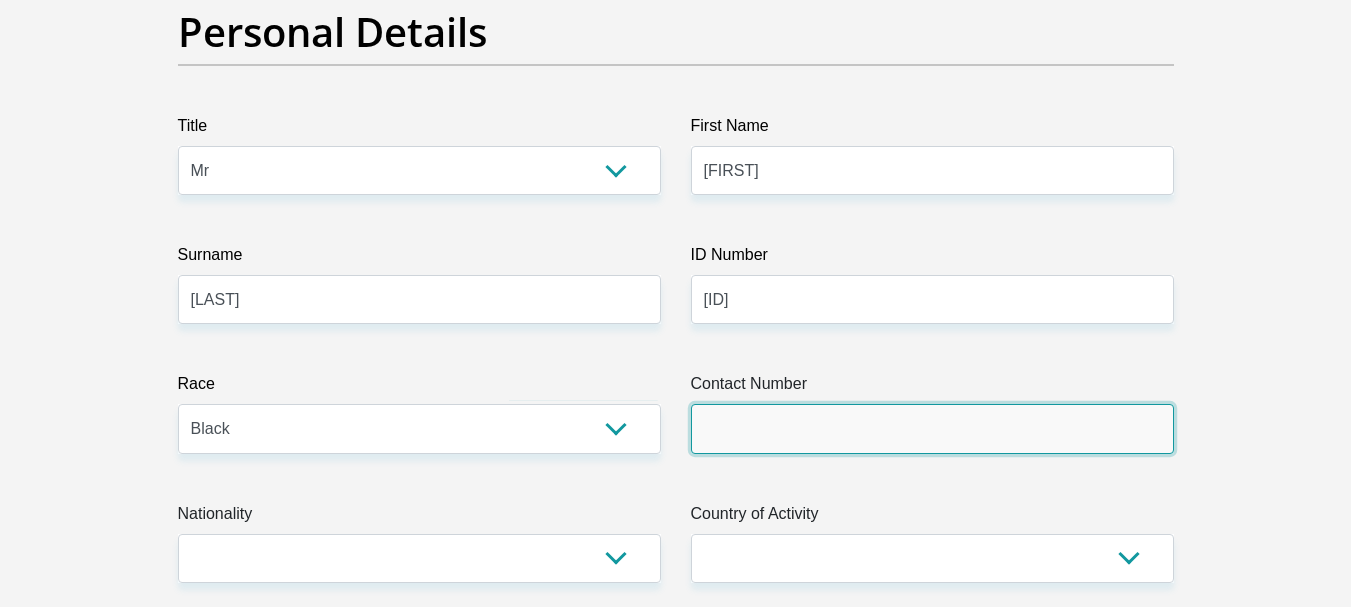 click on "Contact Number" at bounding box center [932, 428] 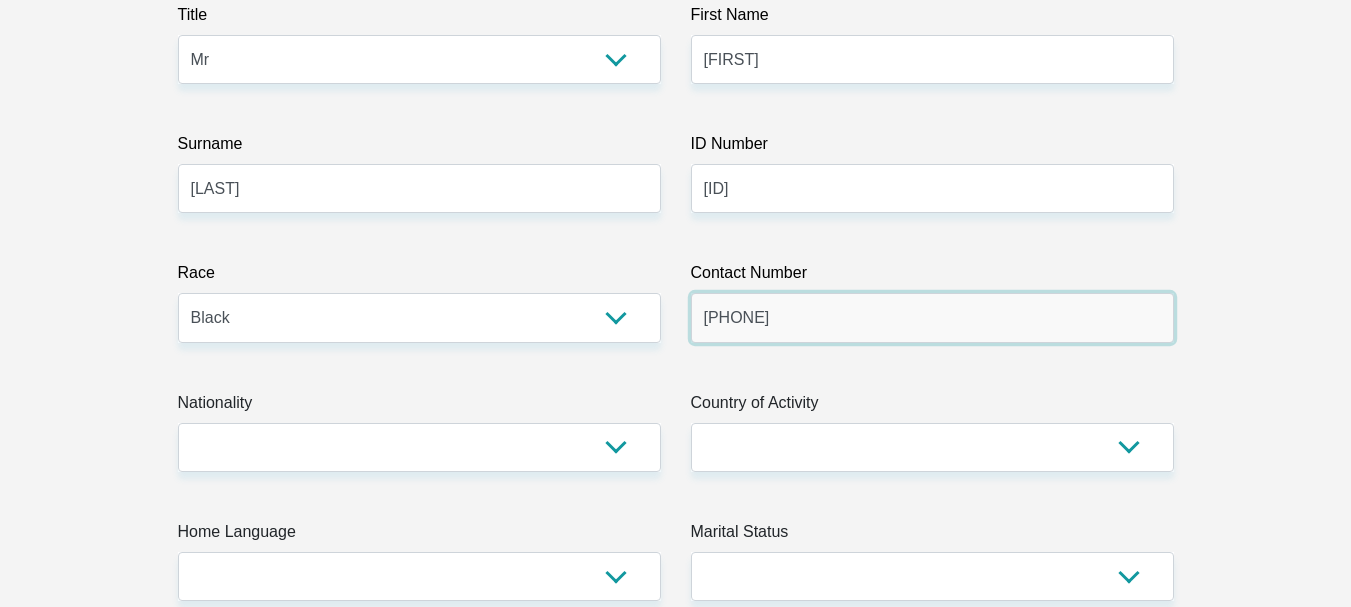 scroll, scrollTop: 400, scrollLeft: 0, axis: vertical 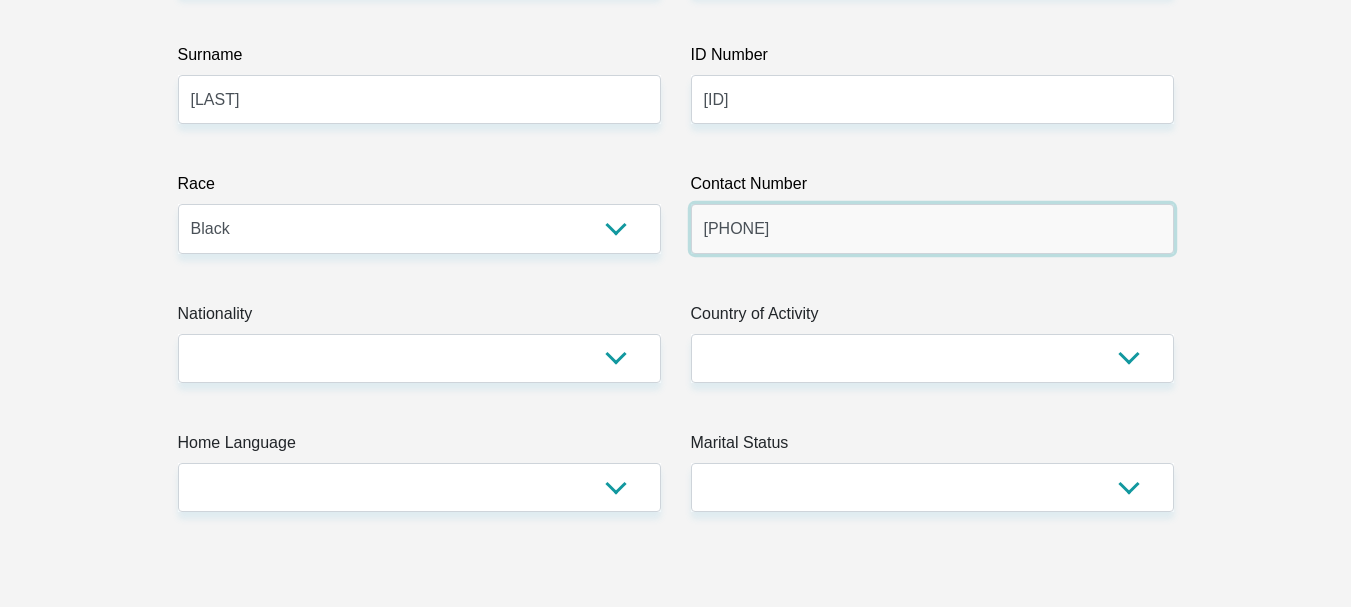 type on "[PHONE]" 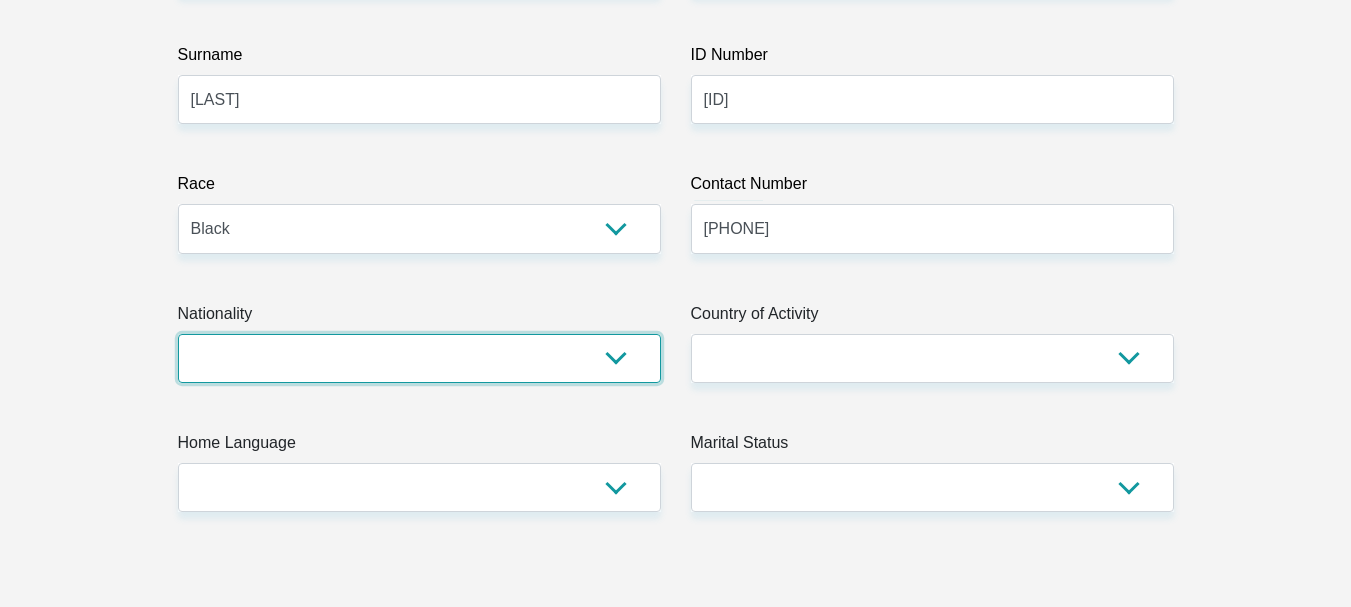 click on "South Africa
Afghanistan
Aland Islands
Albania
Algeria
America Samoa
American Virgin Islands
Andorra
Angola
Anguilla
Antarctica
Antigua and Barbuda
Argentina
Armenia
Aruba
Ascension Island
Australia
Austria
Azerbaijan
Bahamas
Bahrain
Bangladesh
Barbados
Chad" at bounding box center (419, 358) 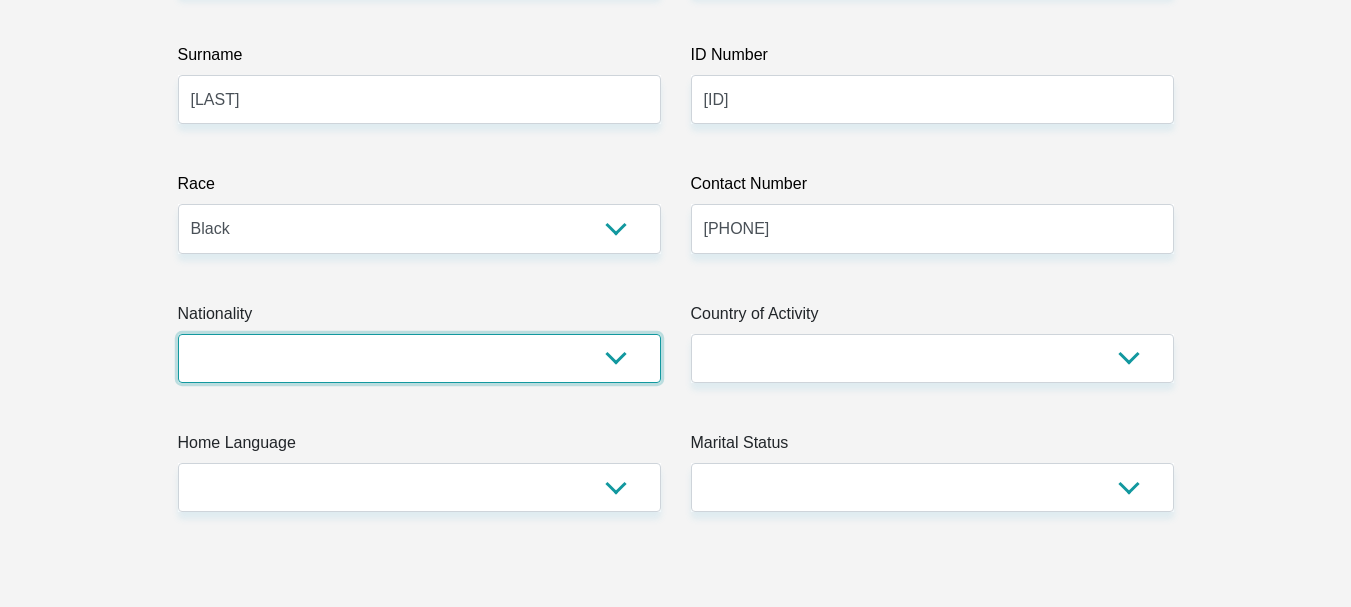 select on "ZAF" 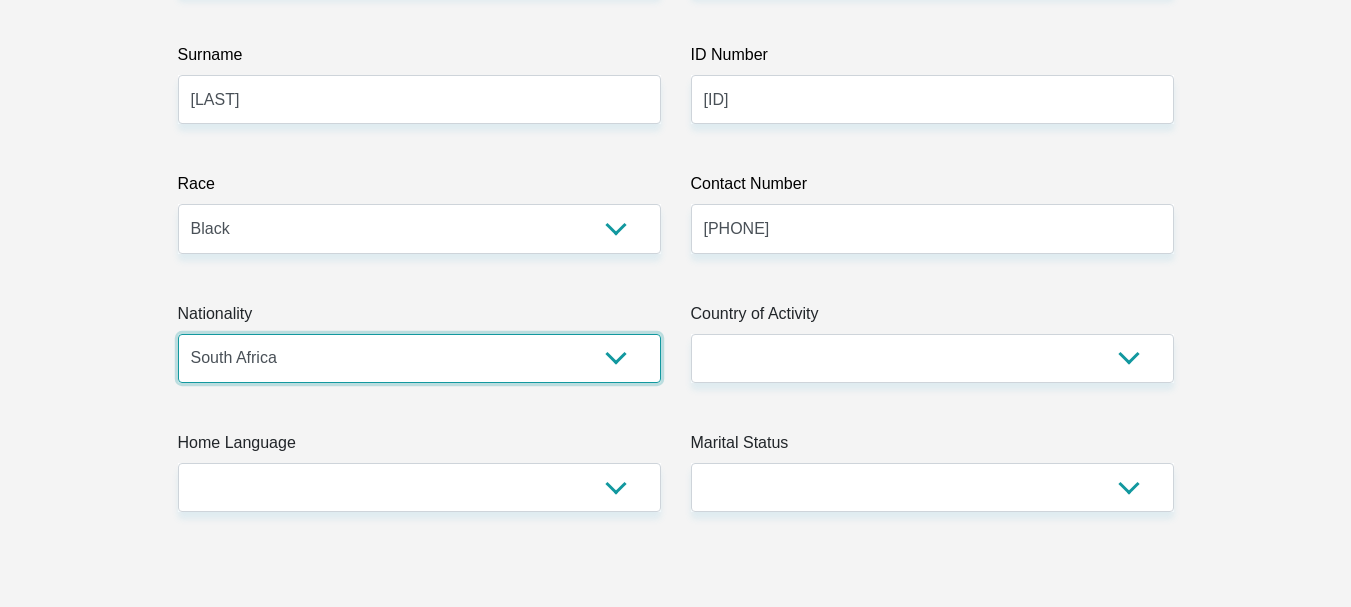click on "South Africa
Afghanistan
Aland Islands
Albania
Algeria
America Samoa
American Virgin Islands
Andorra
Angola
Anguilla
Antarctica
Antigua and Barbuda
Argentina
Armenia
Aruba
Ascension Island
Australia
Austria
Azerbaijan
Bahamas
Bahrain
Bangladesh
Barbados
Chad" at bounding box center (419, 358) 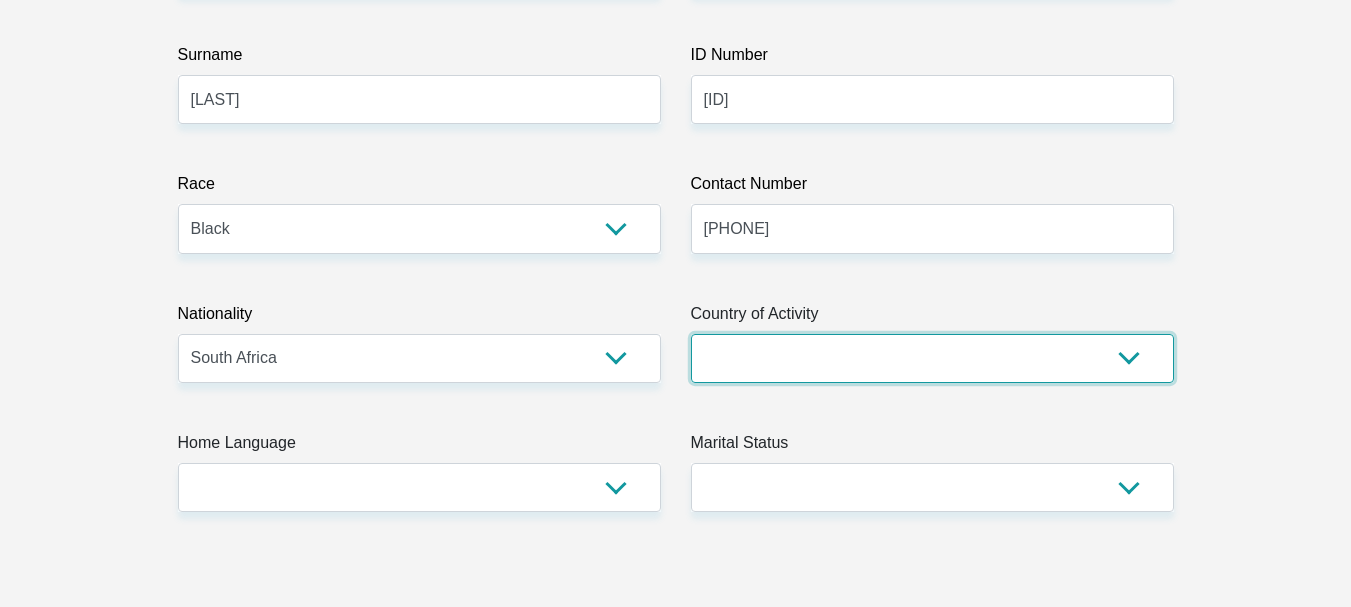 click on "South Africa
Afghanistan
Aland Islands
Albania
Algeria
America Samoa
American Virgin Islands
Andorra
Angola
Anguilla
Antarctica
Antigua and Barbuda
Argentina
Armenia
Aruba
Ascension Island
Australia
Austria
Azerbaijan
Chad" at bounding box center [932, 358] 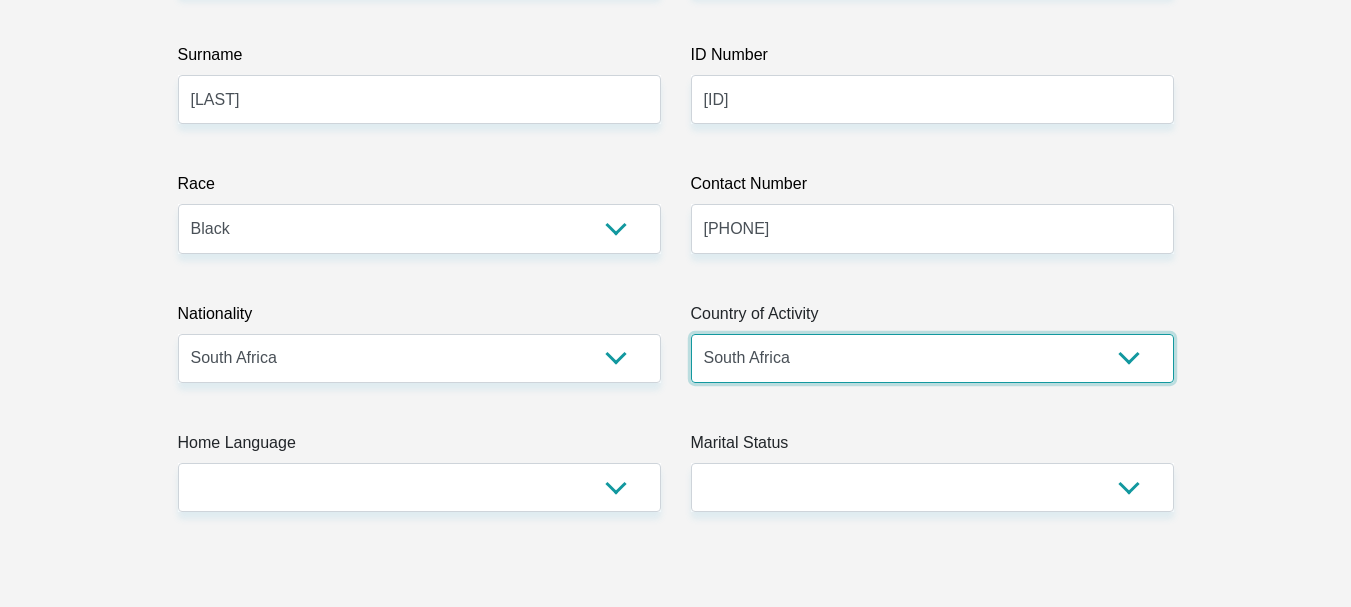 click on "South Africa
Afghanistan
Aland Islands
Albania
Algeria
America Samoa
American Virgin Islands
Andorra
Angola
Anguilla
Antarctica
Antigua and Barbuda
Argentina
Armenia
Aruba
Ascension Island
Australia
Austria
Azerbaijan
Chad" at bounding box center (932, 358) 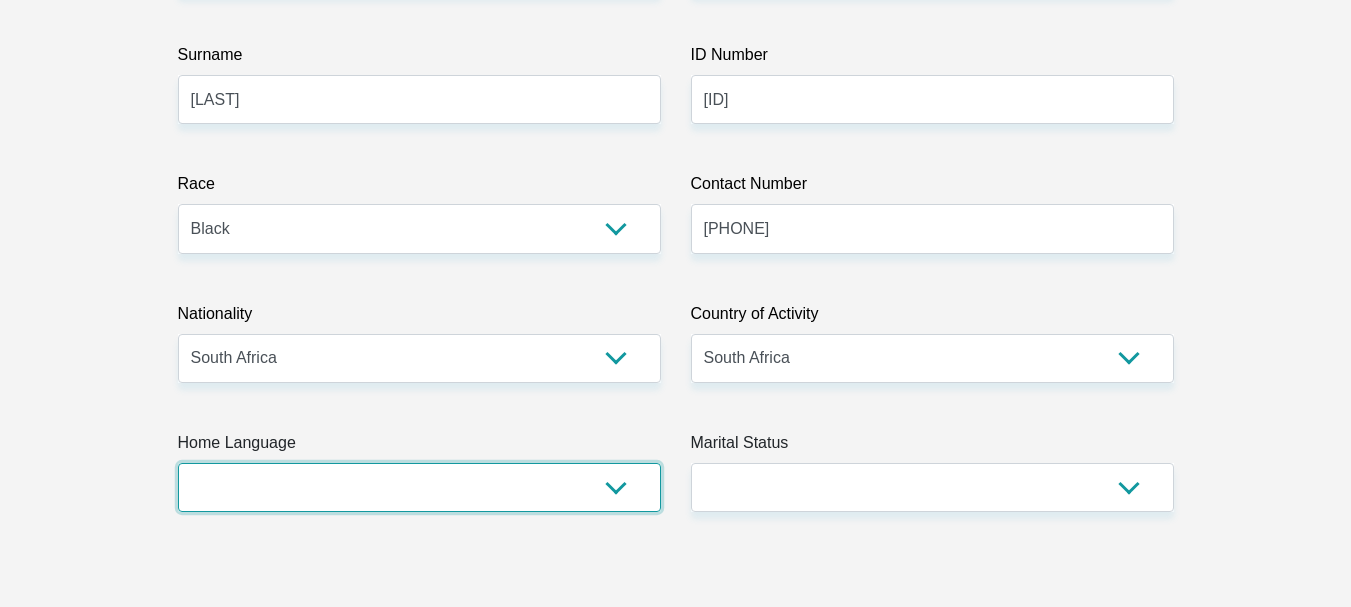 click on "Afrikaans
English
Sepedi
South Ndebele
Southern Sotho
Swati
Tsonga
Tswana
Venda
Xhosa
Zulu
Other" at bounding box center [419, 487] 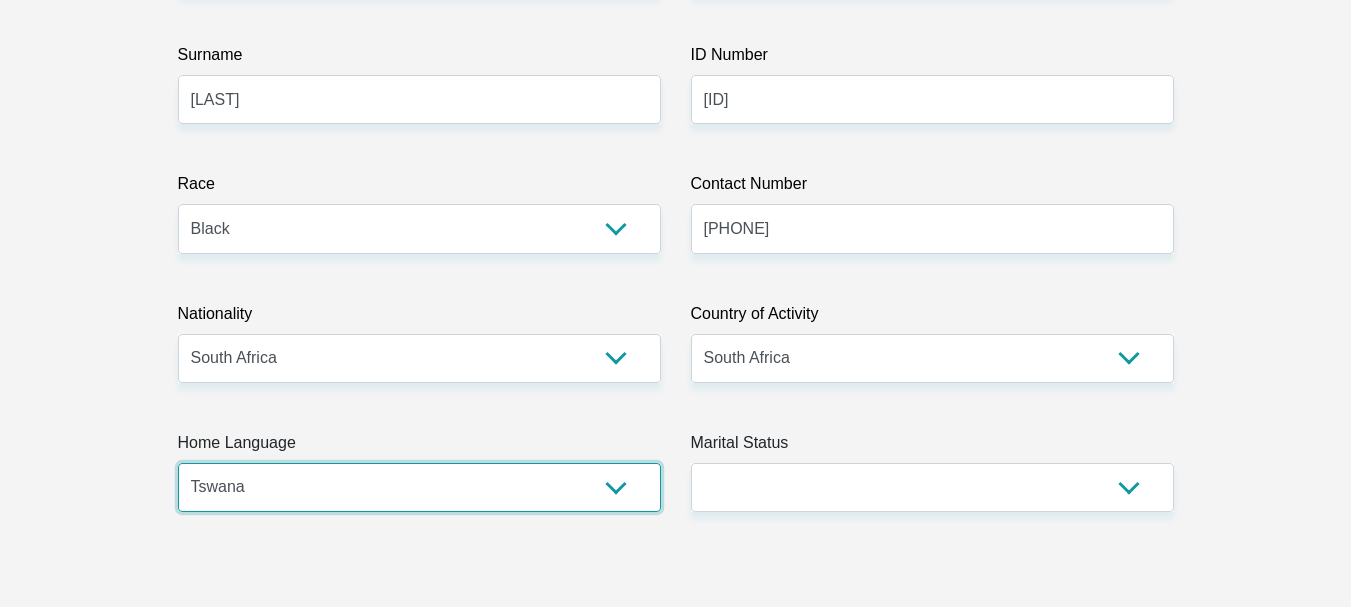 click on "Afrikaans
English
Sepedi
South Ndebele
Southern Sotho
Swati
Tsonga
Tswana
Venda
Xhosa
Zulu
Other" at bounding box center [419, 487] 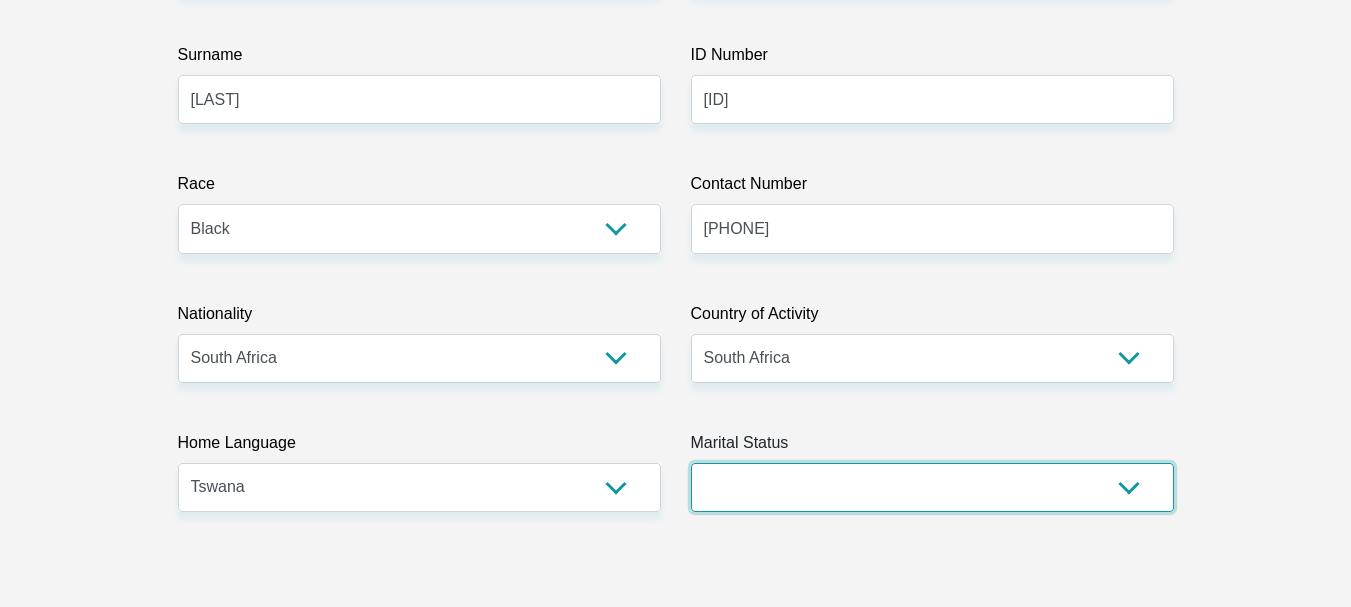 click on "Married ANC
Single
Divorced
Widowed
Married COP or Customary Law" at bounding box center (932, 487) 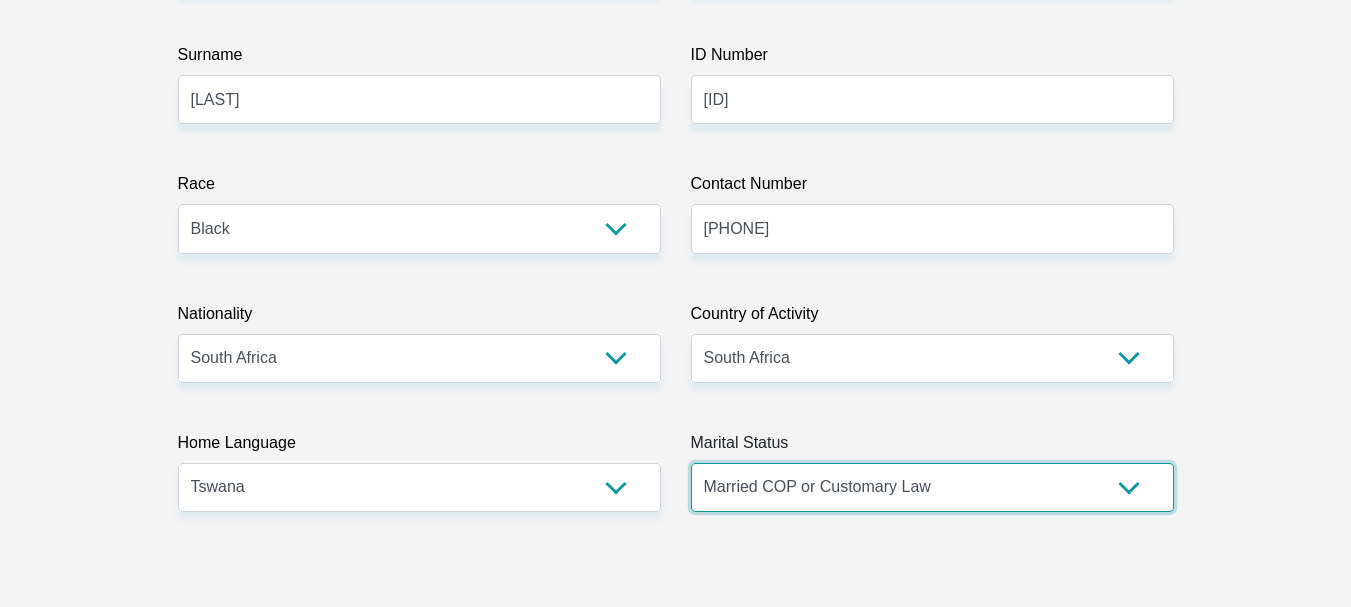 click on "Married ANC
Single
Divorced
Widowed
Married COP or Customary Law" at bounding box center (932, 487) 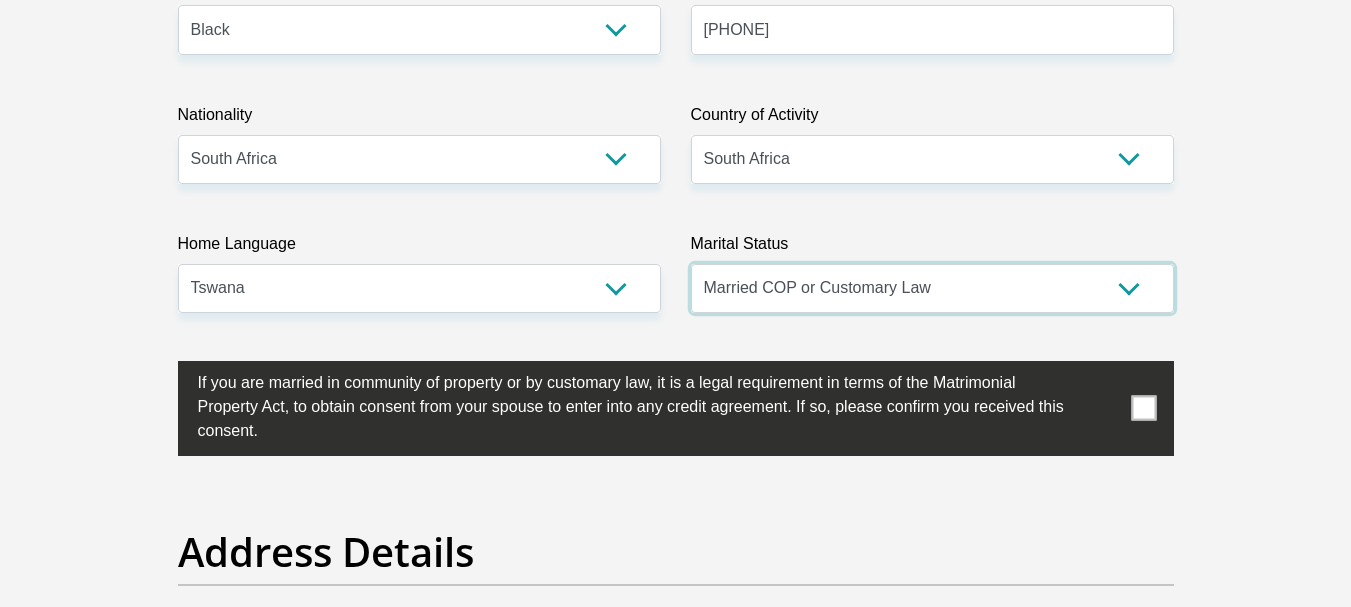 scroll, scrollTop: 600, scrollLeft: 0, axis: vertical 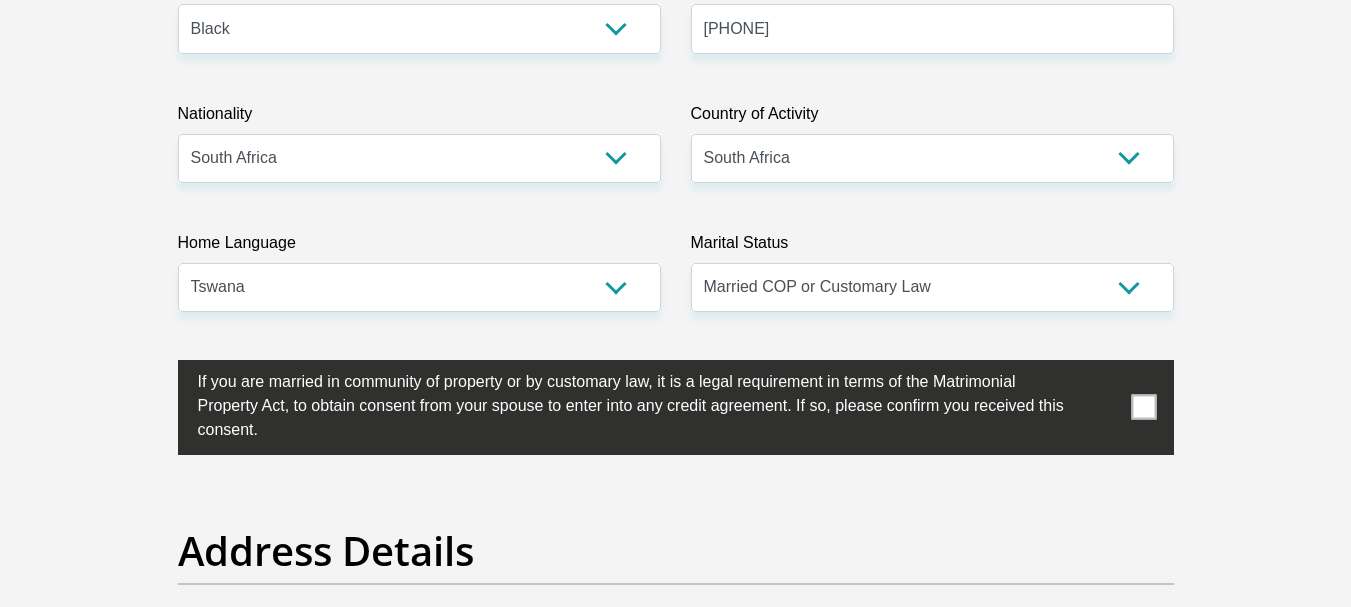 click at bounding box center [1143, 407] 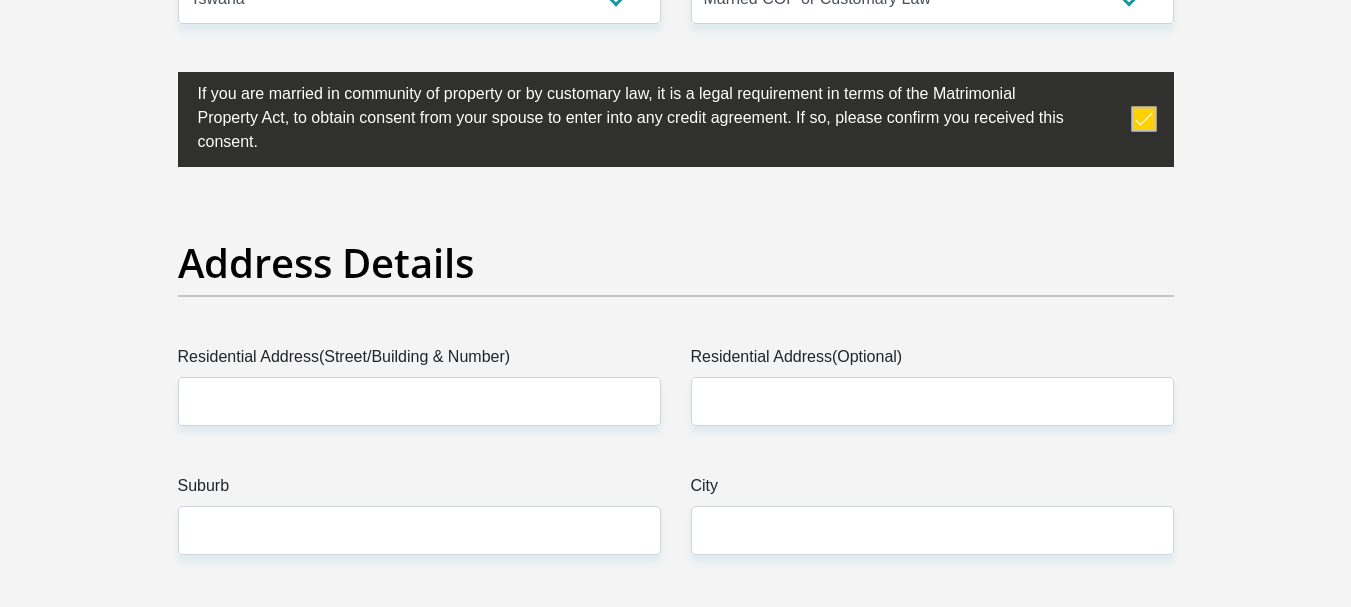scroll, scrollTop: 900, scrollLeft: 0, axis: vertical 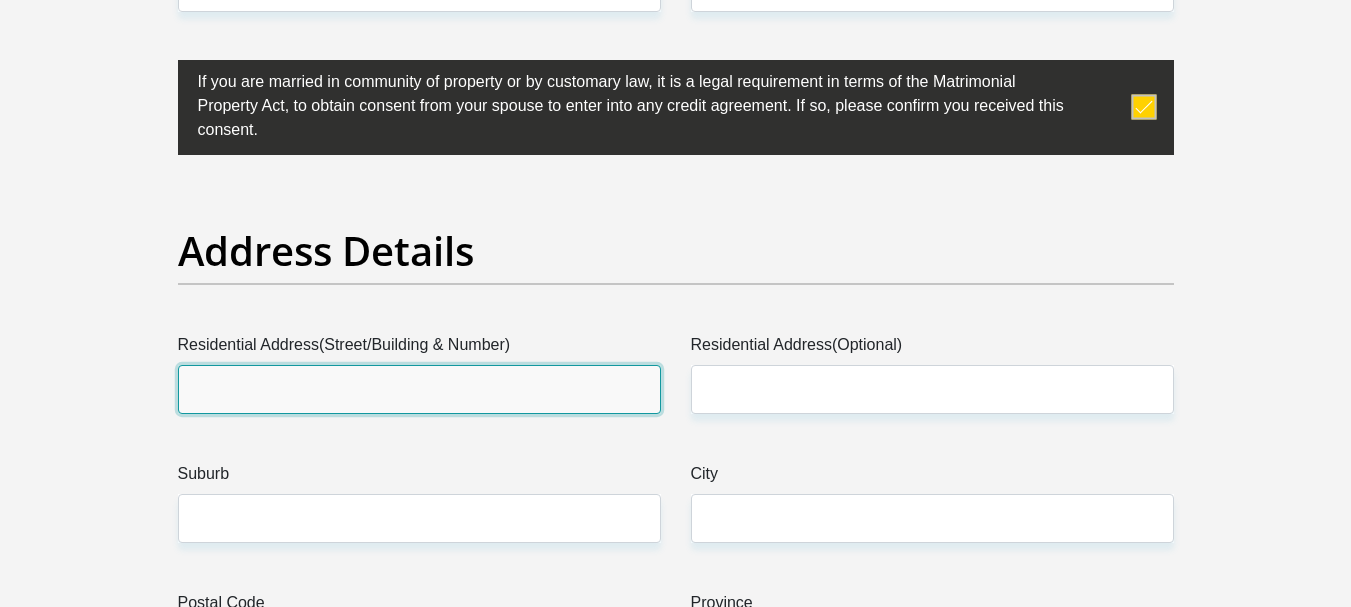 click on "Residential Address(Street/Building & Number)" at bounding box center [419, 389] 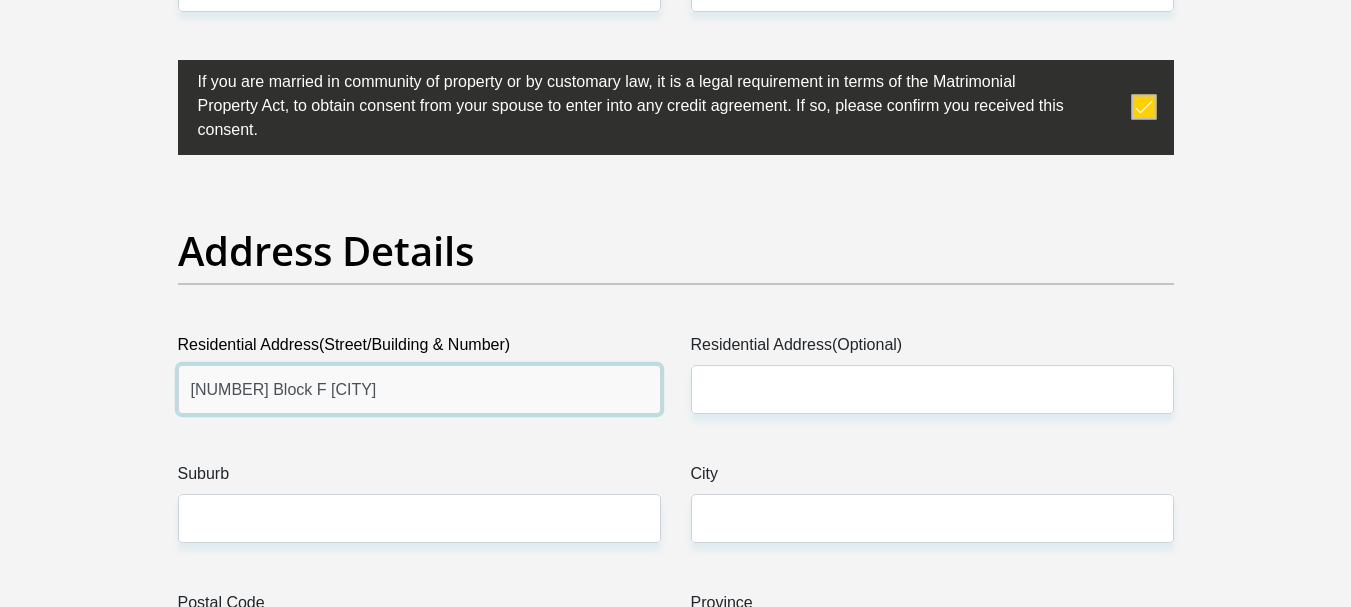 type on "[NUMBER] Block F [CITY]" 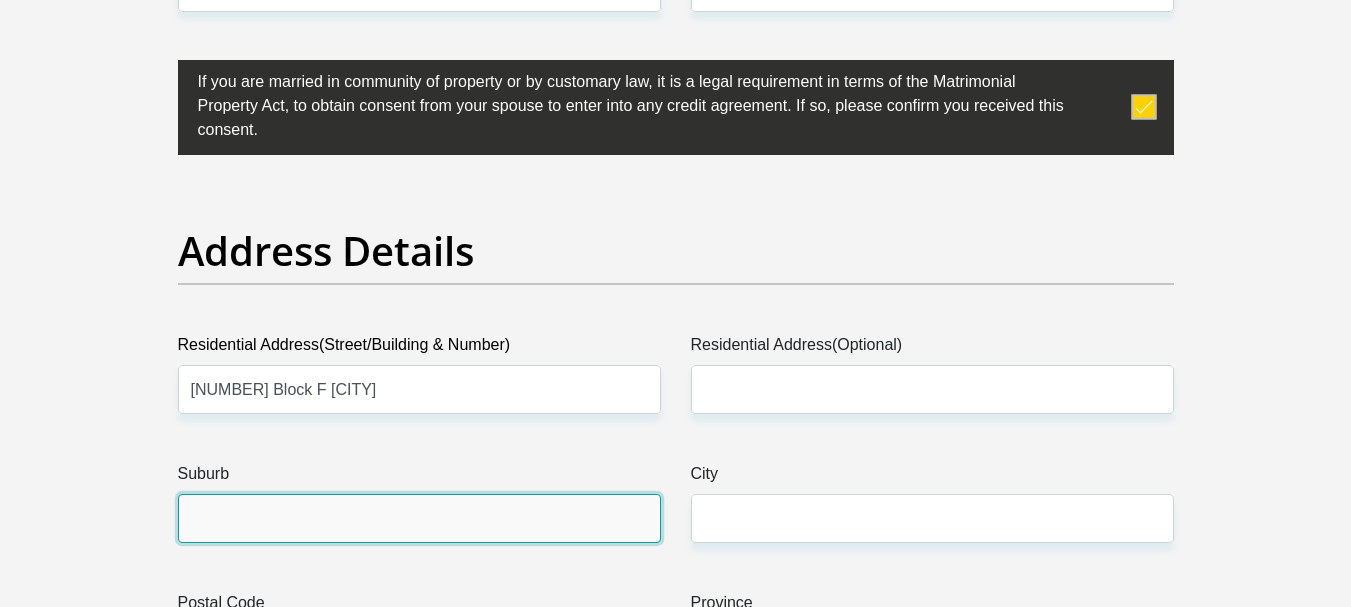 click on "Suburb" at bounding box center (419, 518) 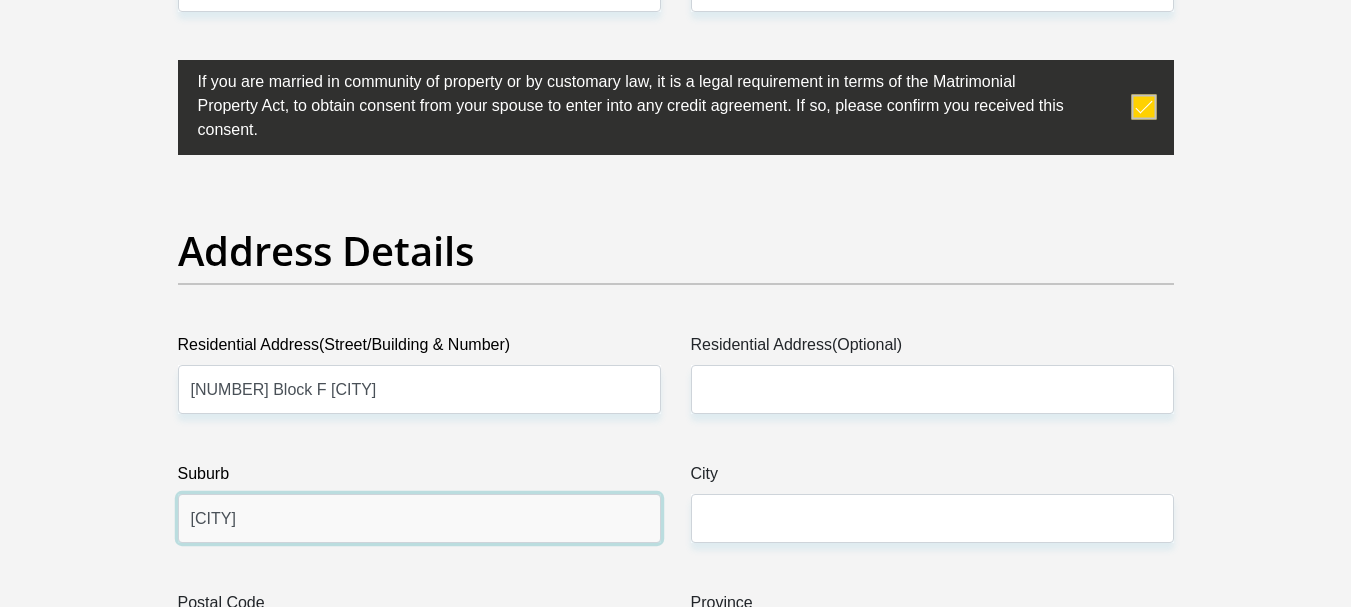 type on "[CITY]" 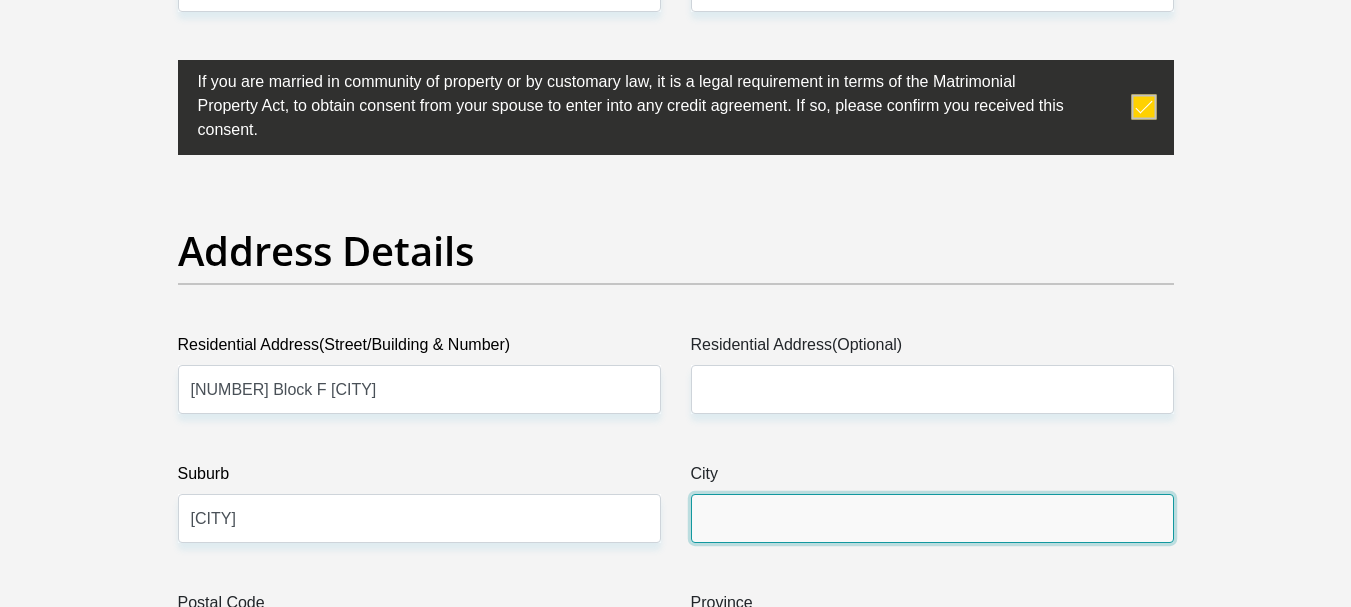 click on "City" at bounding box center [932, 518] 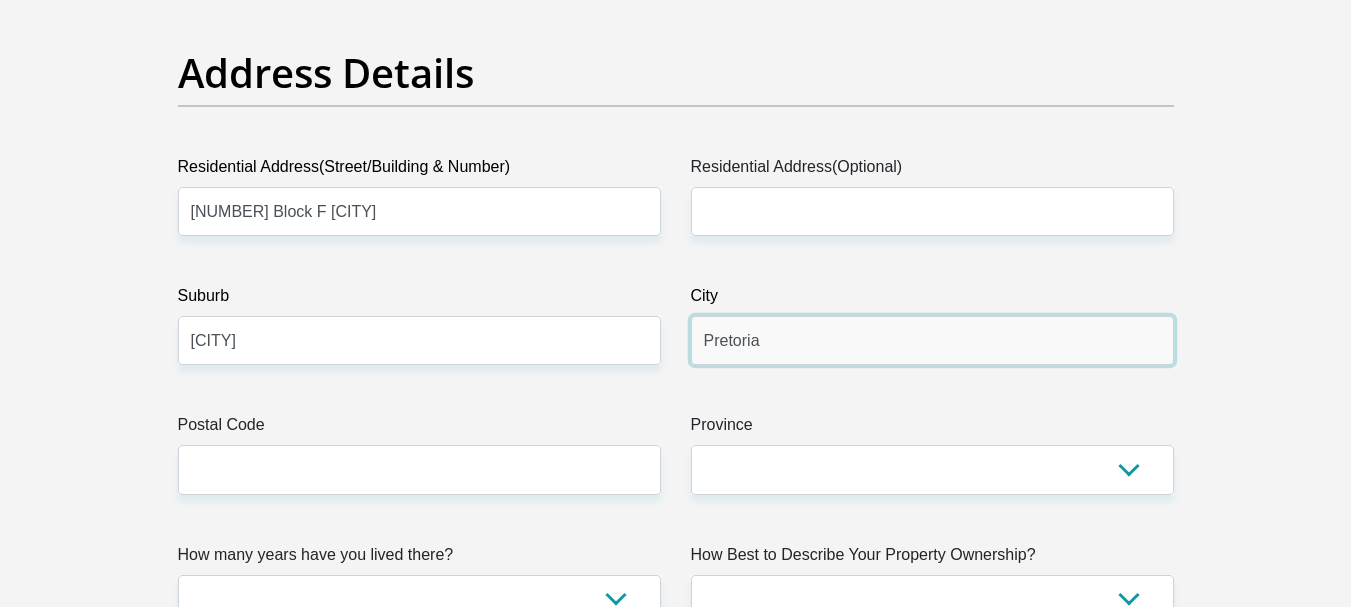 scroll, scrollTop: 1100, scrollLeft: 0, axis: vertical 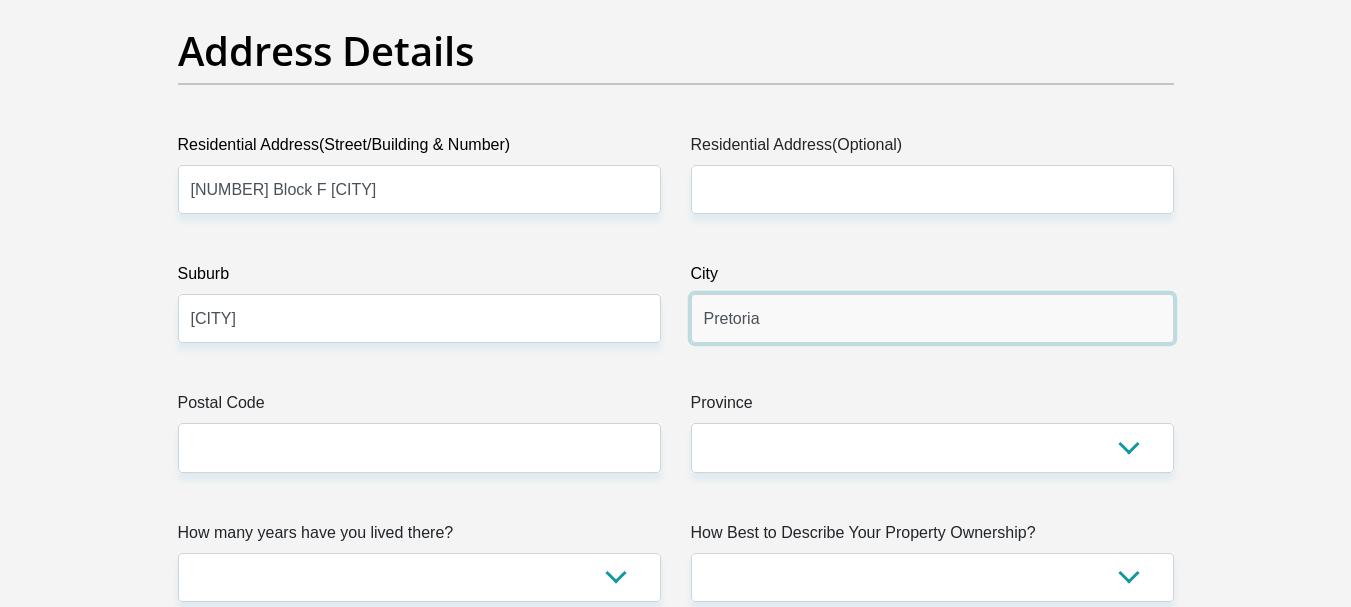 type on "Pretoria" 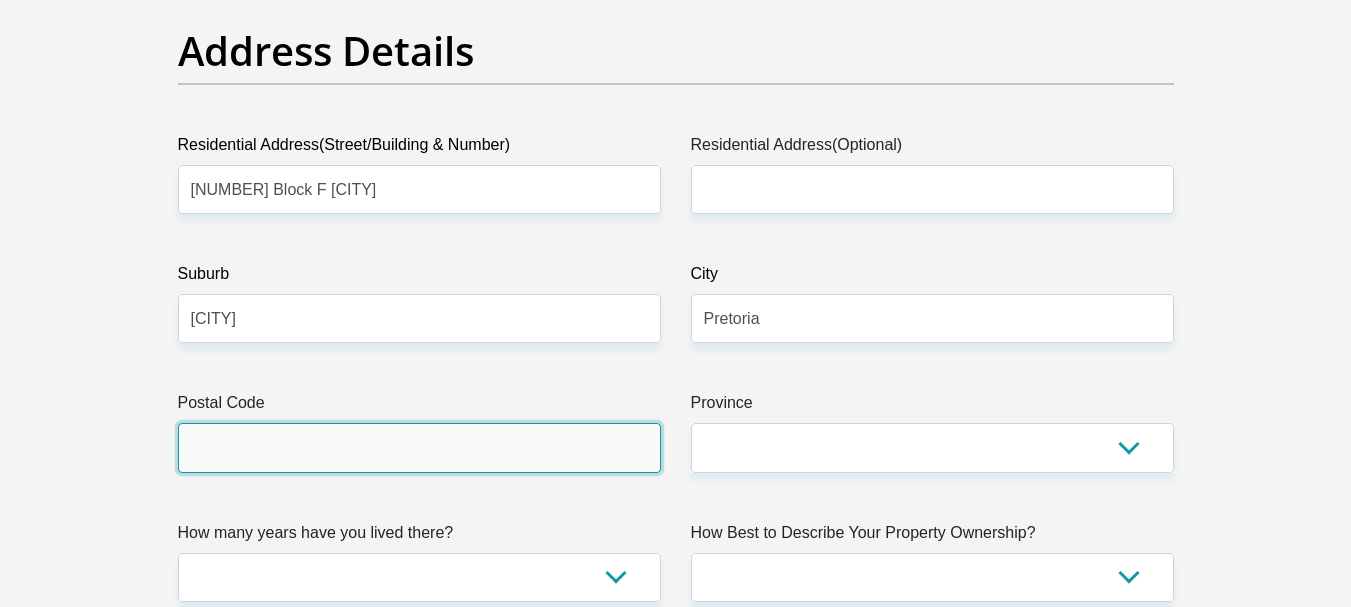 click on "Postal Code" at bounding box center (419, 447) 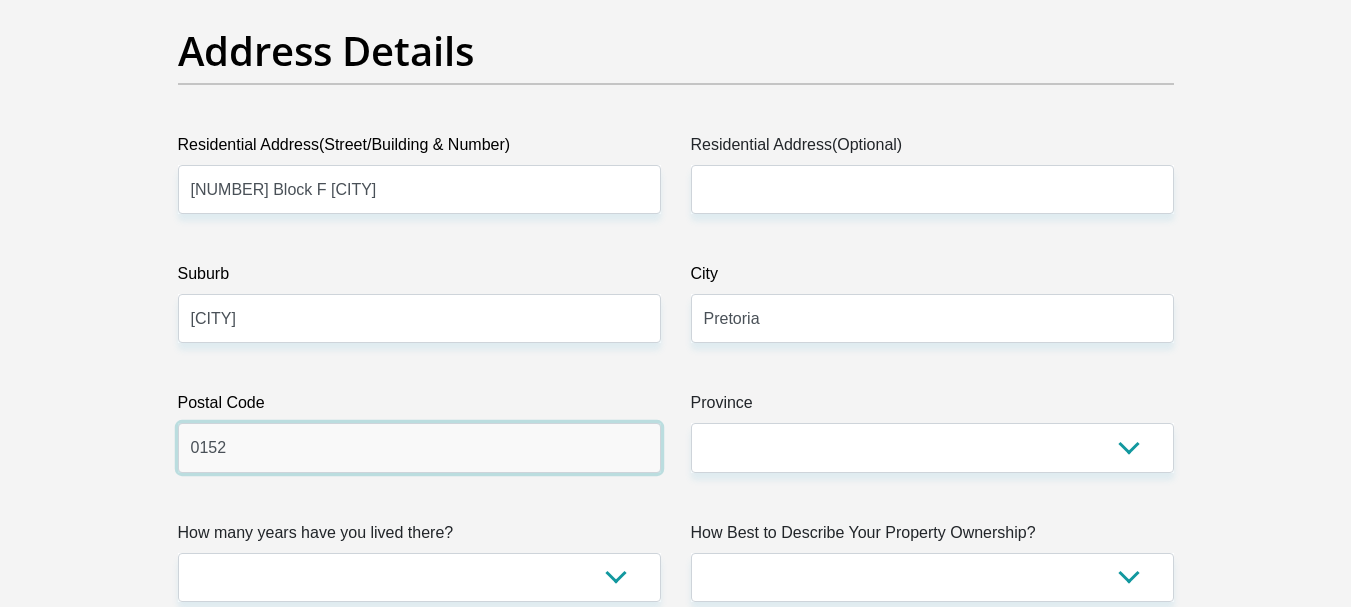 type on "0152" 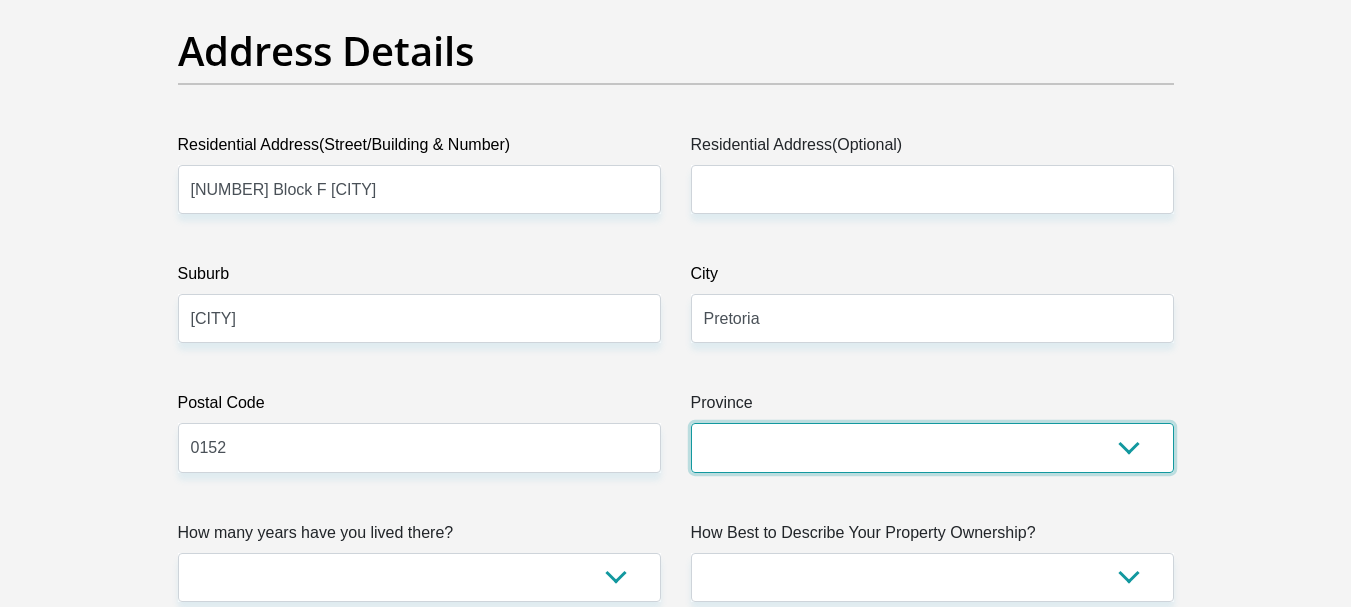 click on "Eastern Cape
Free State
Gauteng
KwaZulu-Natal
Limpopo
Mpumalanga
Northern Cape
North West
Western Cape" at bounding box center (932, 447) 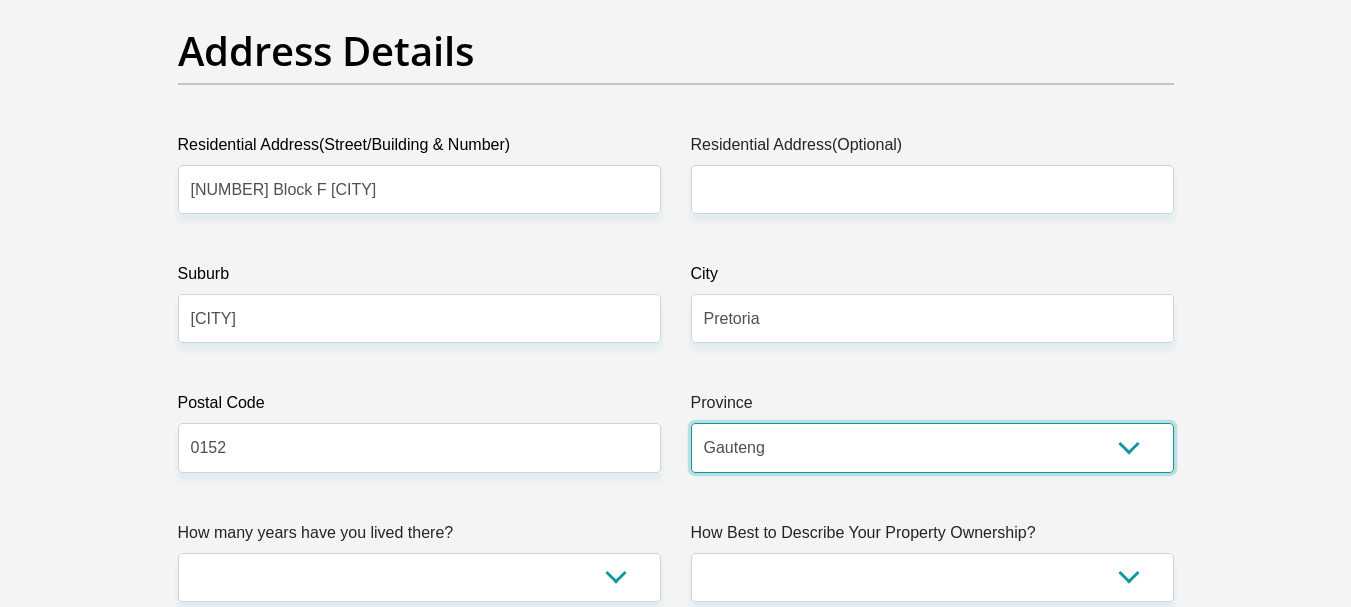 click on "Eastern Cape
Free State
Gauteng
KwaZulu-Natal
Limpopo
Mpumalanga
Northern Cape
North West
Western Cape" at bounding box center [932, 447] 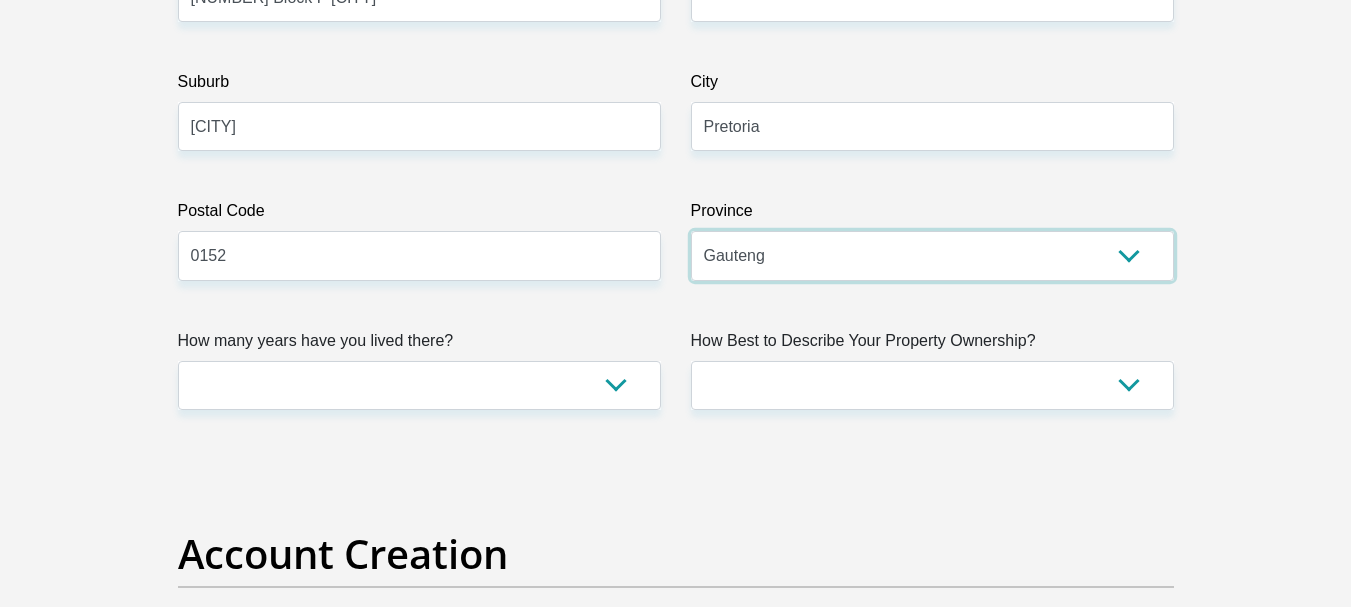 scroll, scrollTop: 1300, scrollLeft: 0, axis: vertical 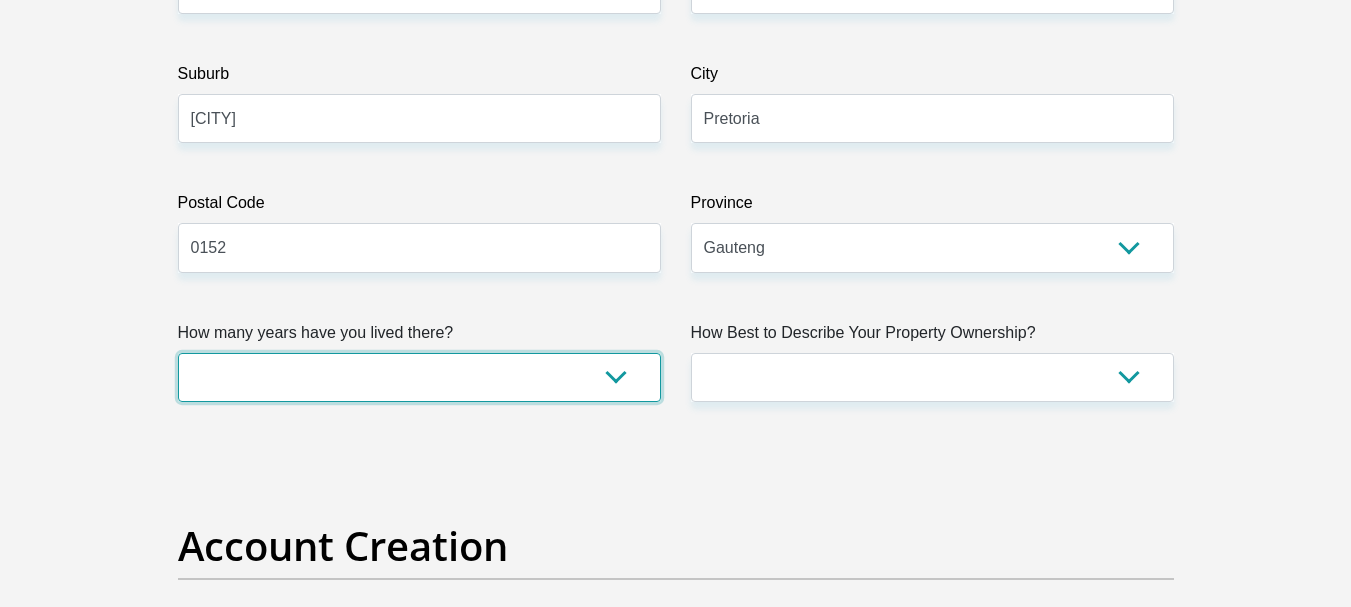click on "less than 1 year
1-3 years
3-5 years
5+ years" at bounding box center [419, 377] 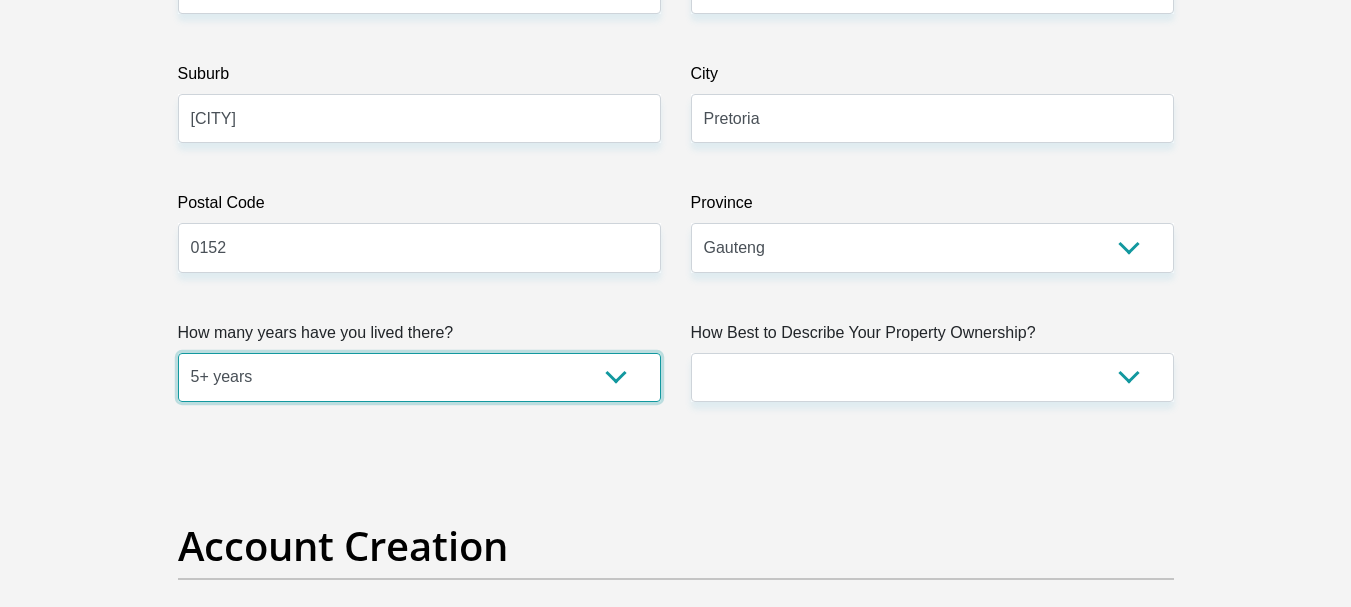 click on "less than 1 year
1-3 years
3-5 years
5+ years" at bounding box center (419, 377) 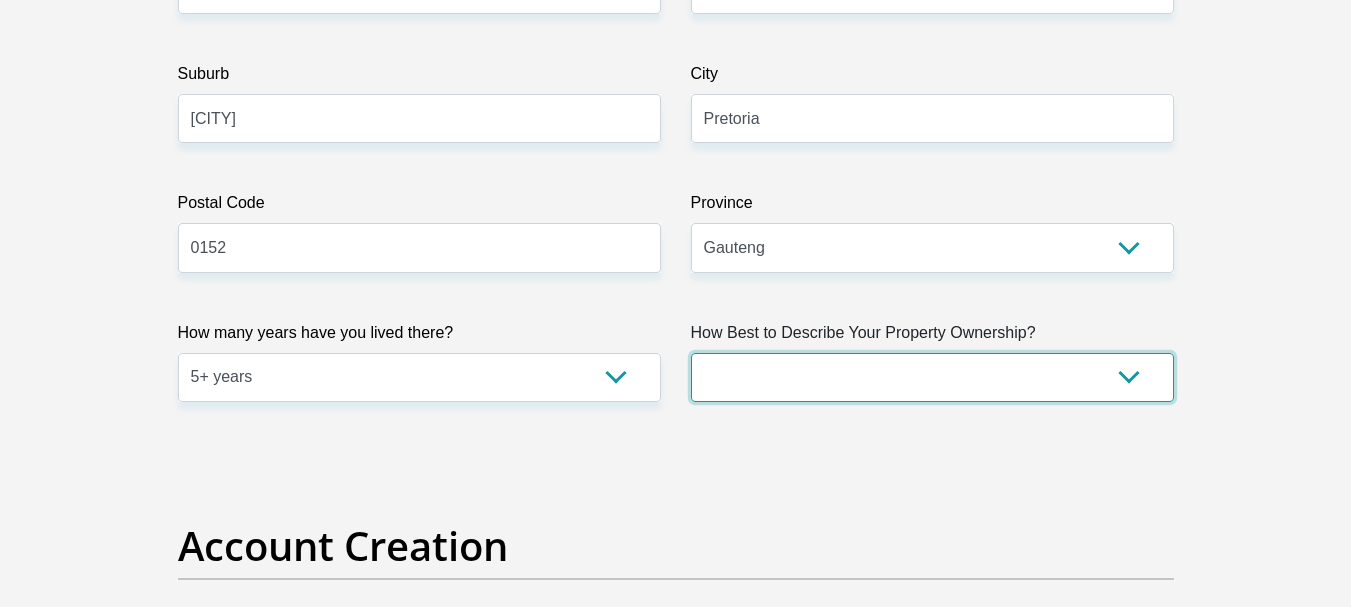 click on "Owned
Rented
Family Owned
Company Dwelling" at bounding box center (932, 377) 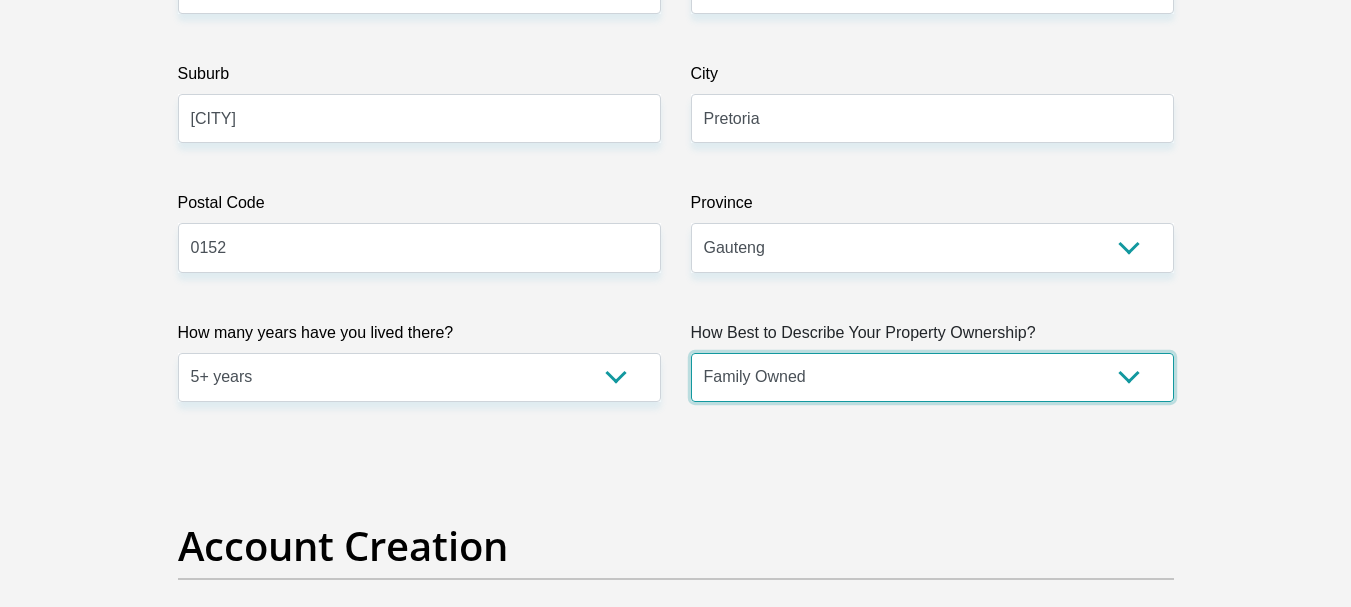 click on "Owned
Rented
Family Owned
Company Dwelling" at bounding box center [932, 377] 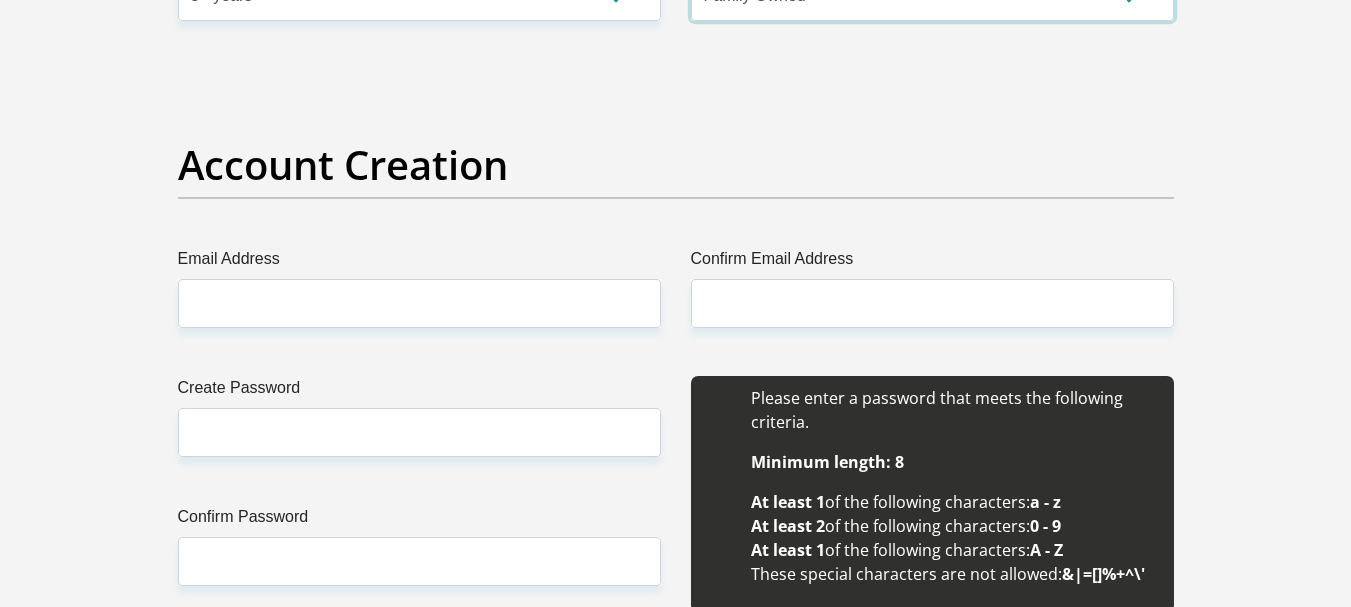 scroll, scrollTop: 1700, scrollLeft: 0, axis: vertical 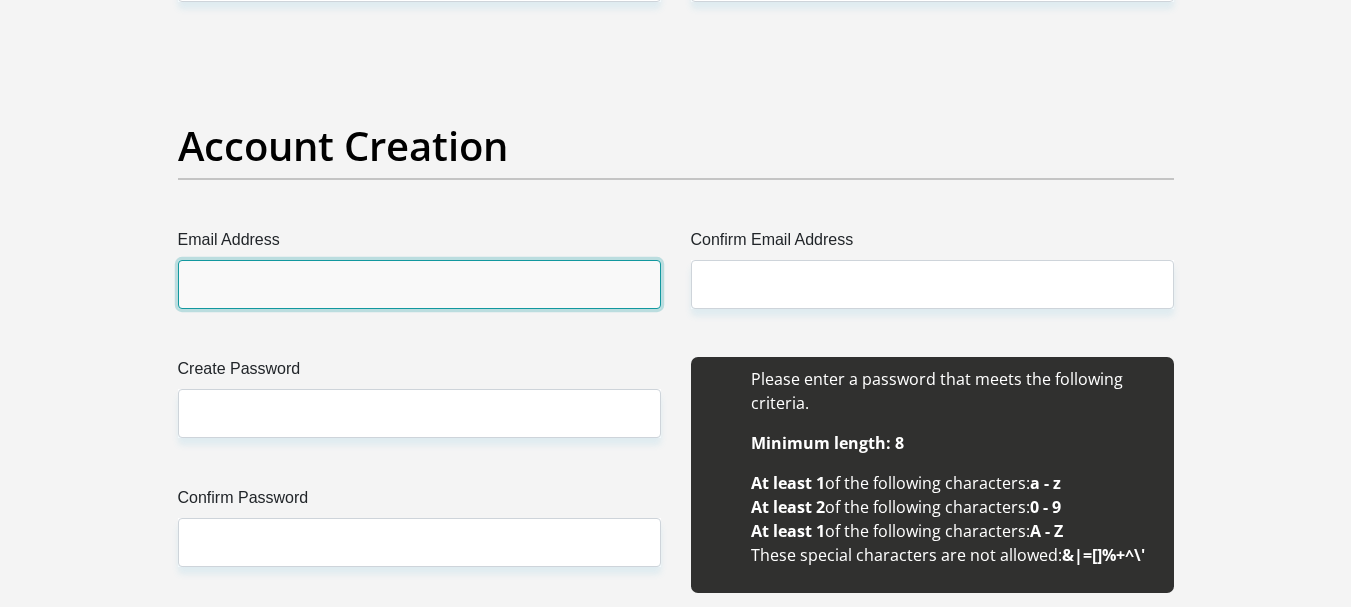 click on "Email Address" at bounding box center [419, 284] 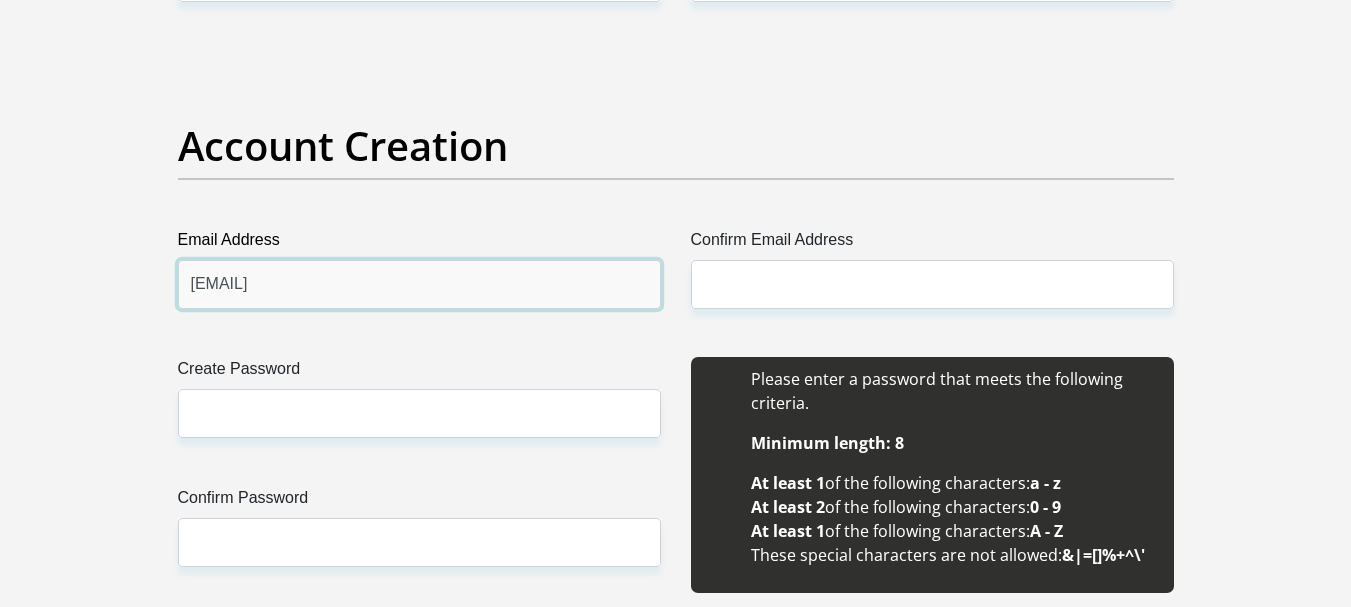 type on "[EMAIL]" 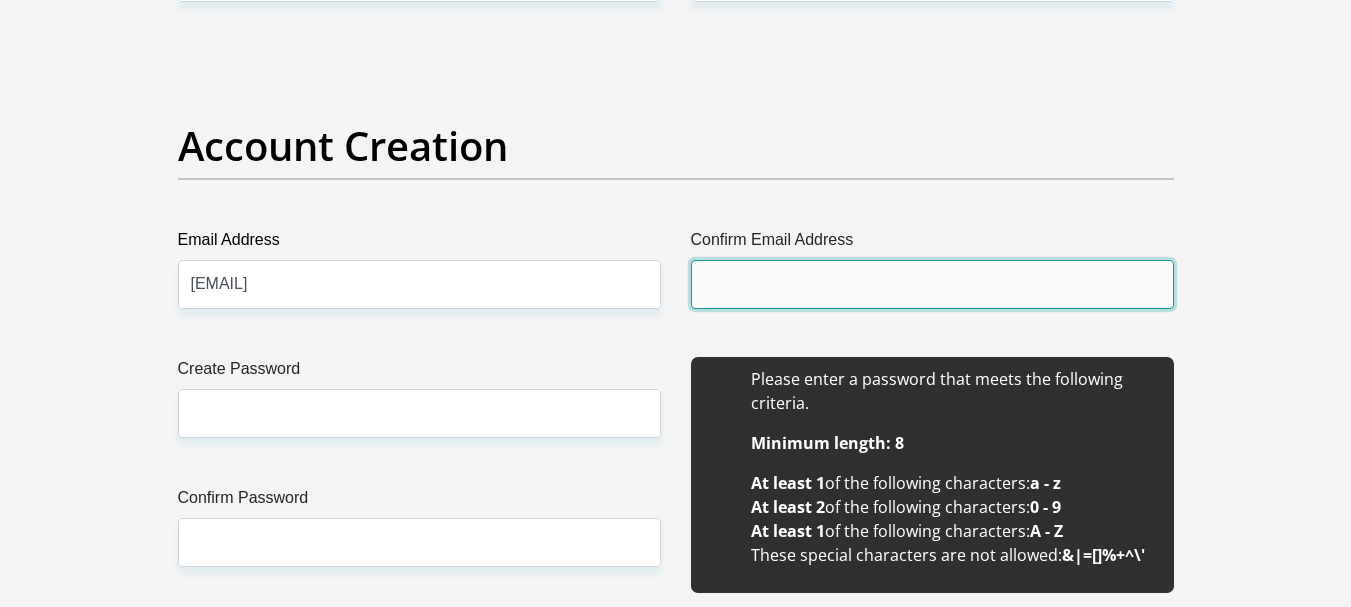 click on "Confirm Email Address" at bounding box center (932, 284) 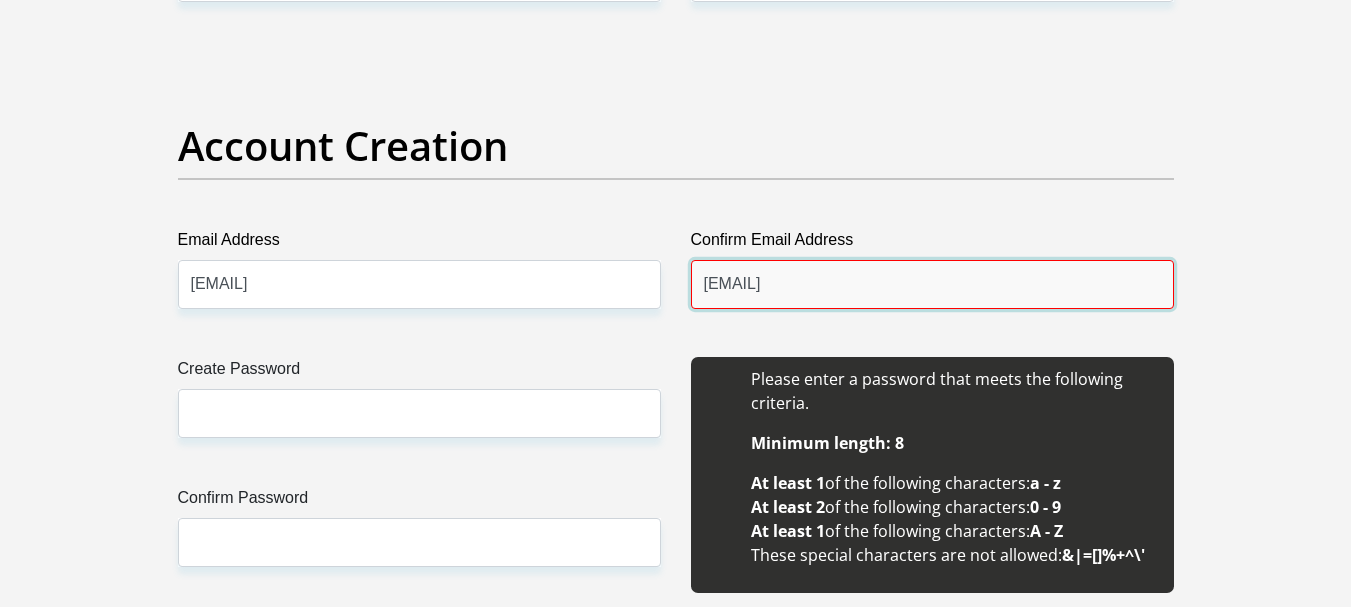 type on "[EMAIL]" 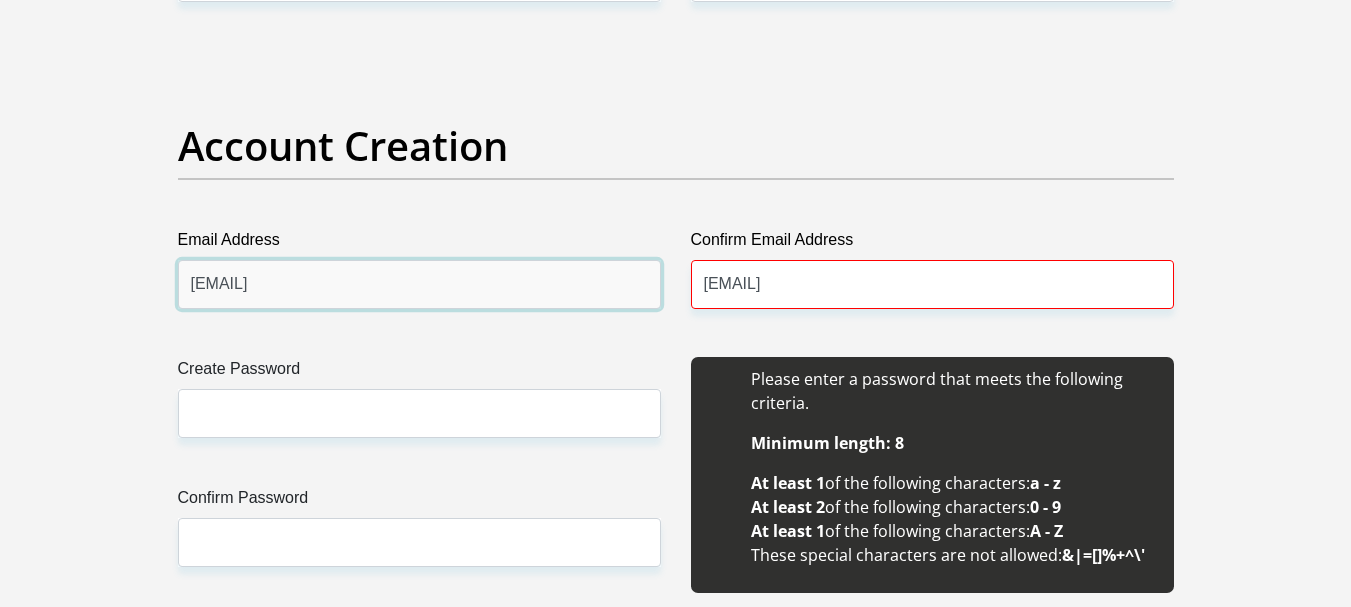 click on "[EMAIL]" at bounding box center (419, 284) 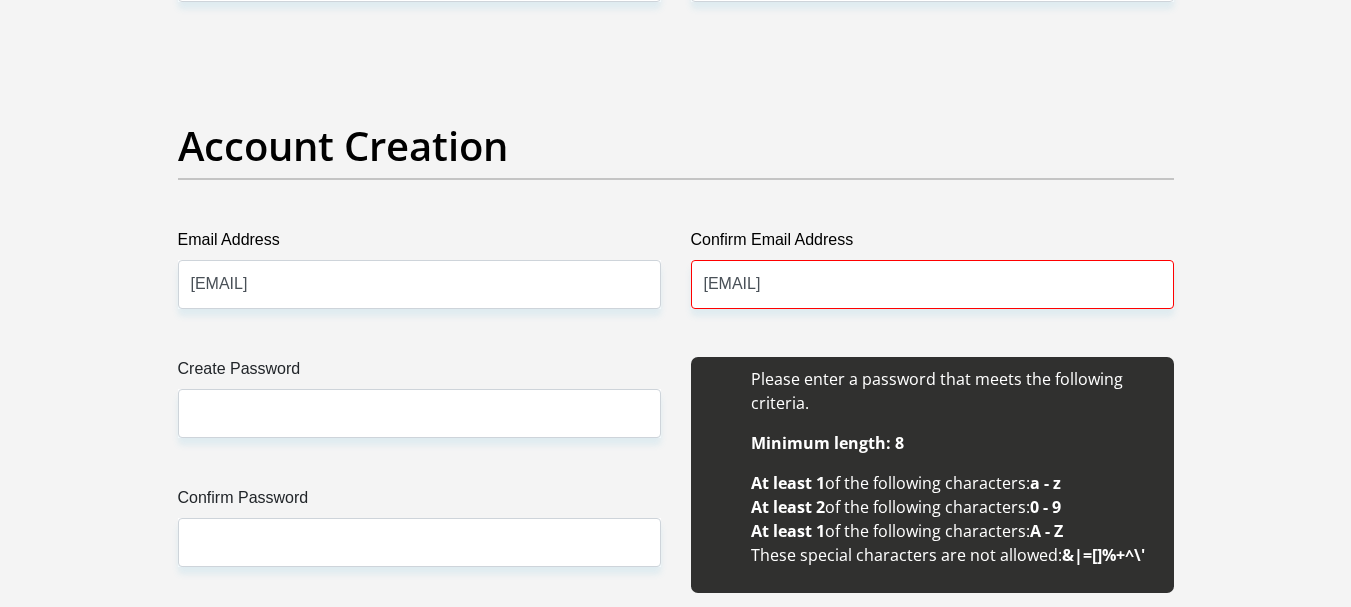 click on "Title
Mr
Ms
Mrs
Dr
Other
First Name
[FIRST]
Surname
[LAST]
ID Number
[ID]
Please input valid ID number
Race
Black
Coloured
Indian
White
Other
Contact Number
[PHONE]
Please input valid contact number
Nationality
South Africa
Afghanistan
Aland Islands  Albania  Algeria" at bounding box center (676, 1915) 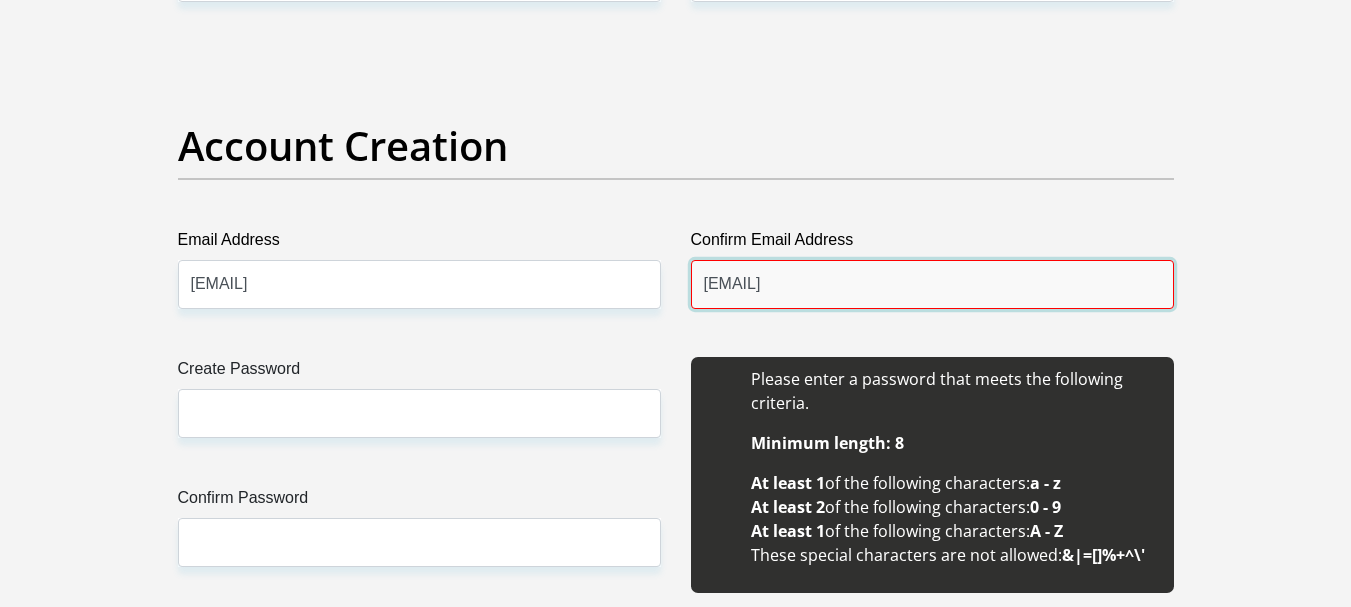 click on "[EMAIL]" at bounding box center [932, 284] 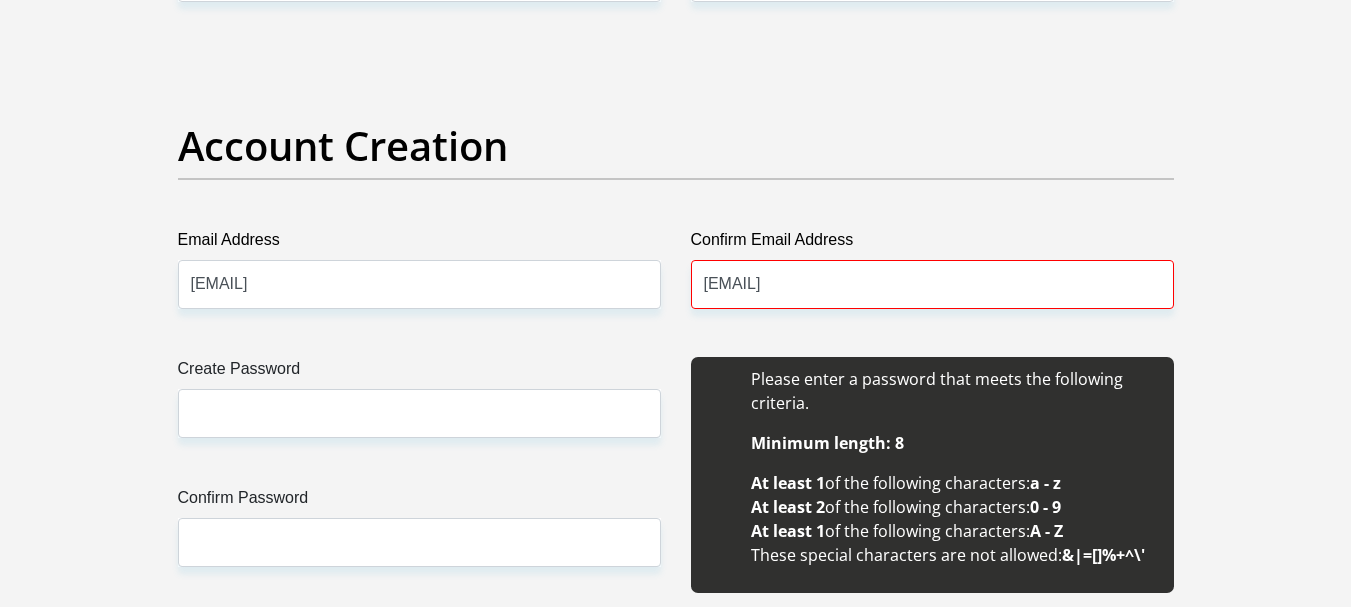 click on "Title
Mr
Ms
Mrs
Dr
Other
First Name
[FIRST]
Surname
[LAST]
ID Number
[ID]
Please input valid ID number
Race
Black
Coloured
Indian
White
Other
Contact Number
[PHONE]
Please input valid contact number
Nationality
South Africa
Afghanistan
Aland Islands  Albania  Algeria" at bounding box center [676, 1915] 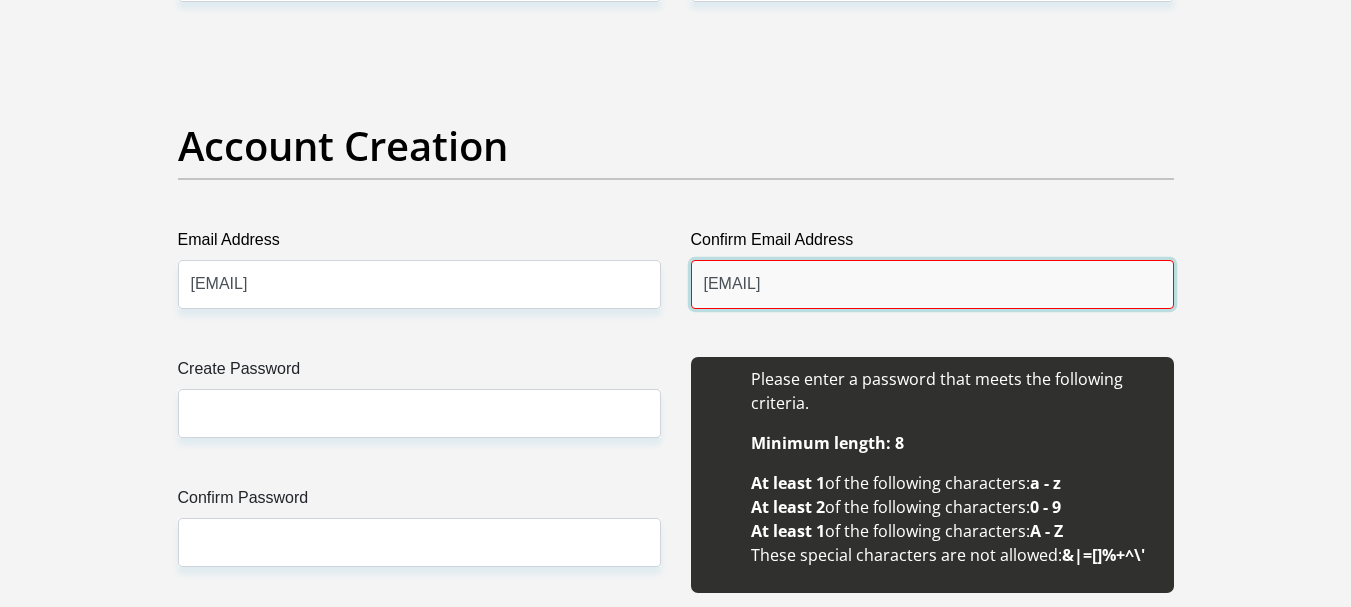 click on "[EMAIL]" at bounding box center [932, 284] 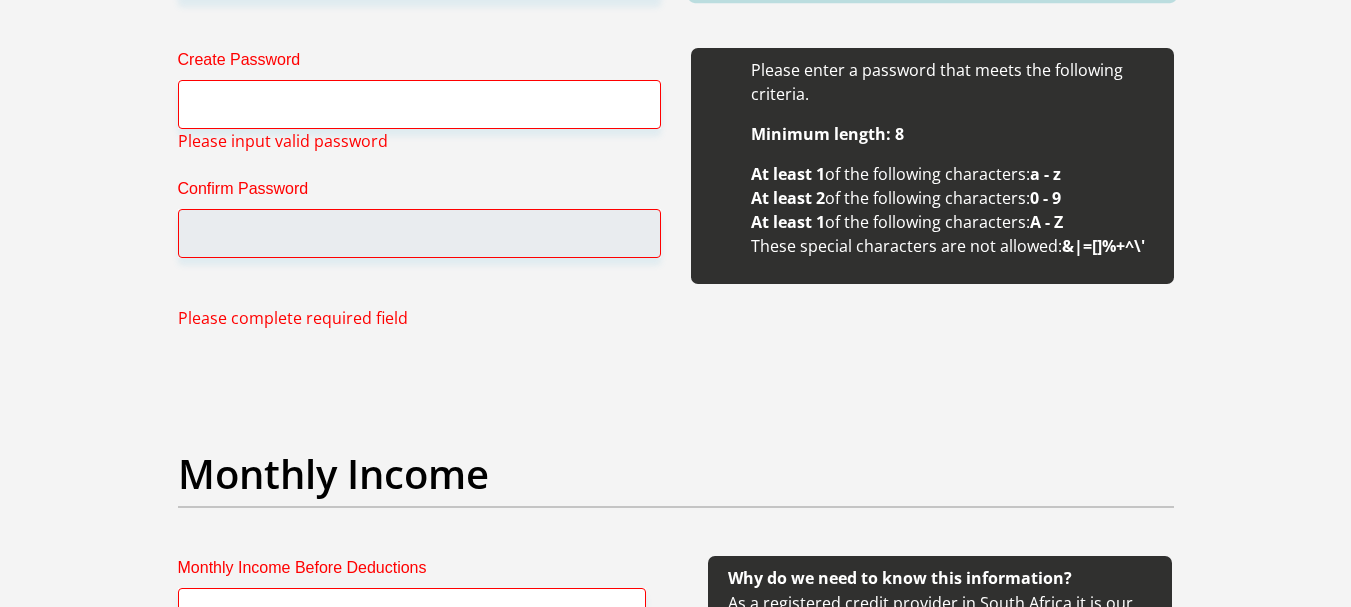 scroll, scrollTop: 2015, scrollLeft: 0, axis: vertical 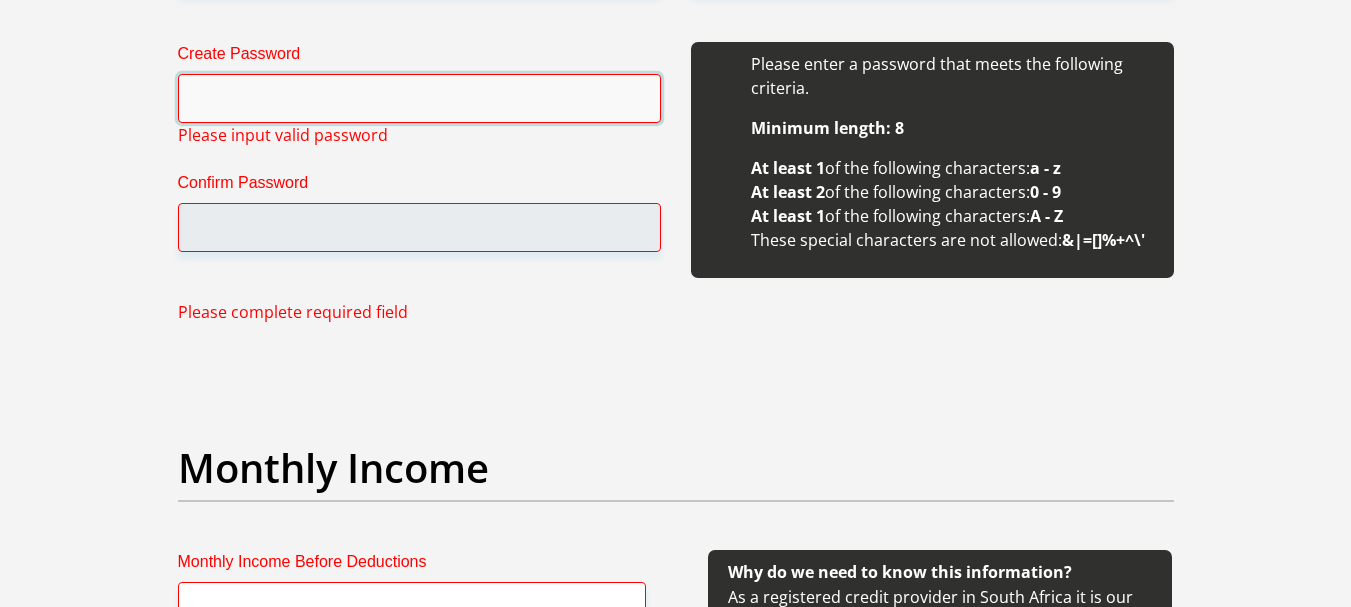 click on "Create Password" at bounding box center [419, 98] 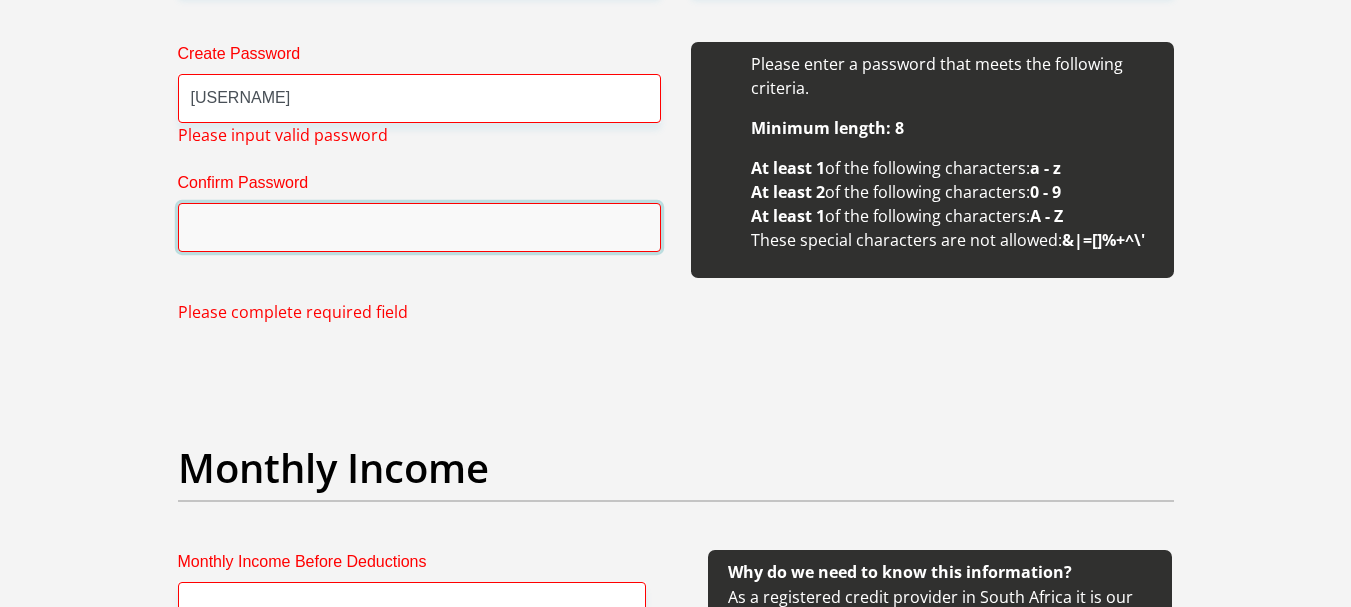 click on "Confirm Password" at bounding box center (419, 227) 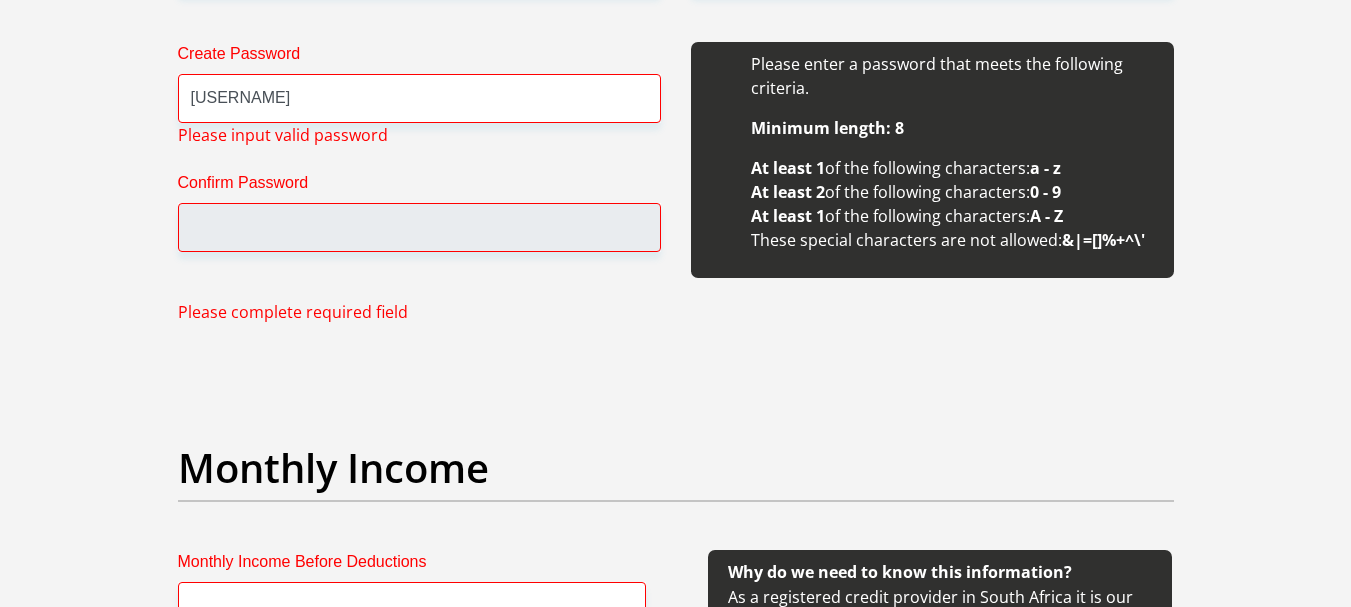 click on "Please enter a password that meets the following criteria.
Minimum length: 8
At least 1  of the following characters:  a - z
At least 2  of the following characters:  0 - 9
At least 1  of the following characters:  A - Z
These special characters are not allowed:  &|=[]%+^\'" at bounding box center (932, 183) 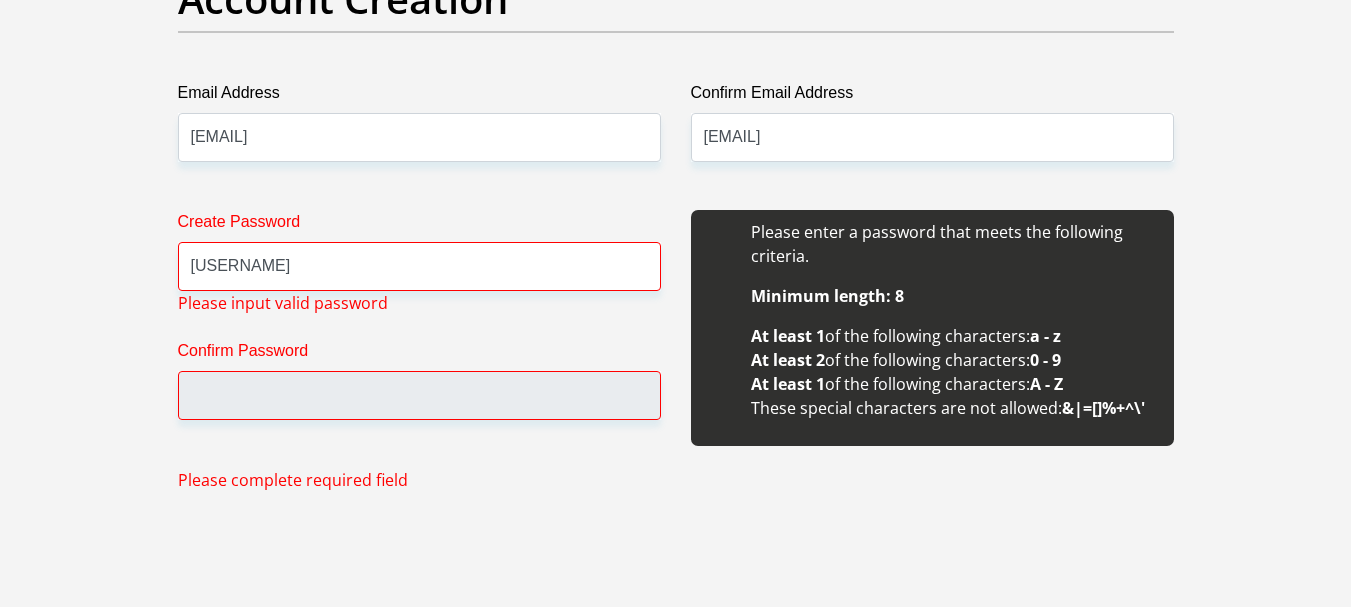 scroll, scrollTop: 1815, scrollLeft: 0, axis: vertical 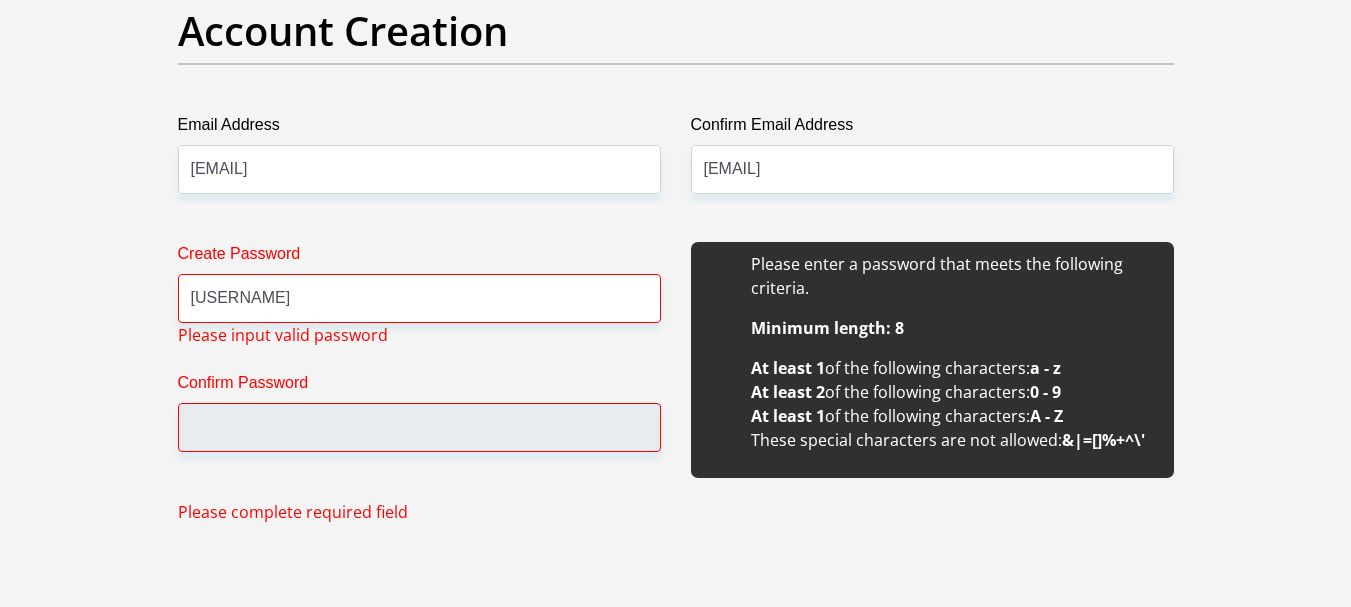 click on "Create Password" at bounding box center (419, 258) 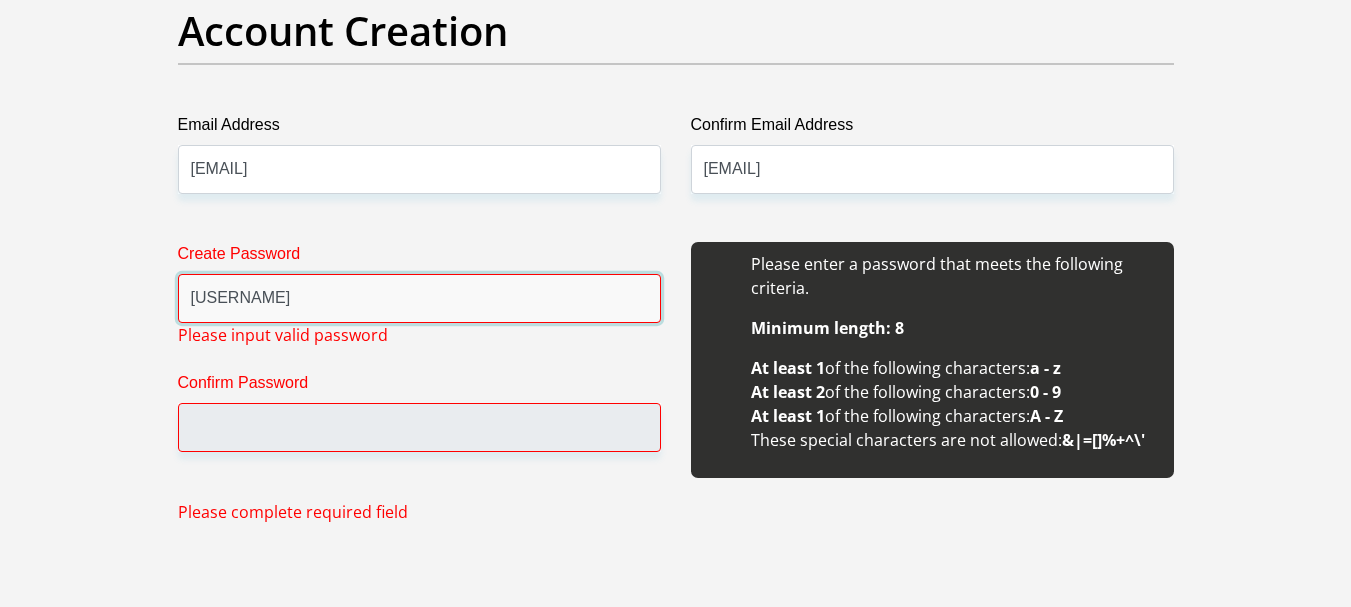 click on "[USERNAME]" at bounding box center (419, 298) 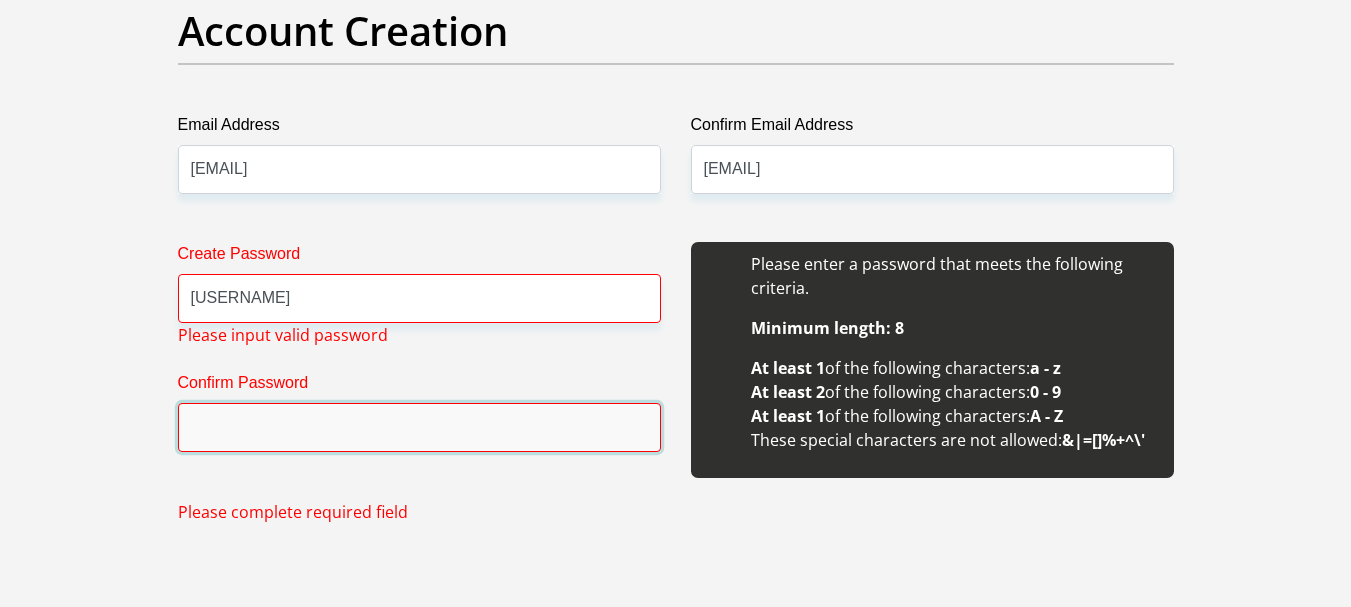 click on "Confirm Password" at bounding box center (419, 427) 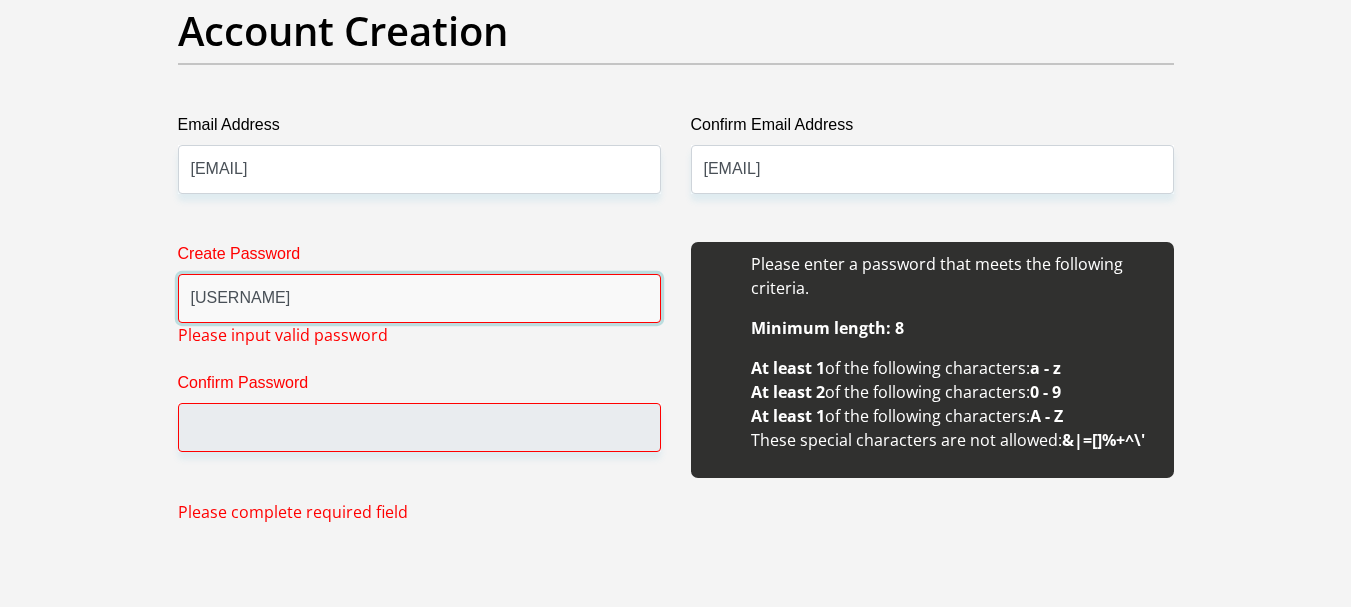 click on "[USERNAME]" at bounding box center (419, 298) 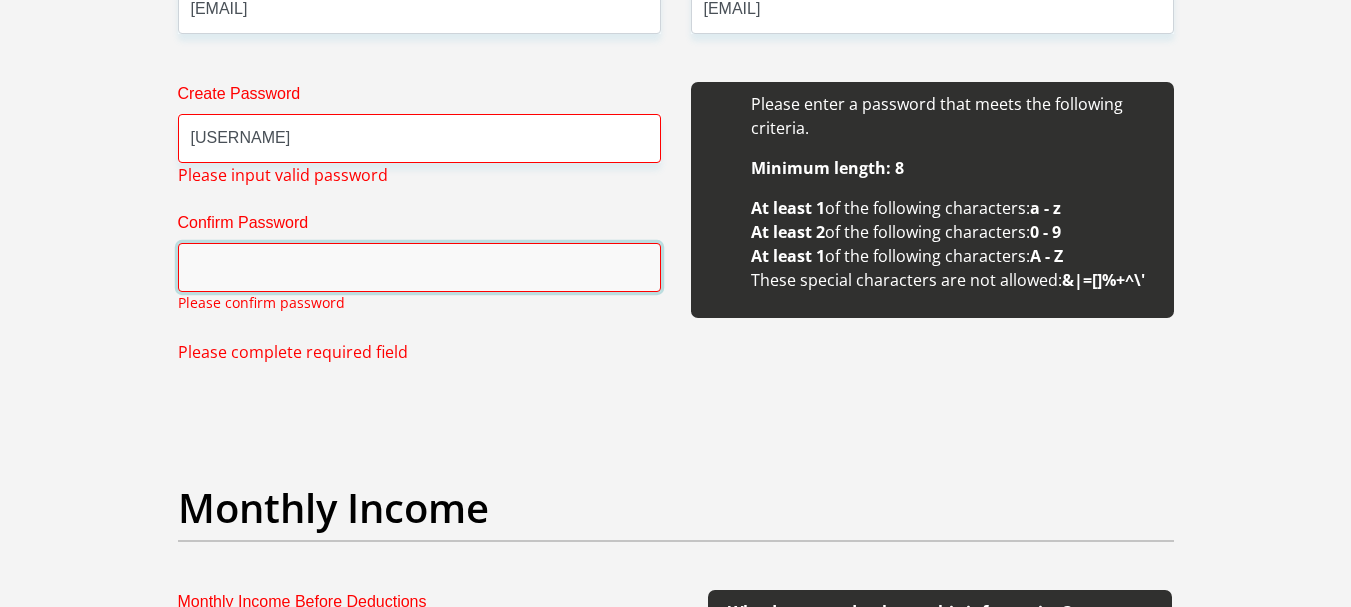 click on "Confirm Password" at bounding box center [419, 267] 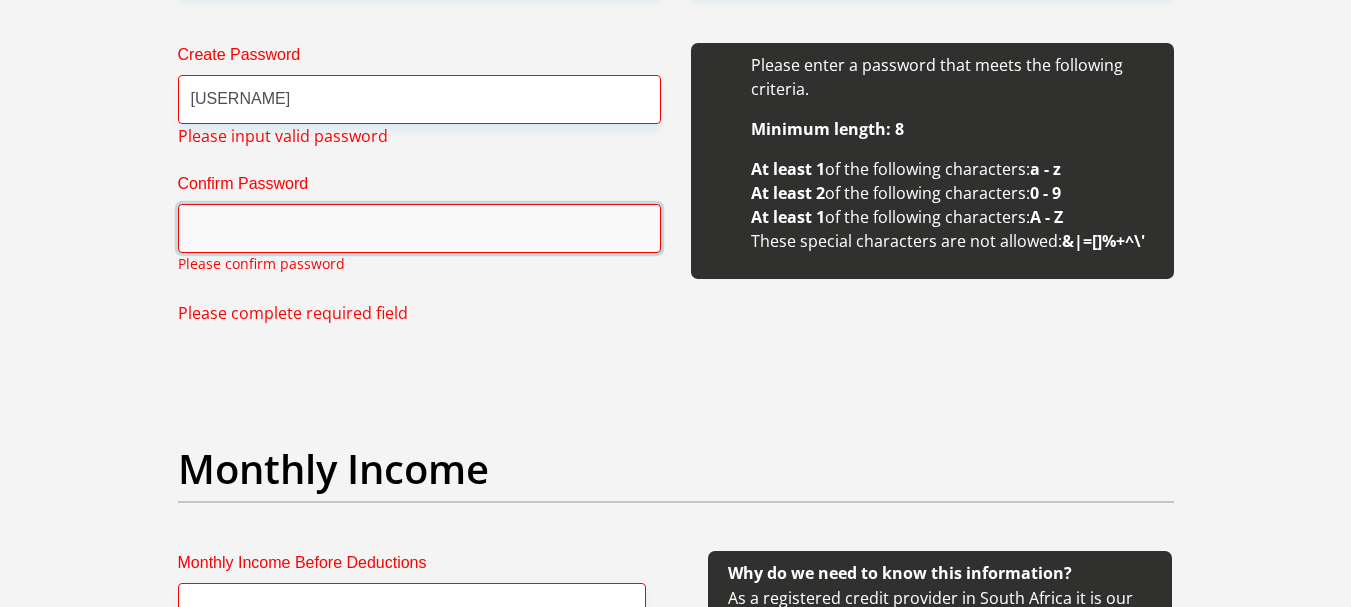 scroll, scrollTop: 2015, scrollLeft: 0, axis: vertical 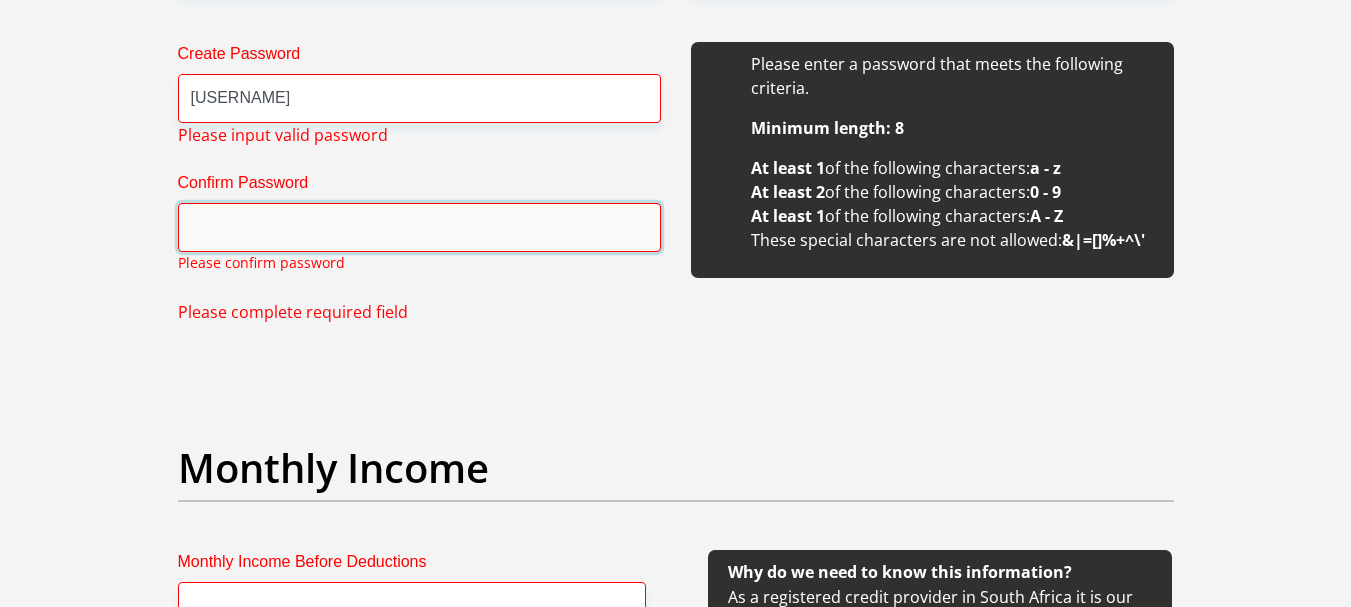 click on "Confirm Password" at bounding box center (419, 227) 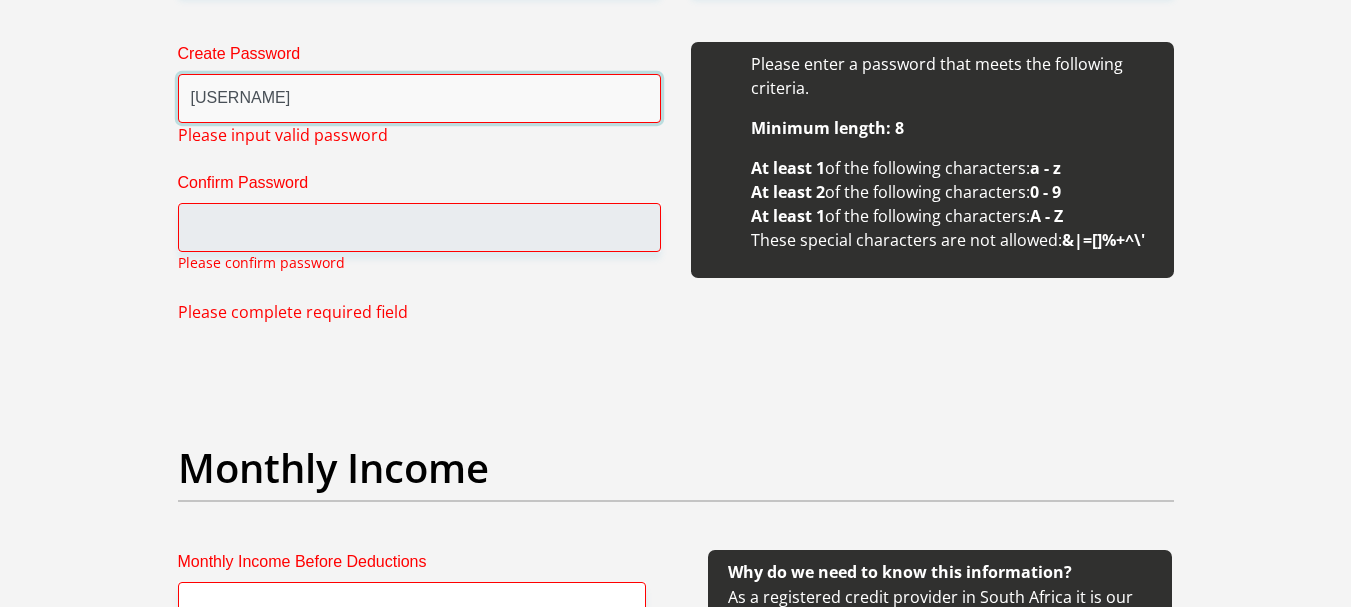 click on "[USERNAME]" at bounding box center (419, 98) 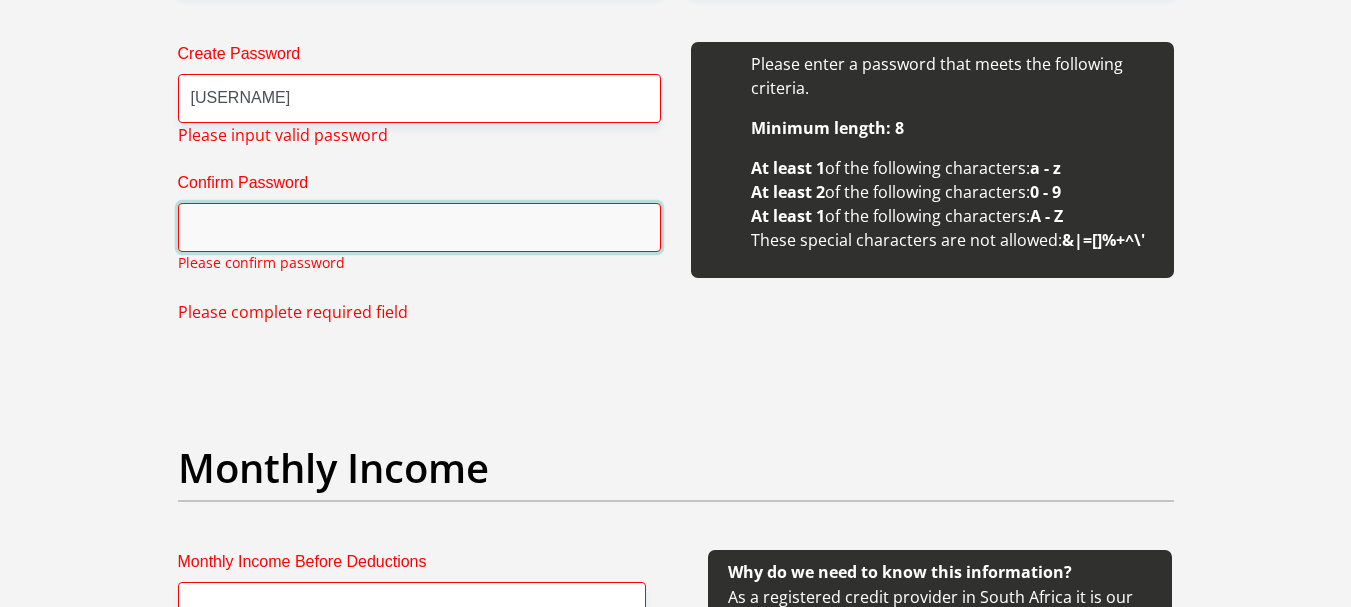 click on "Confirm Password" at bounding box center [419, 227] 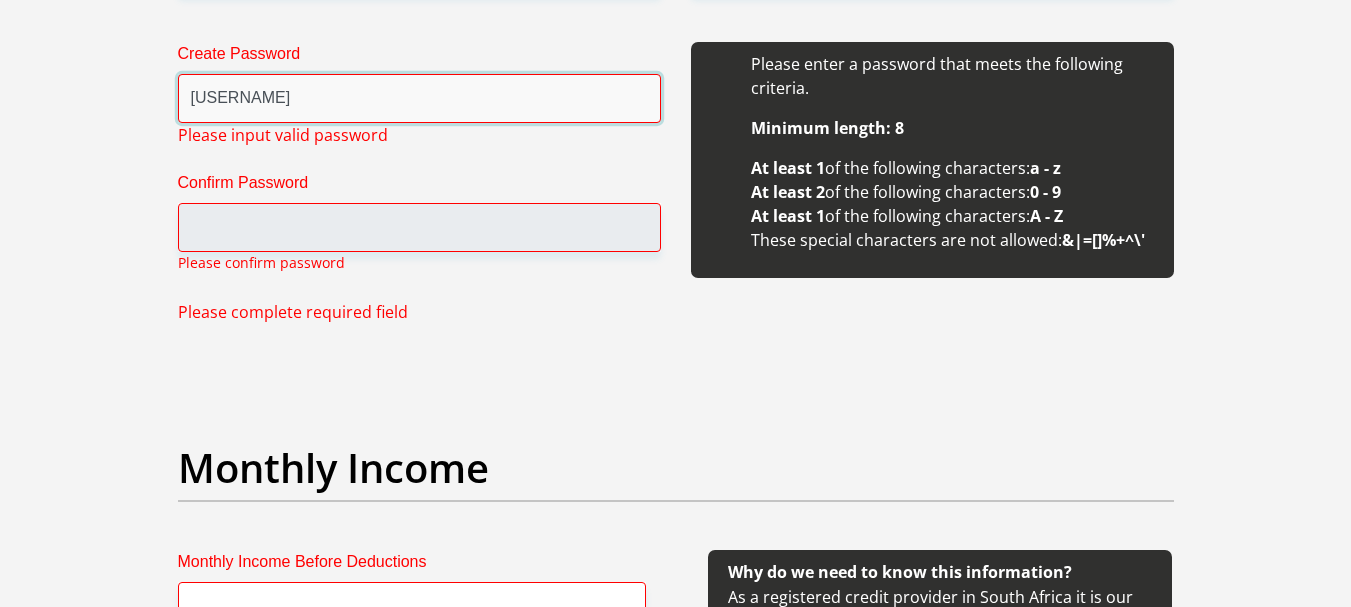 click on "[USERNAME]" at bounding box center (419, 98) 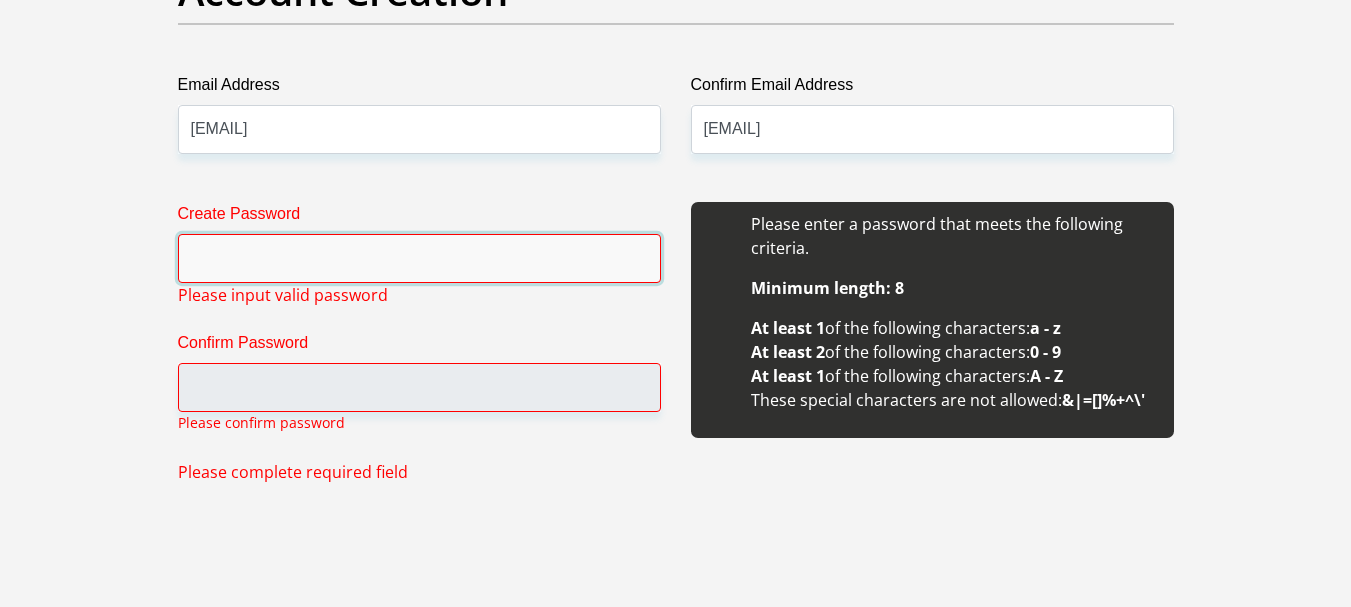 scroll, scrollTop: 1715, scrollLeft: 0, axis: vertical 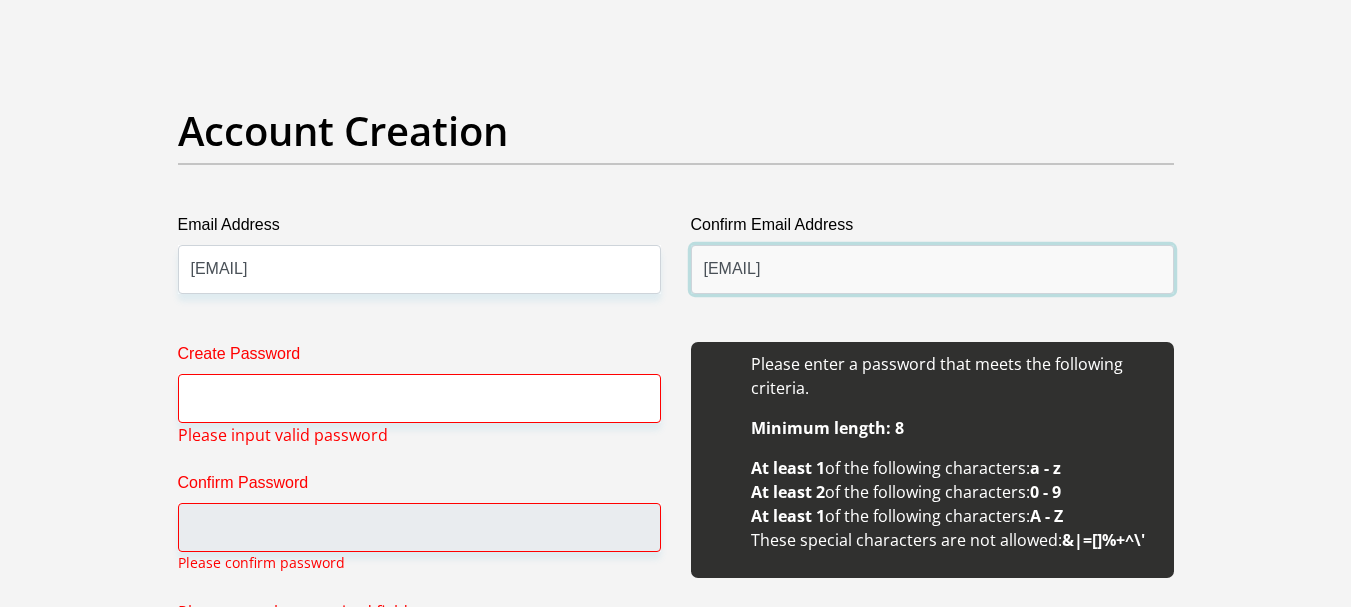 click on "[EMAIL]" at bounding box center [932, 269] 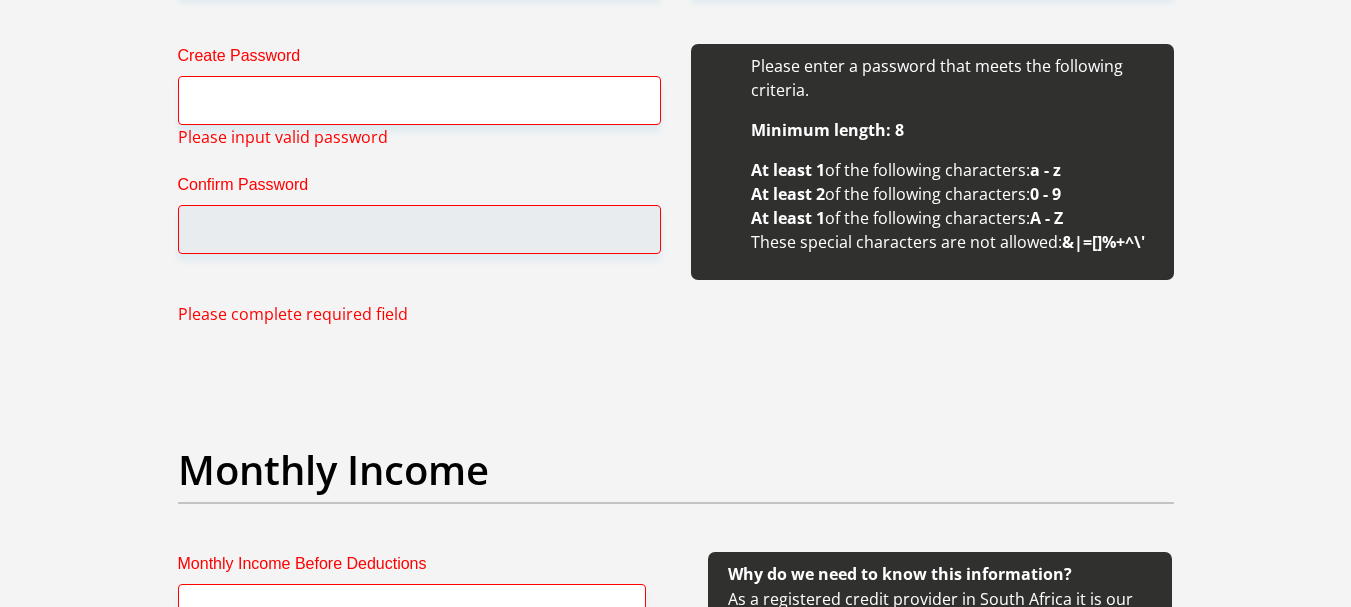 click on "Create Password
Please input valid password
Confirm Password
Please complete required field" at bounding box center [419, 185] 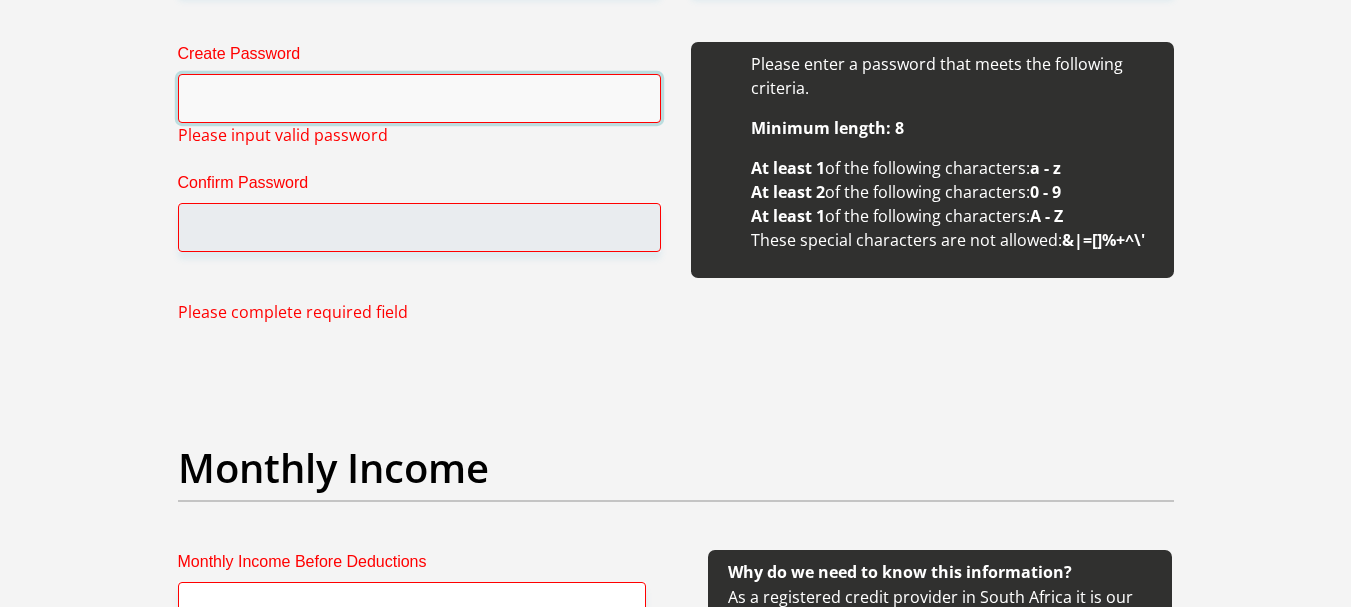 click on "Create Password" at bounding box center [419, 98] 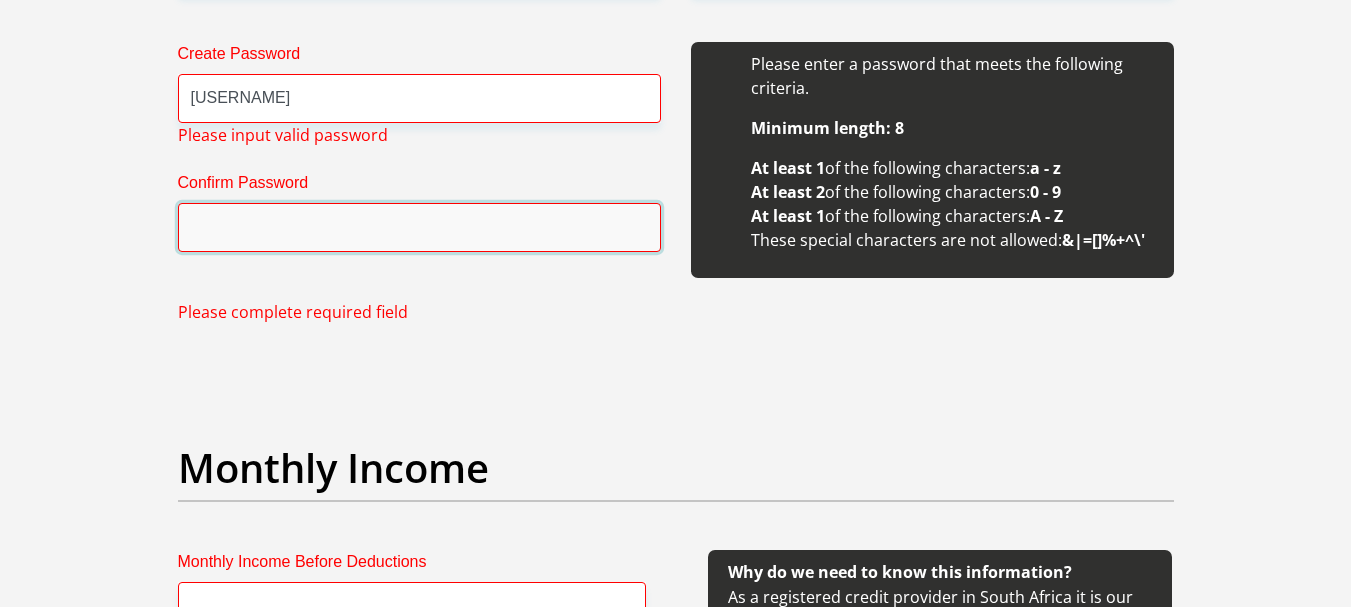 click on "Confirm Password" at bounding box center [419, 227] 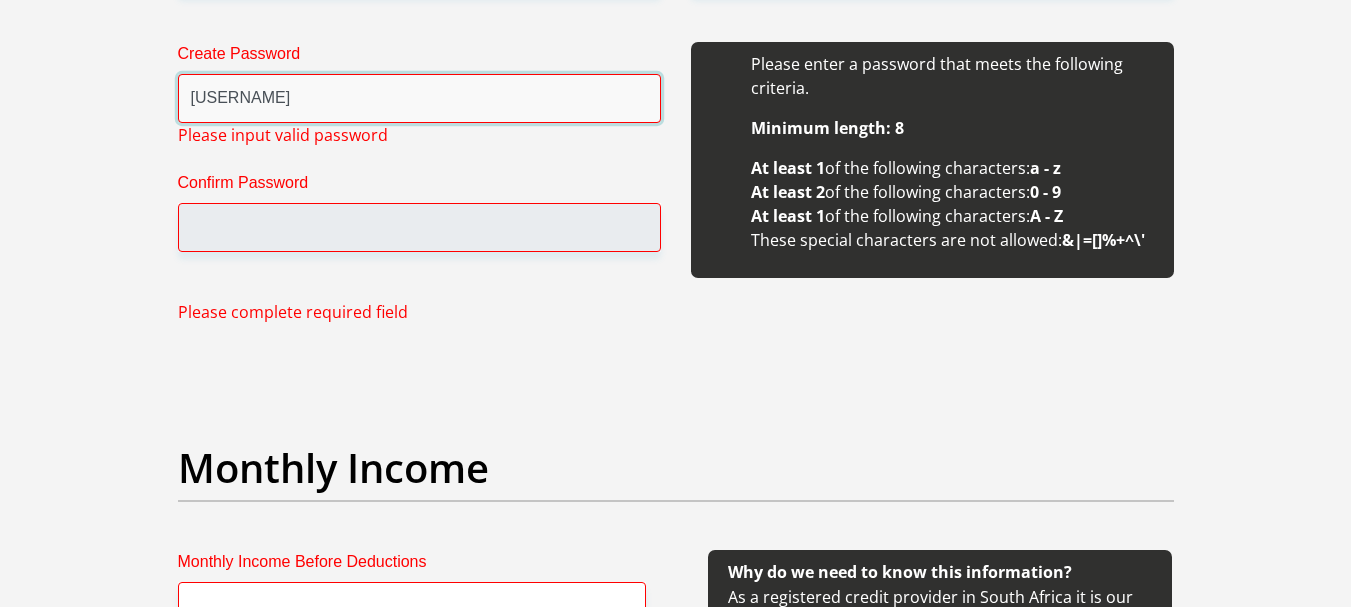 click on "[USERNAME]" at bounding box center [419, 98] 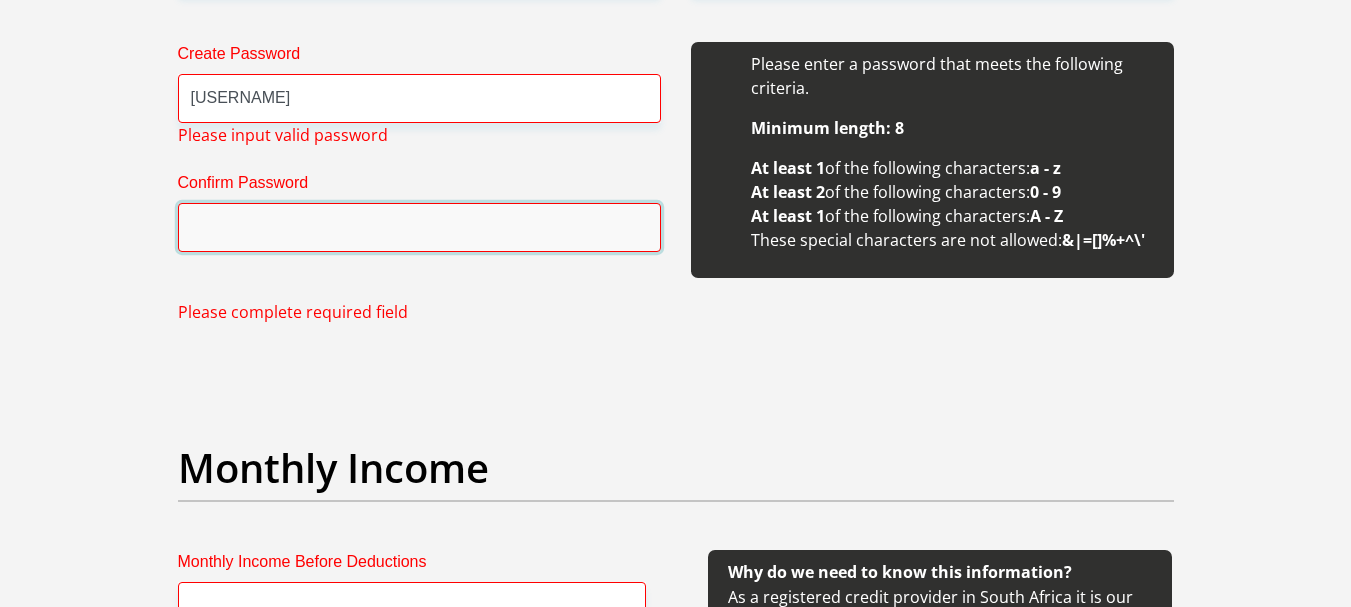 click on "Confirm Password" at bounding box center [419, 227] 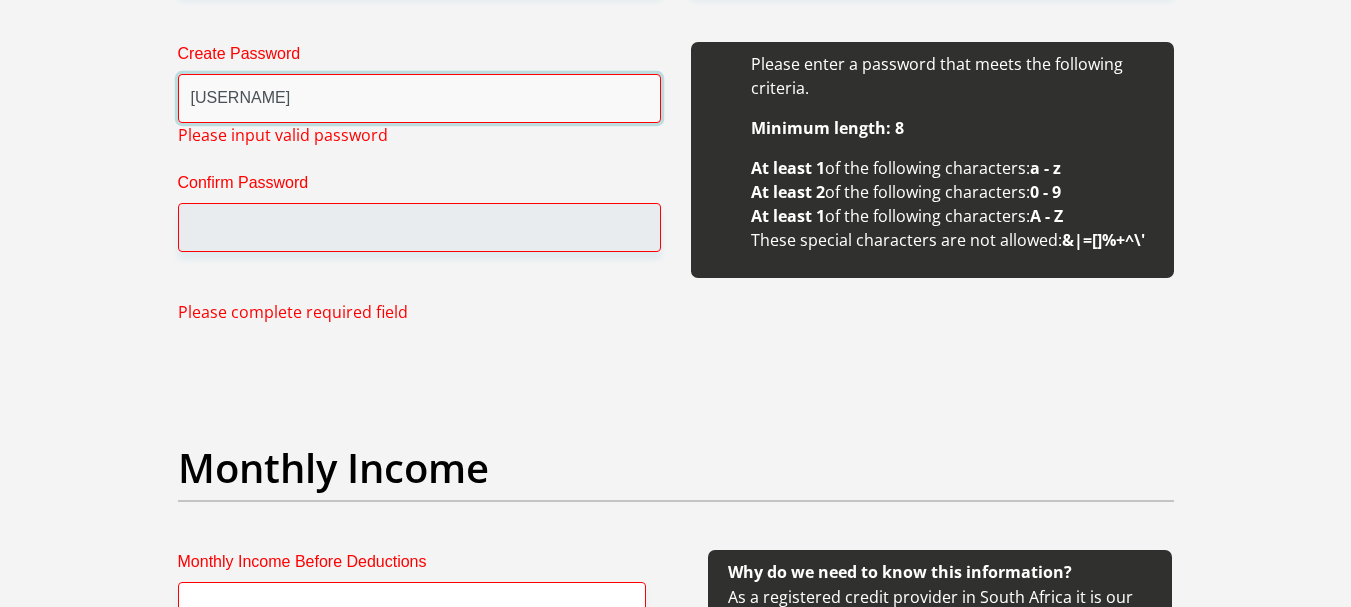 click on "[USERNAME]" at bounding box center [419, 98] 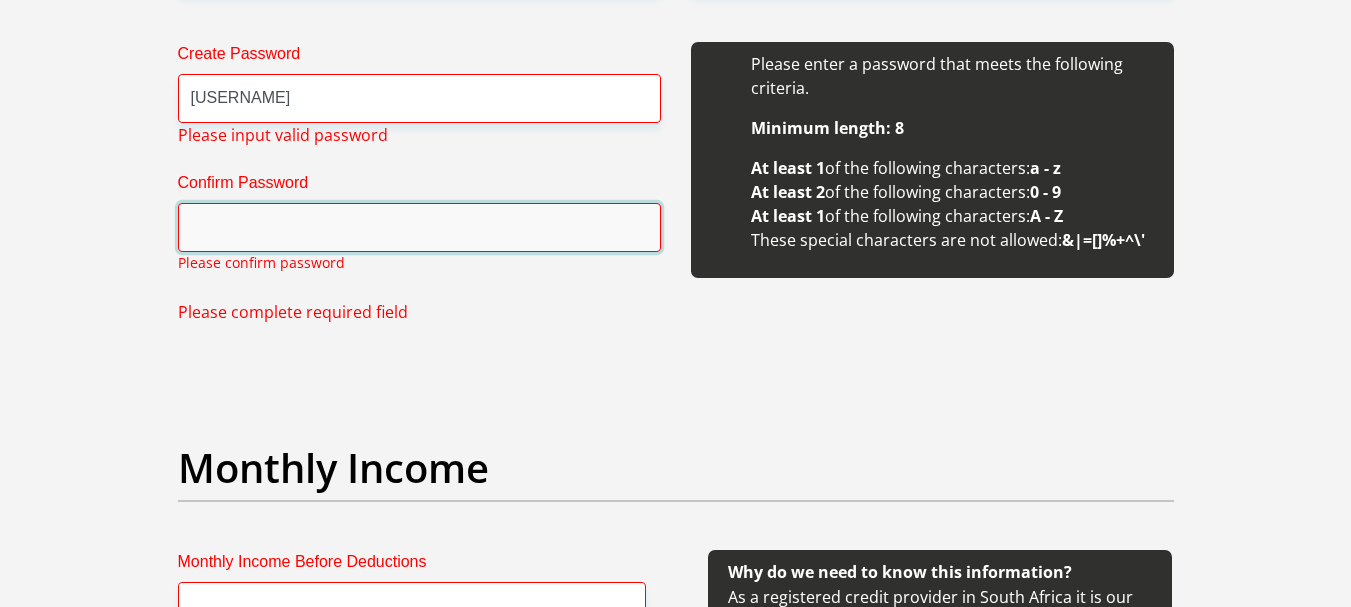 click on "Confirm Password" at bounding box center [419, 227] 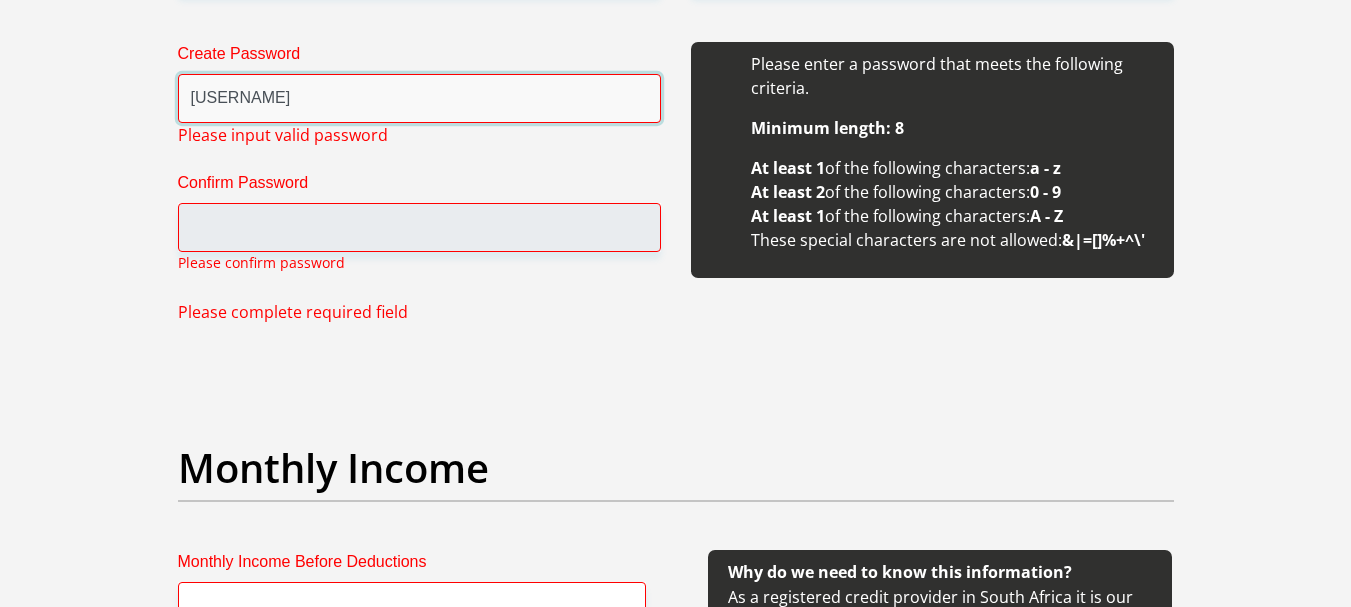 click on "[USERNAME]" at bounding box center (419, 98) 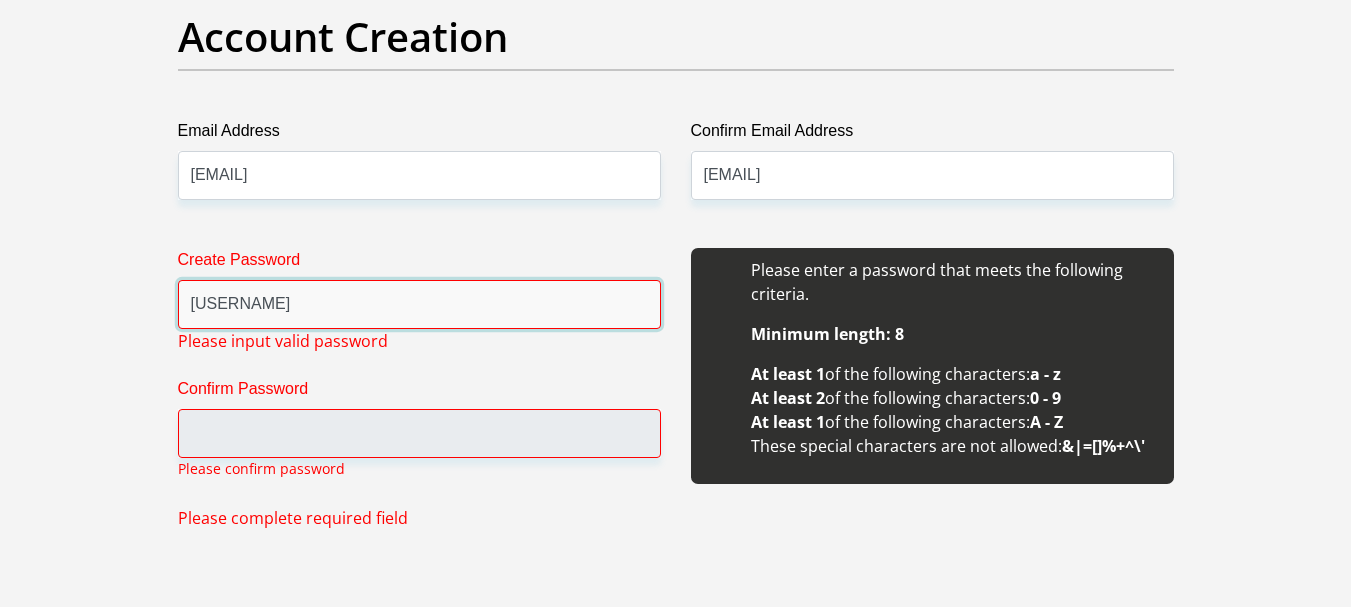 scroll, scrollTop: 1815, scrollLeft: 0, axis: vertical 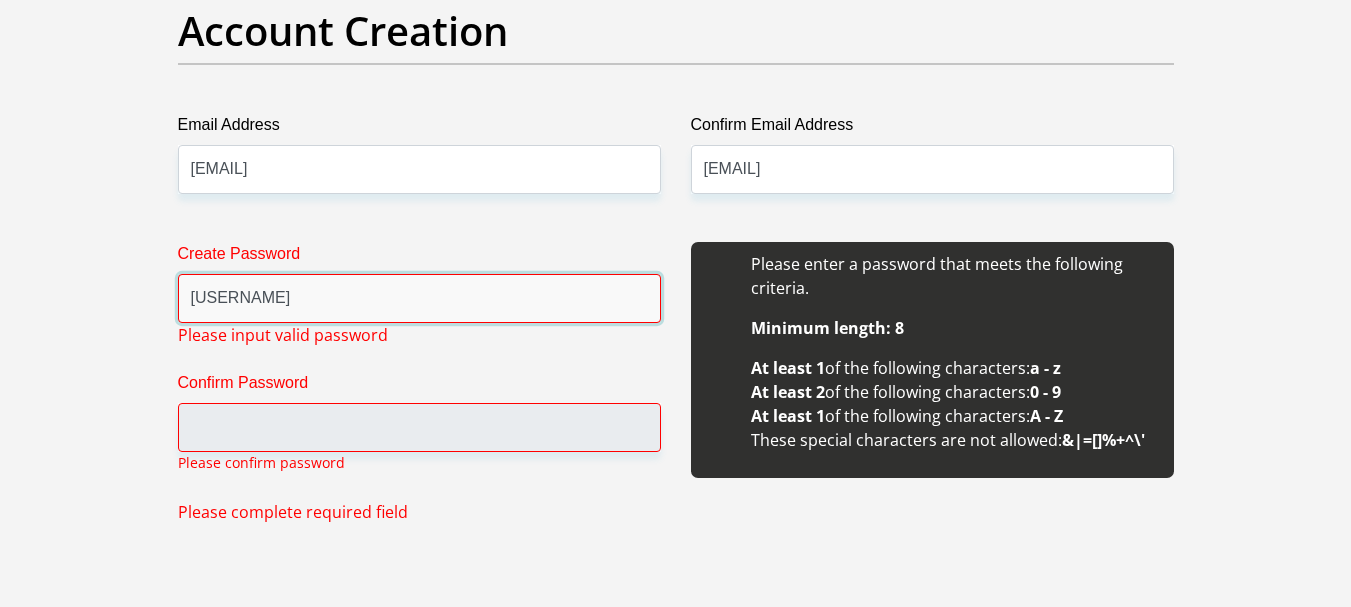 click on "[USERNAME]" at bounding box center [419, 298] 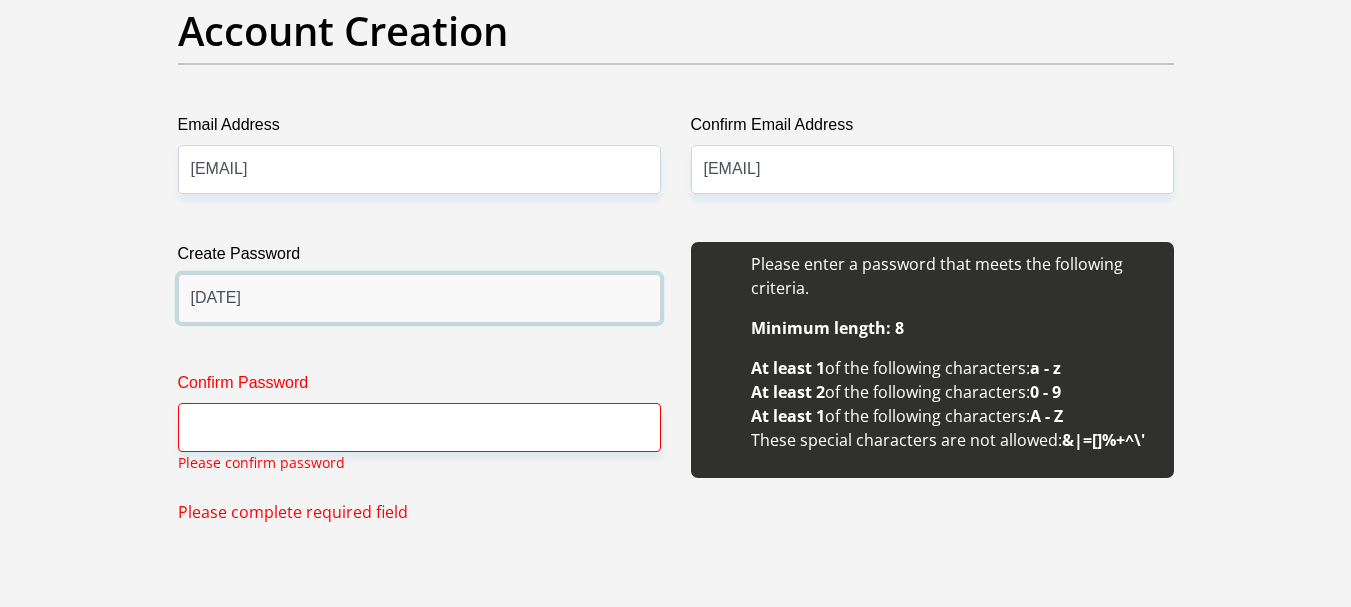 type on "[DATE]" 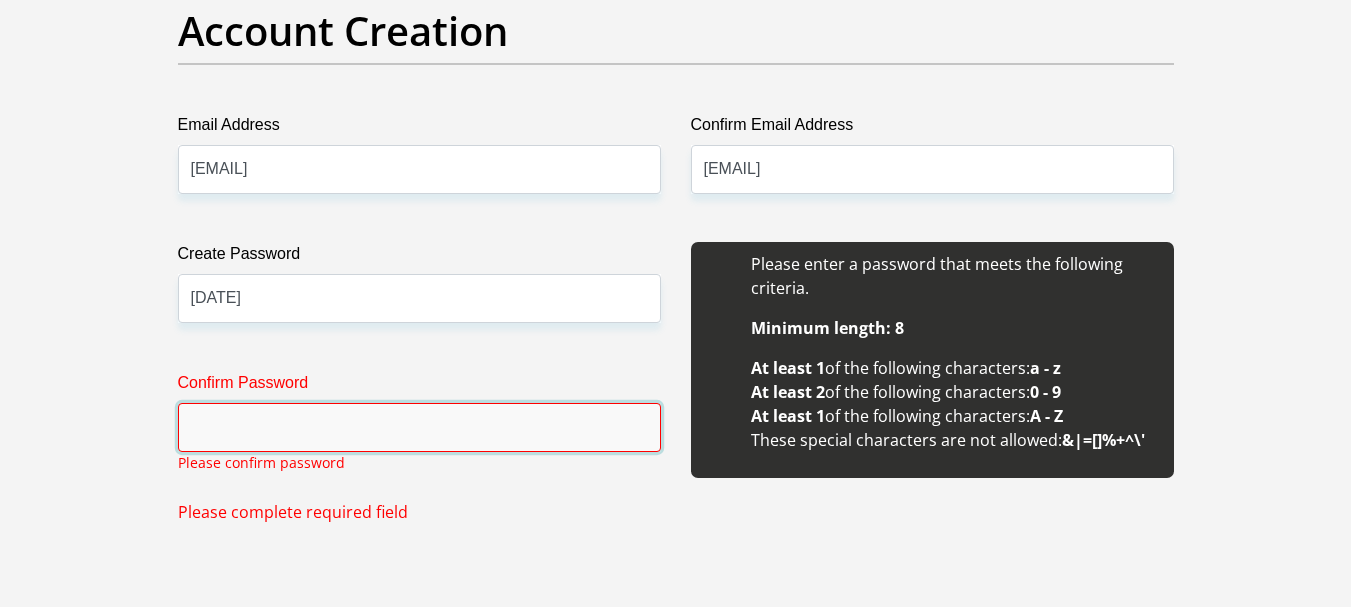 click on "Confirm Password" at bounding box center [419, 427] 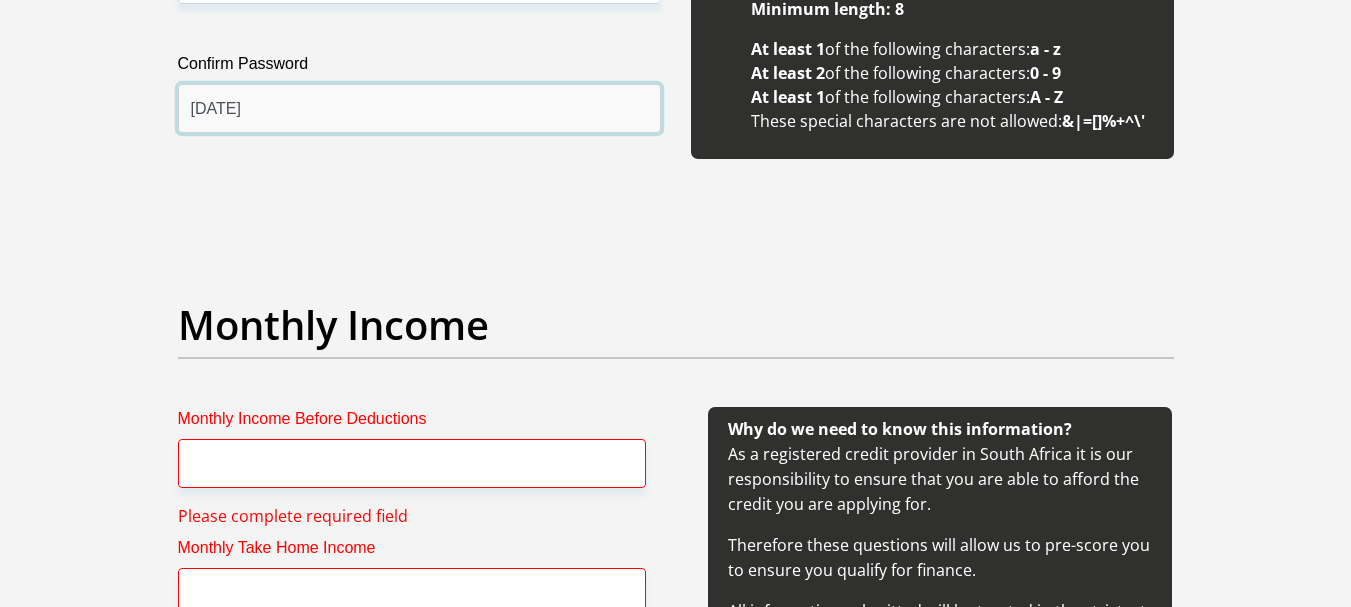 scroll, scrollTop: 2215, scrollLeft: 0, axis: vertical 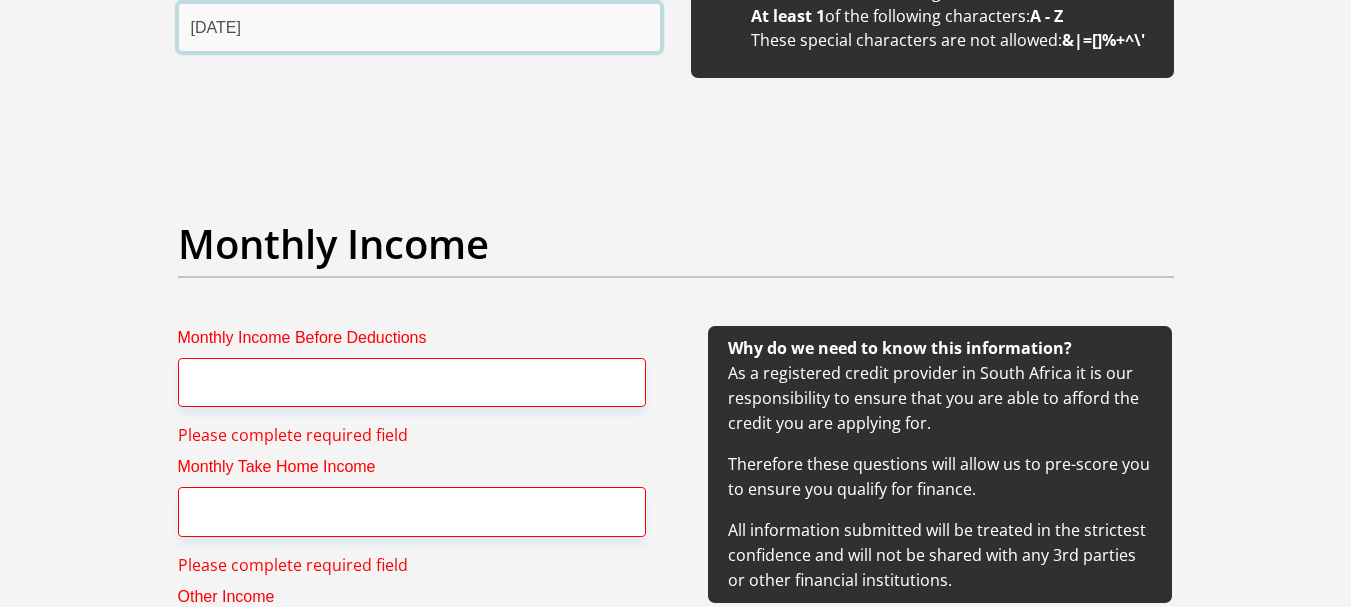 type on "[DATE]" 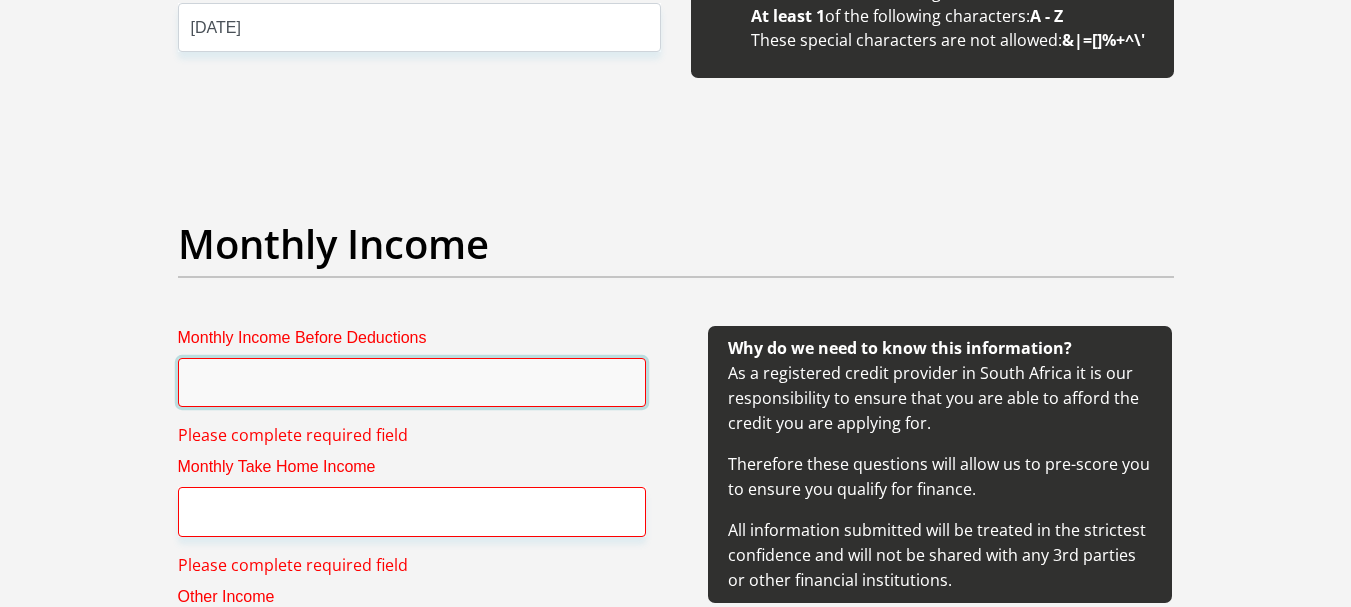 click on "Monthly Income Before Deductions" at bounding box center (412, 382) 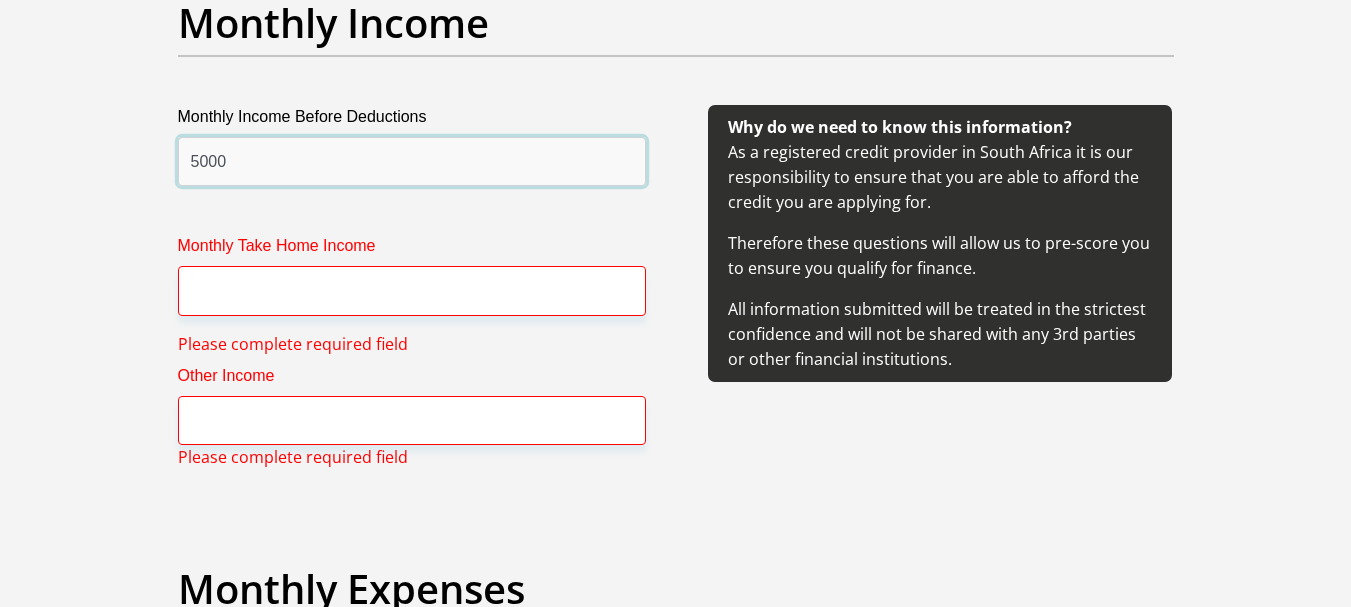 scroll, scrollTop: 2515, scrollLeft: 0, axis: vertical 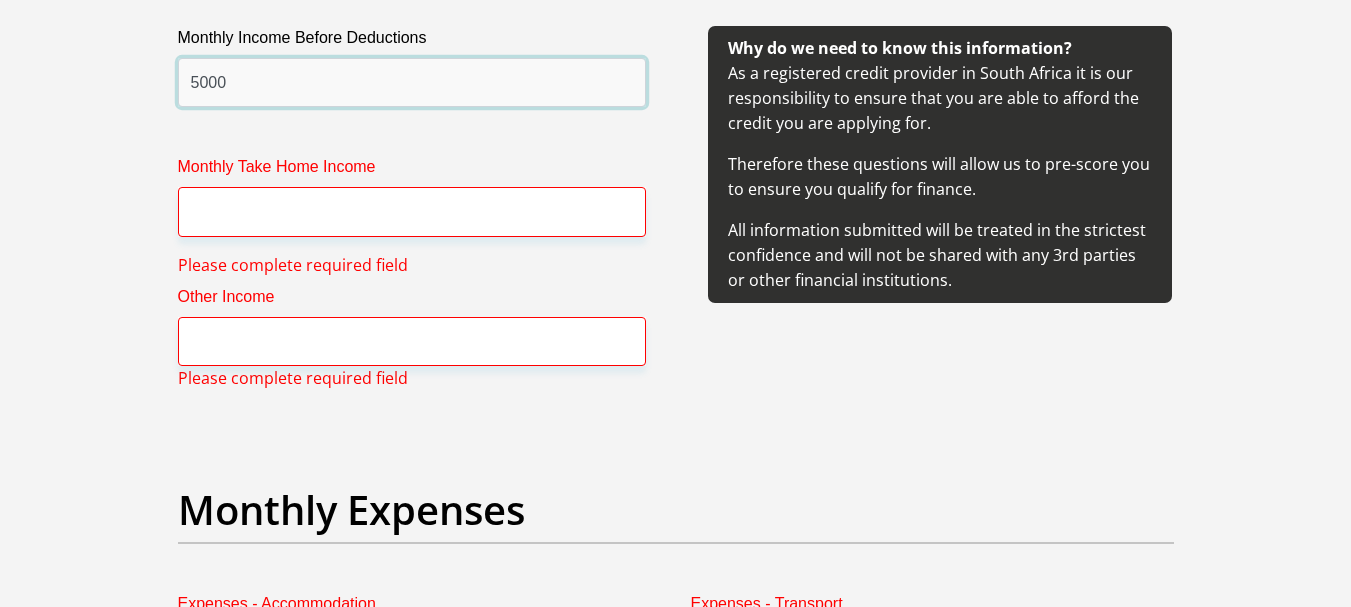 type on "5000" 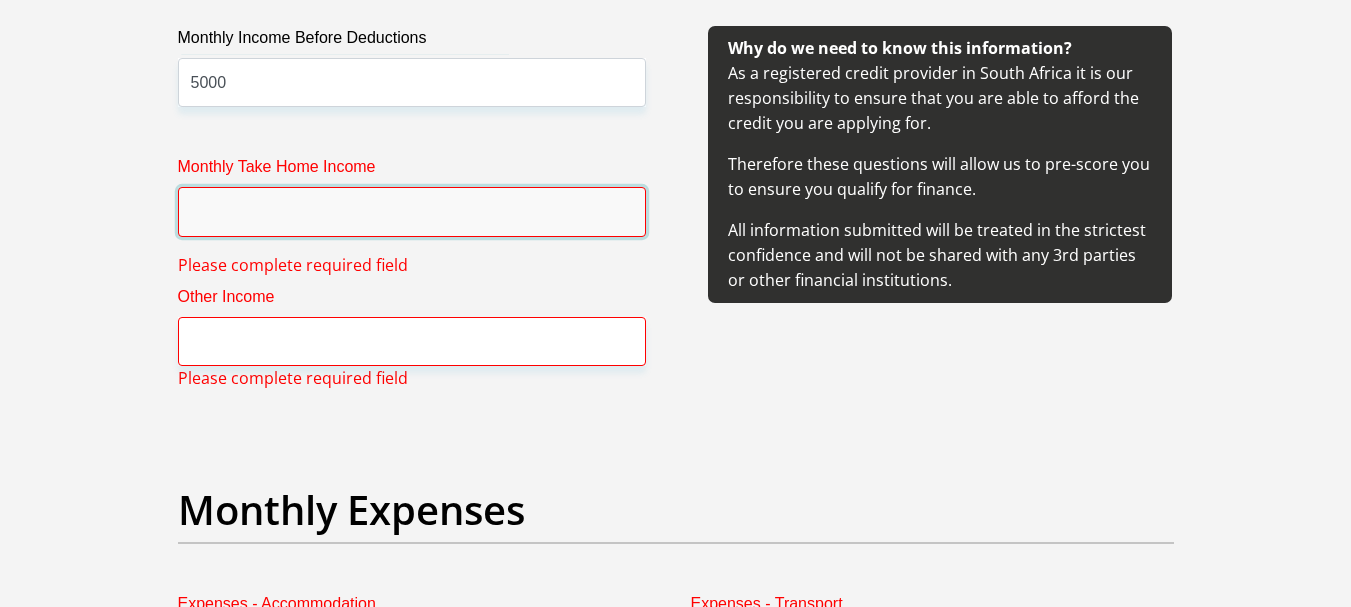 click on "Monthly Take Home Income" at bounding box center (412, 211) 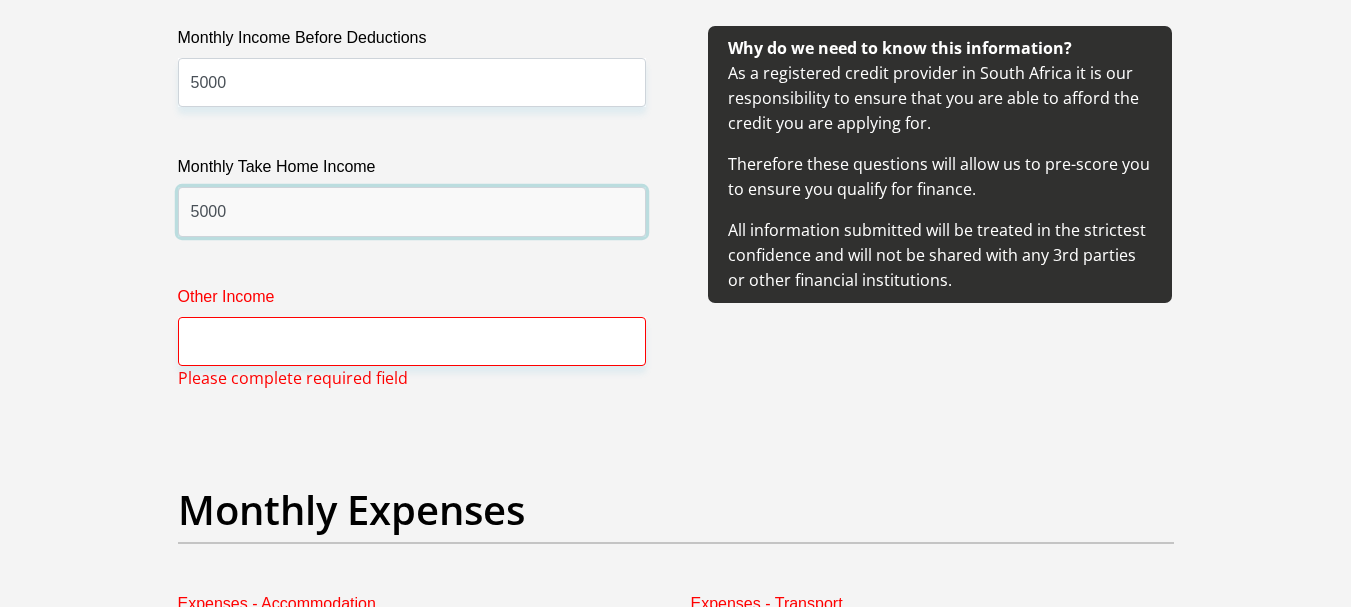 type on "5000" 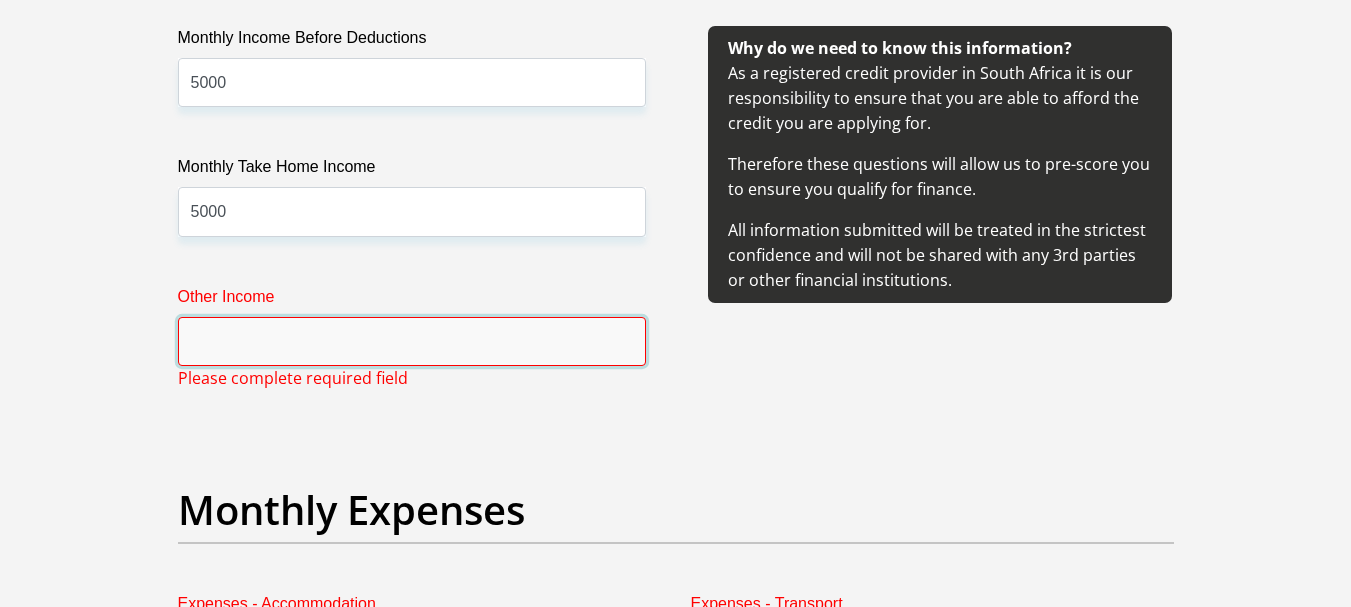 click on "Other Income" at bounding box center (412, 341) 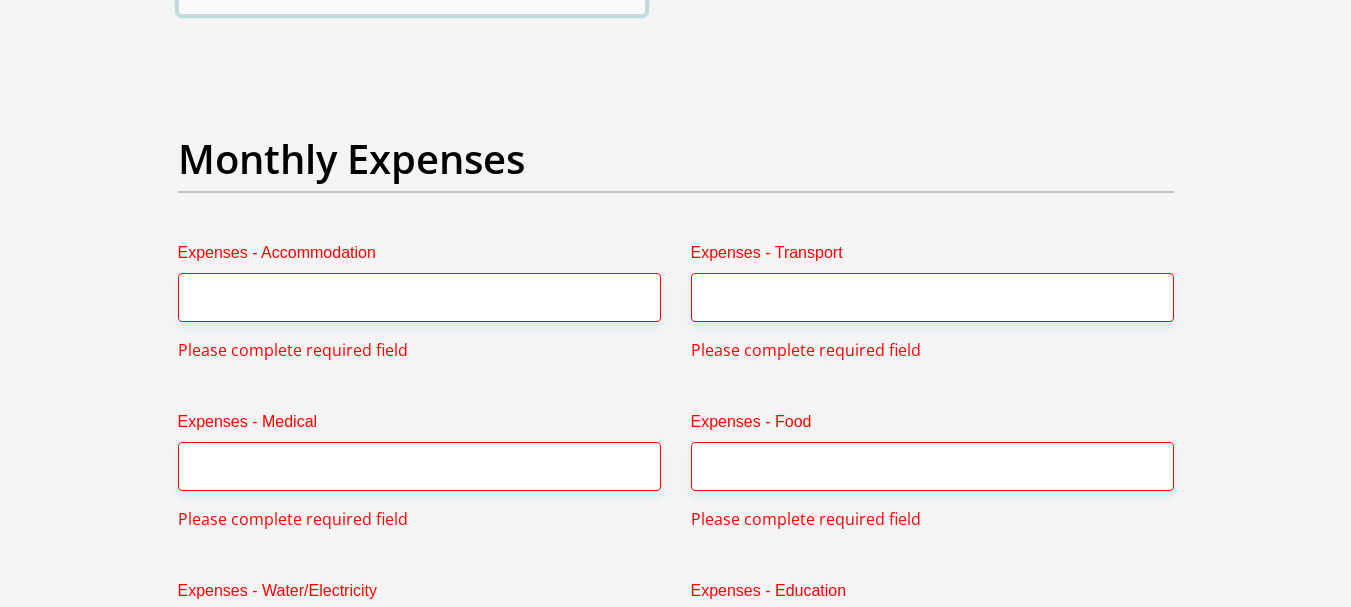 scroll, scrollTop: 2915, scrollLeft: 0, axis: vertical 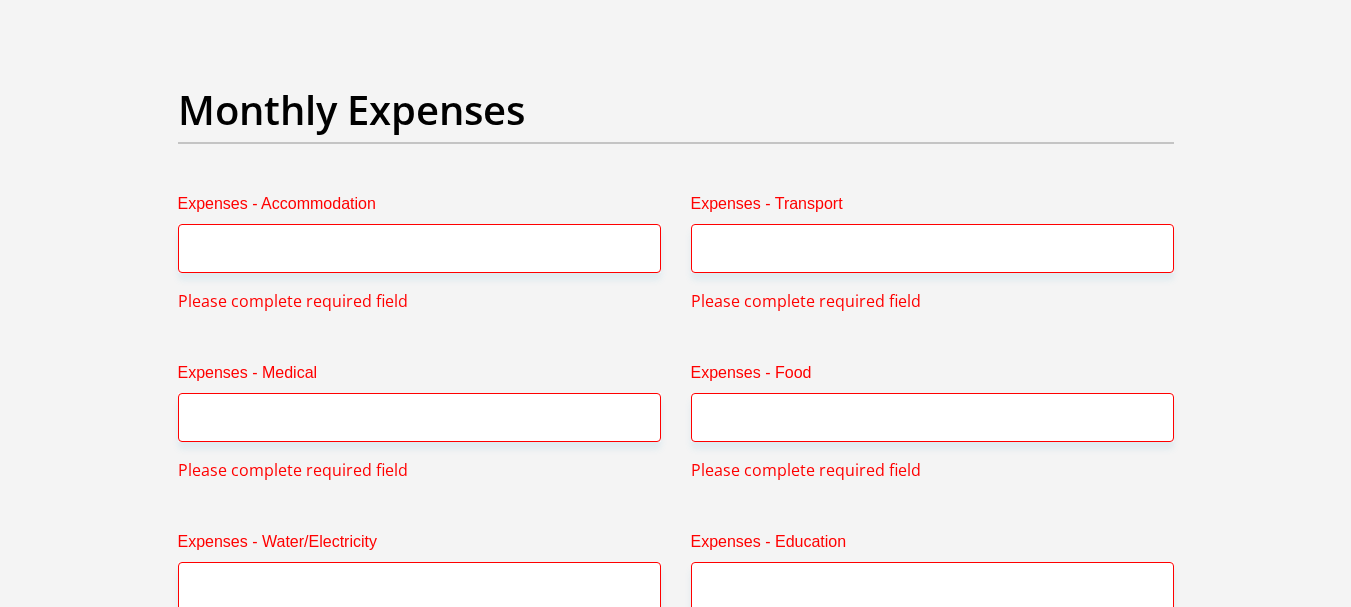type on "0" 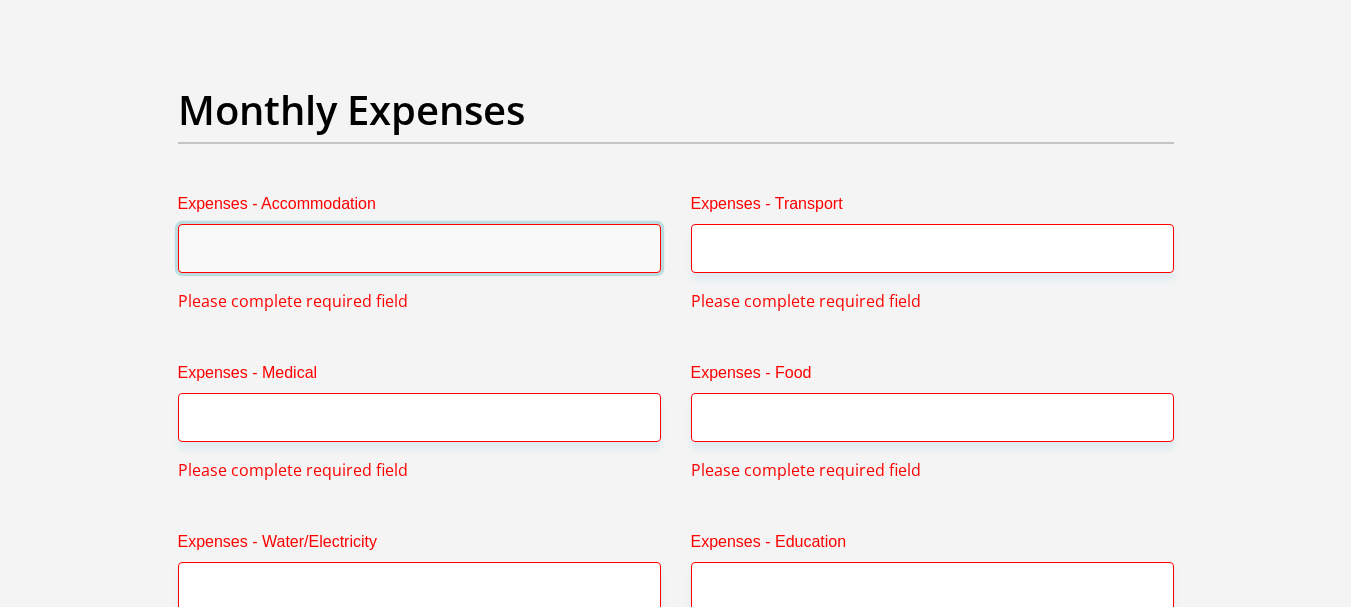 click on "Expenses - Accommodation" at bounding box center [419, 248] 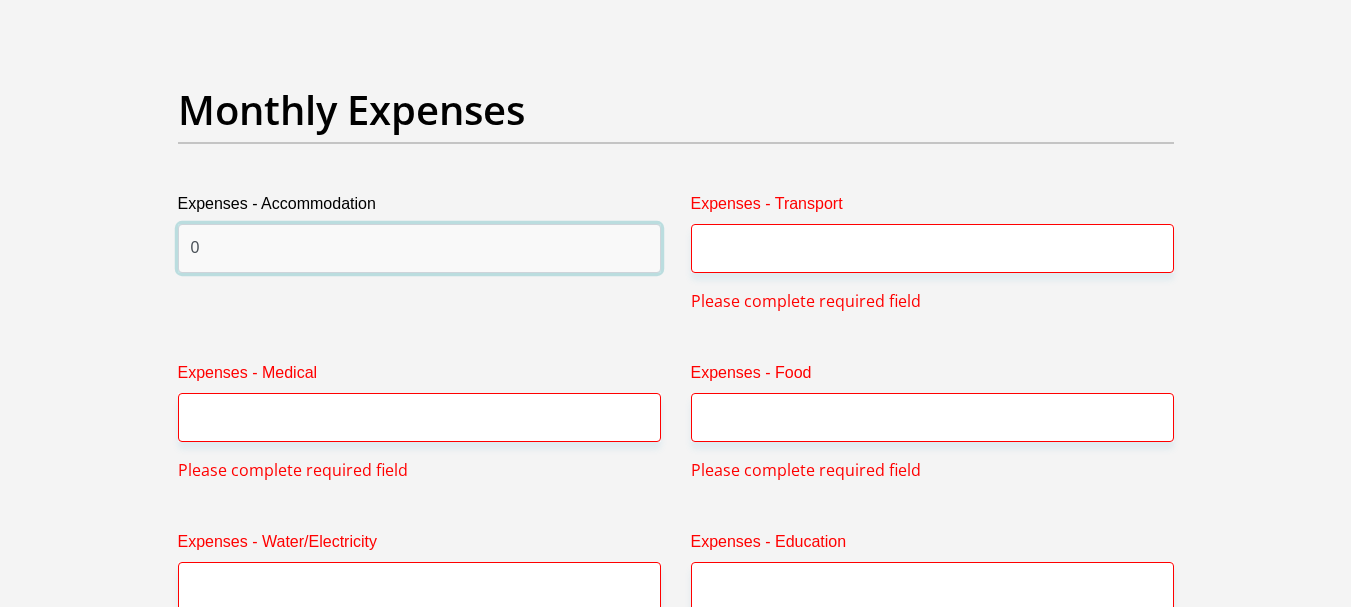 type on "0" 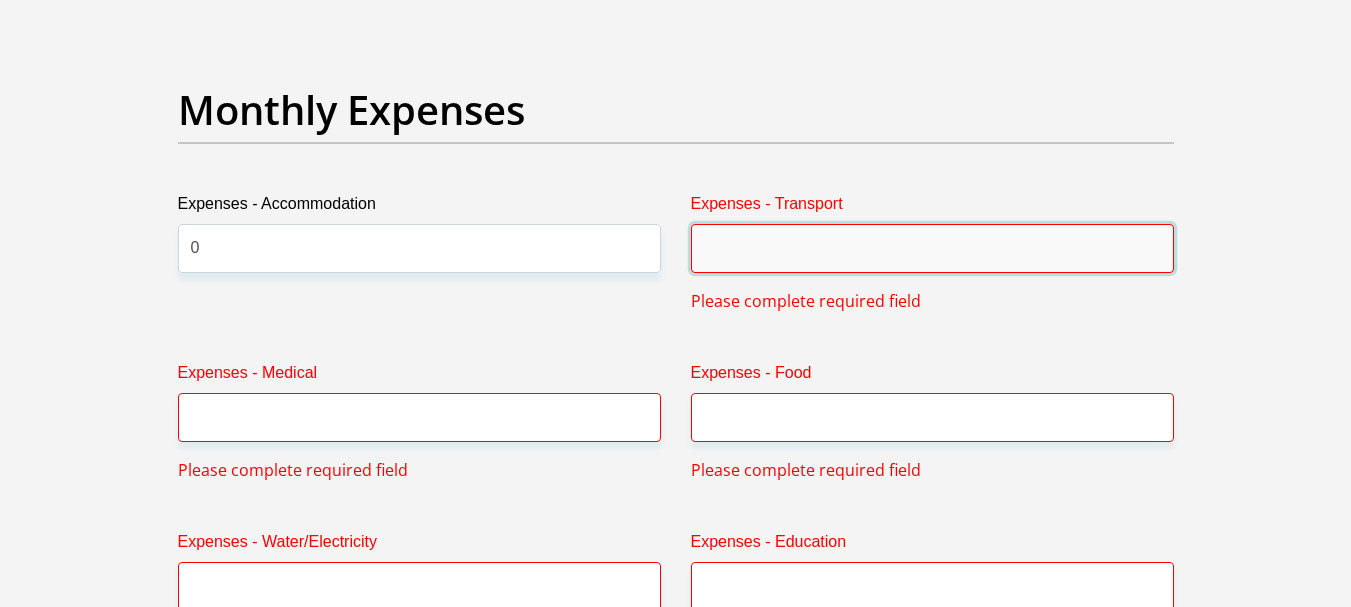 click on "Expenses - Transport" at bounding box center (932, 248) 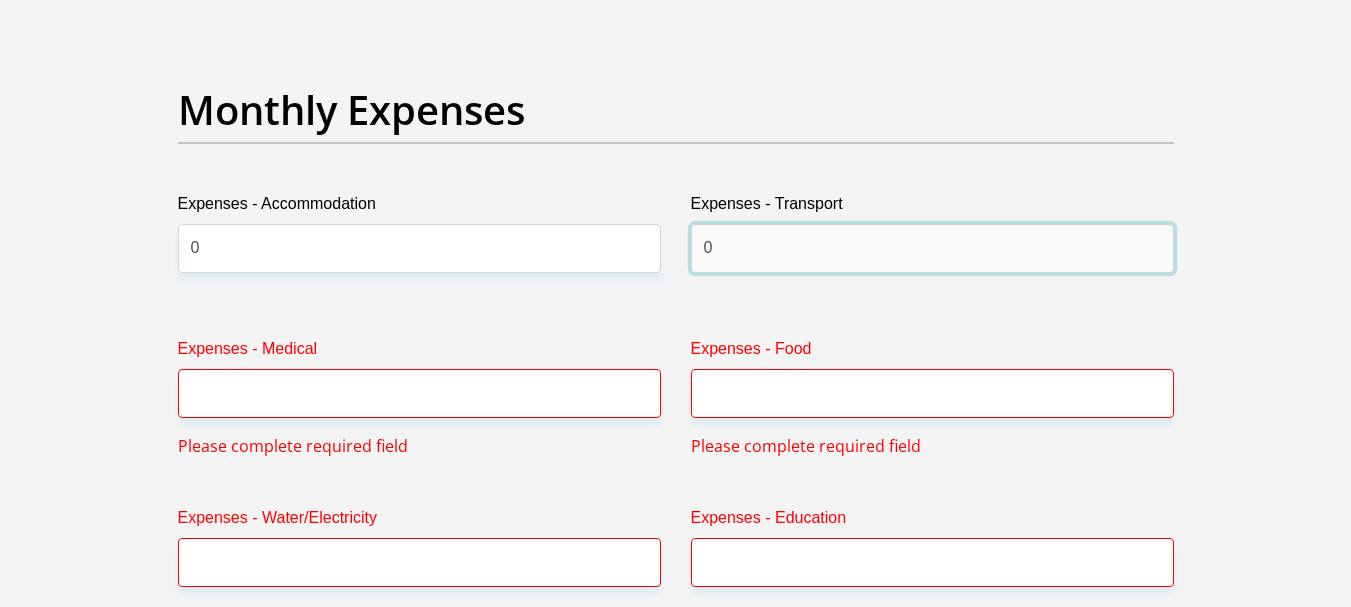 type on "0" 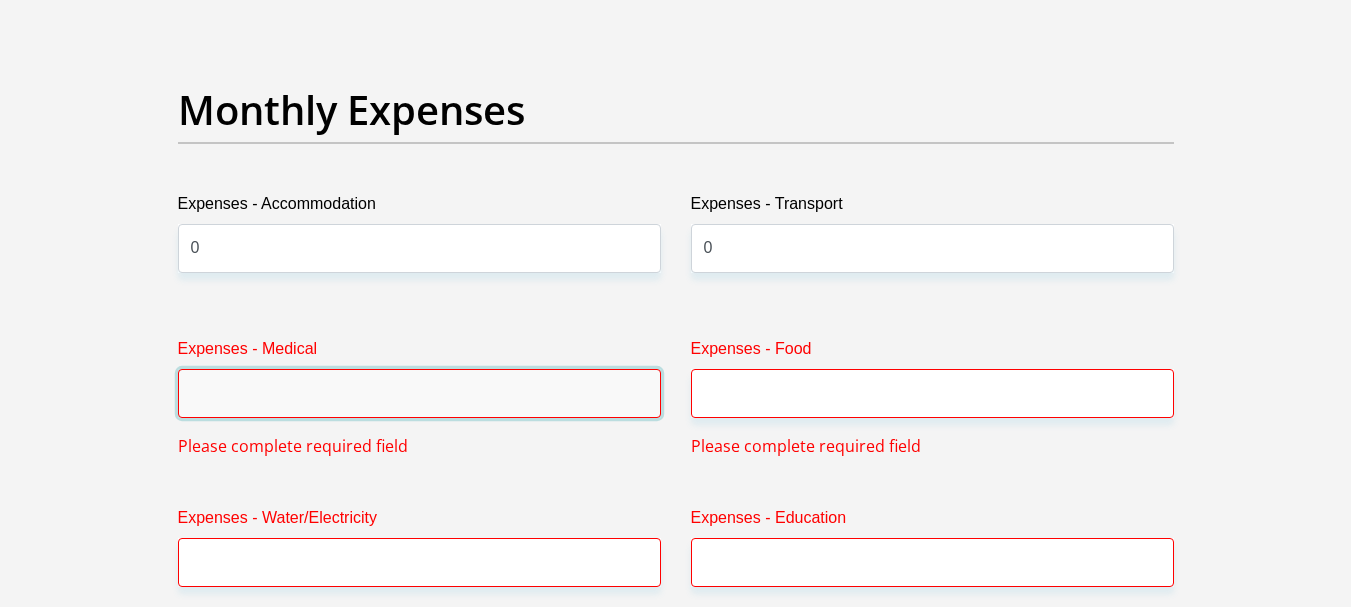click on "Expenses - Medical" at bounding box center (419, 393) 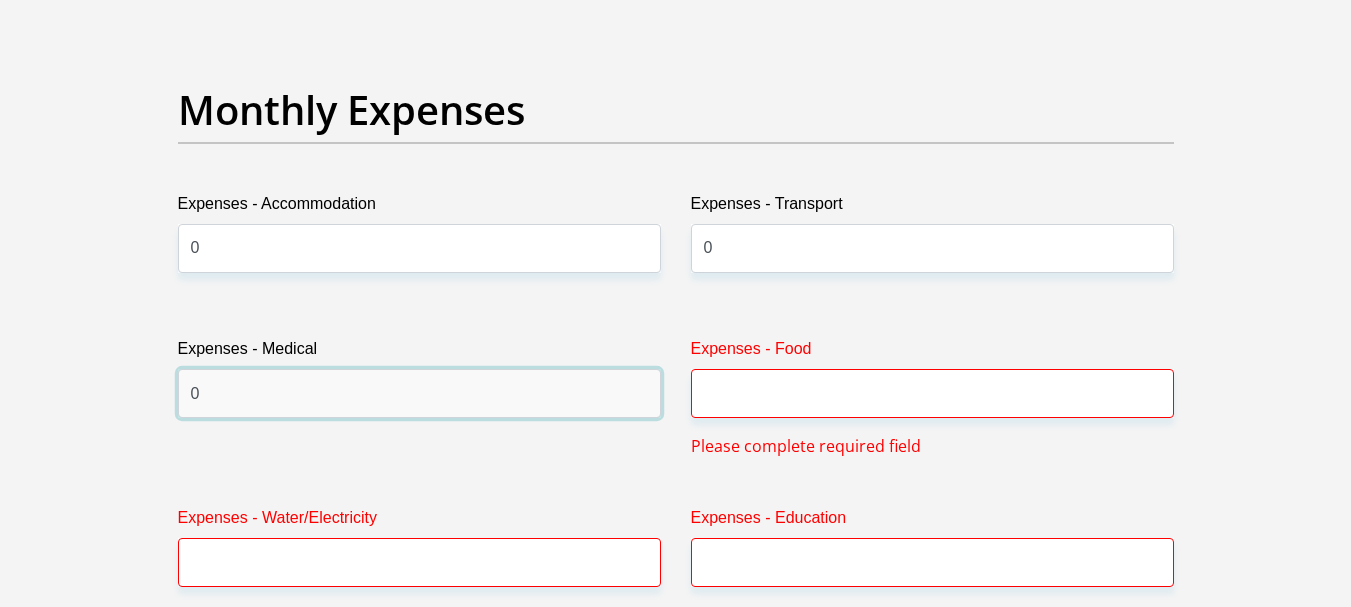 type on "0" 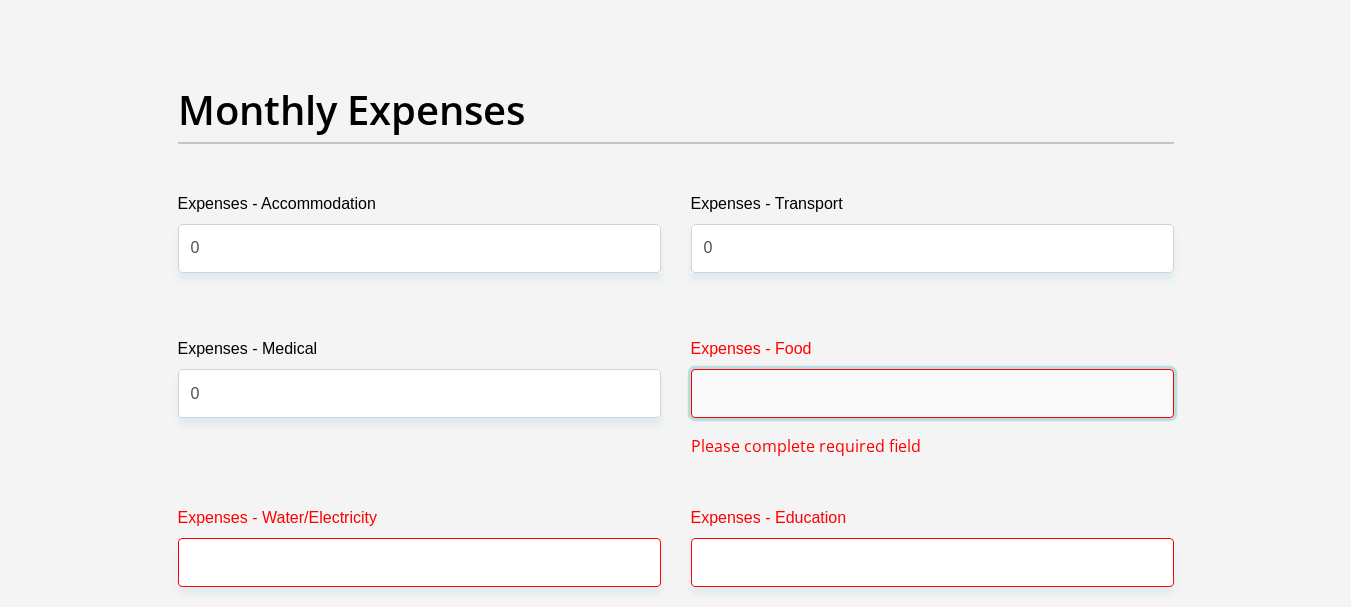 click on "Expenses - Food" at bounding box center [932, 393] 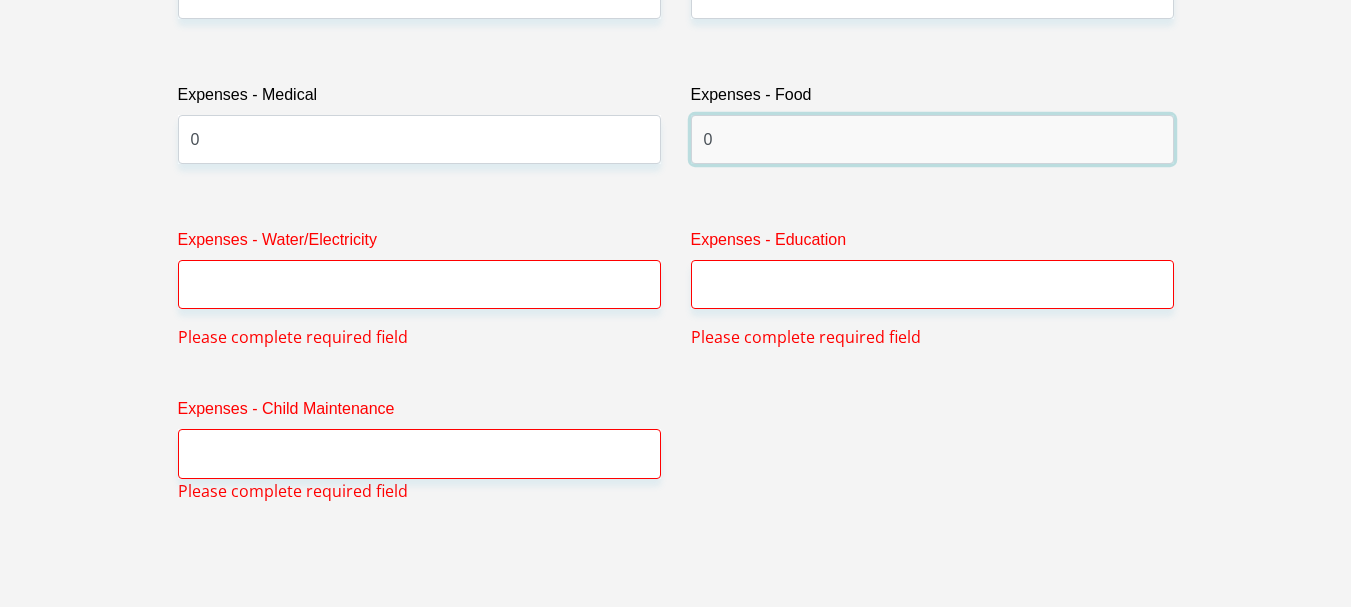 scroll, scrollTop: 3215, scrollLeft: 0, axis: vertical 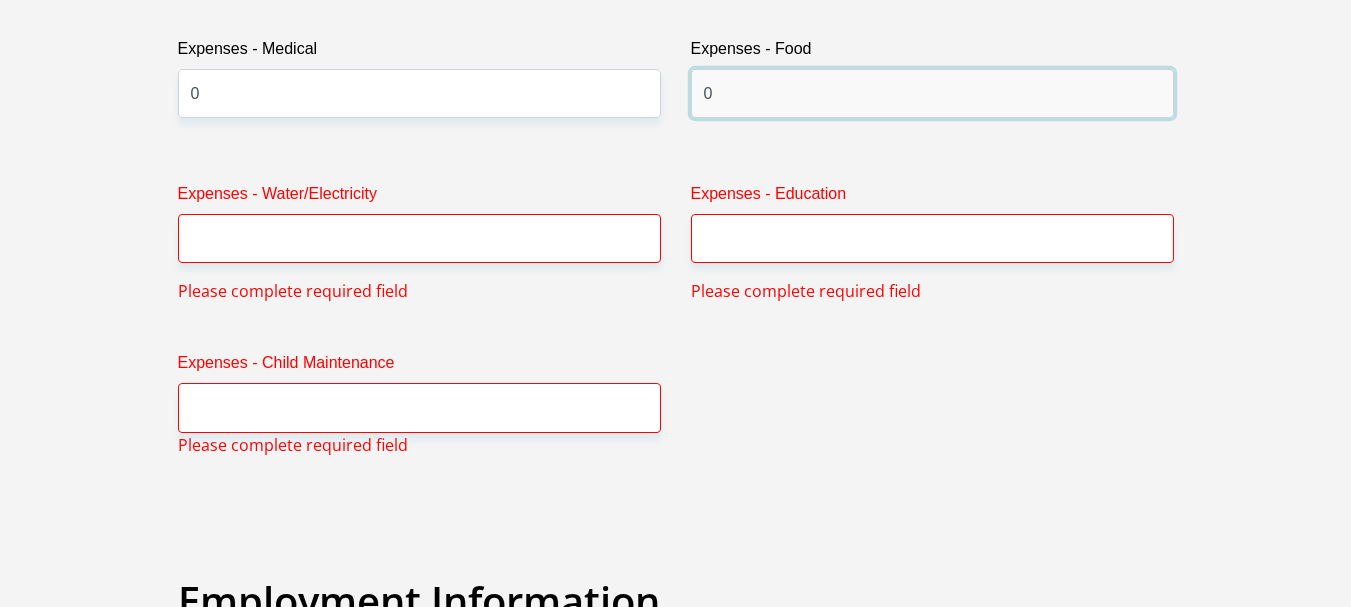 type on "0" 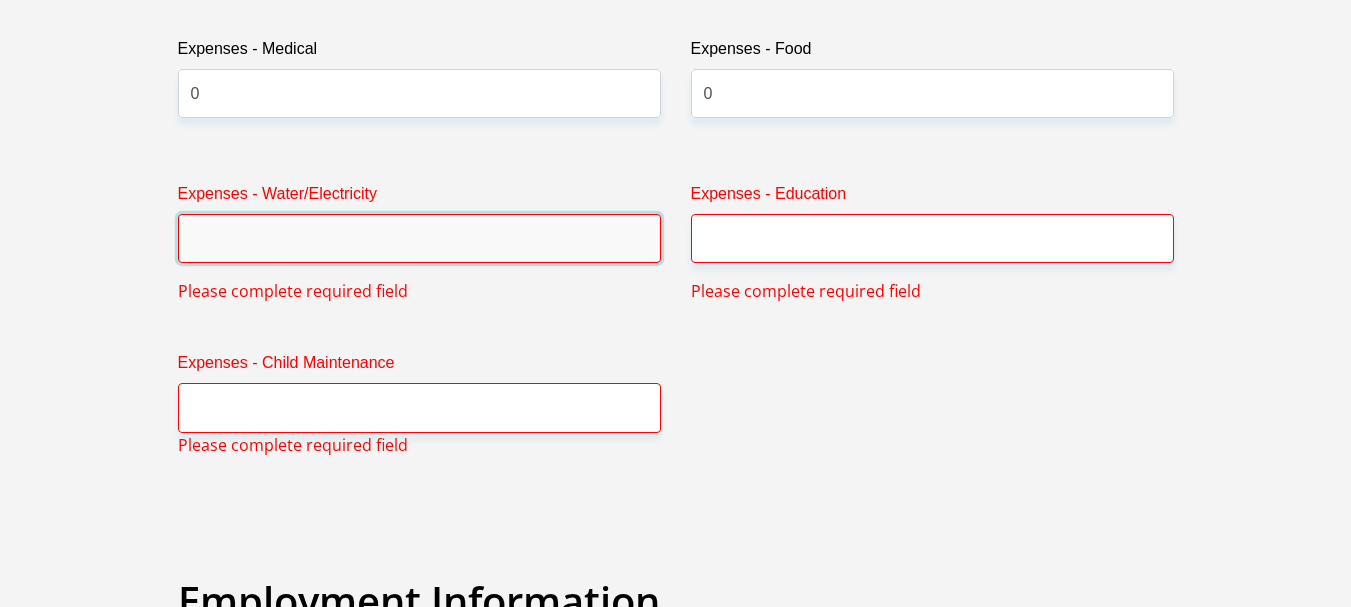 click on "Expenses - Water/Electricity" at bounding box center (419, 238) 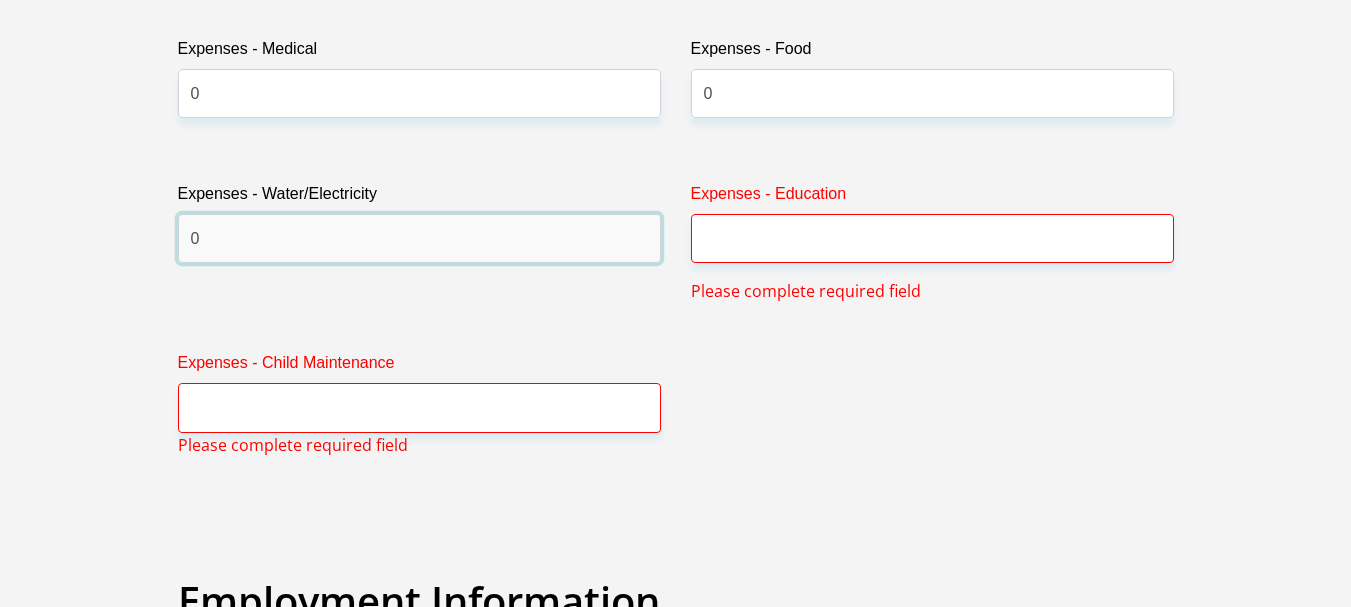 type on "0" 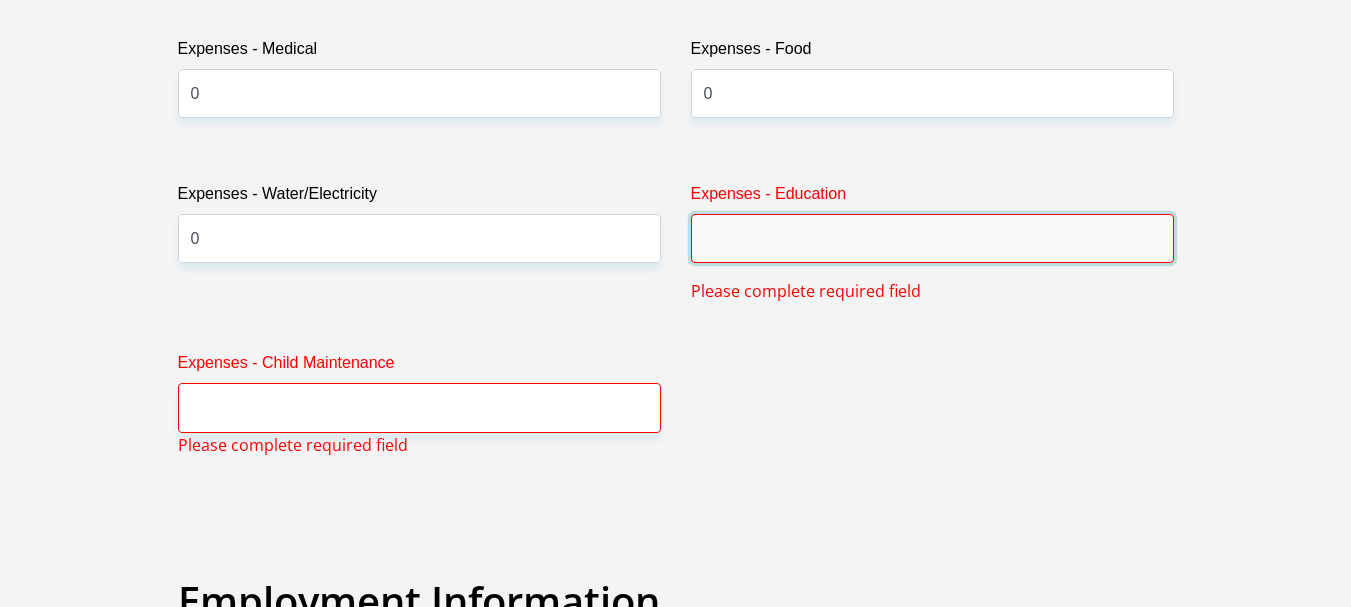 click on "Expenses - Education" at bounding box center [932, 238] 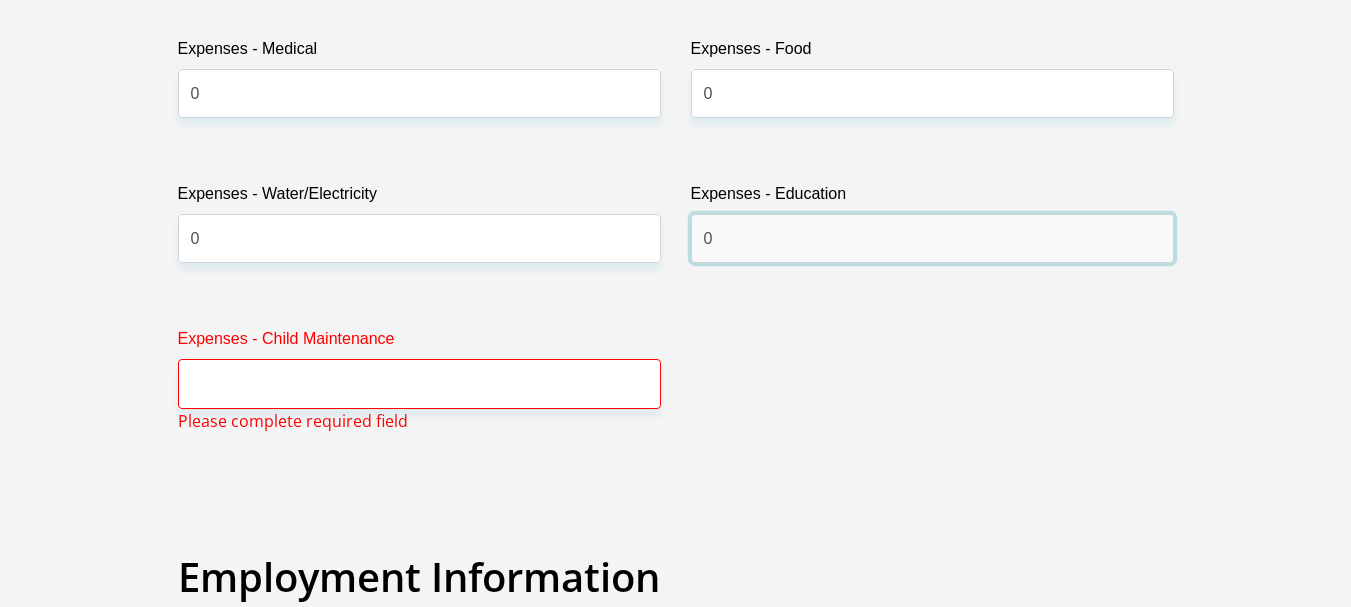 type on "0" 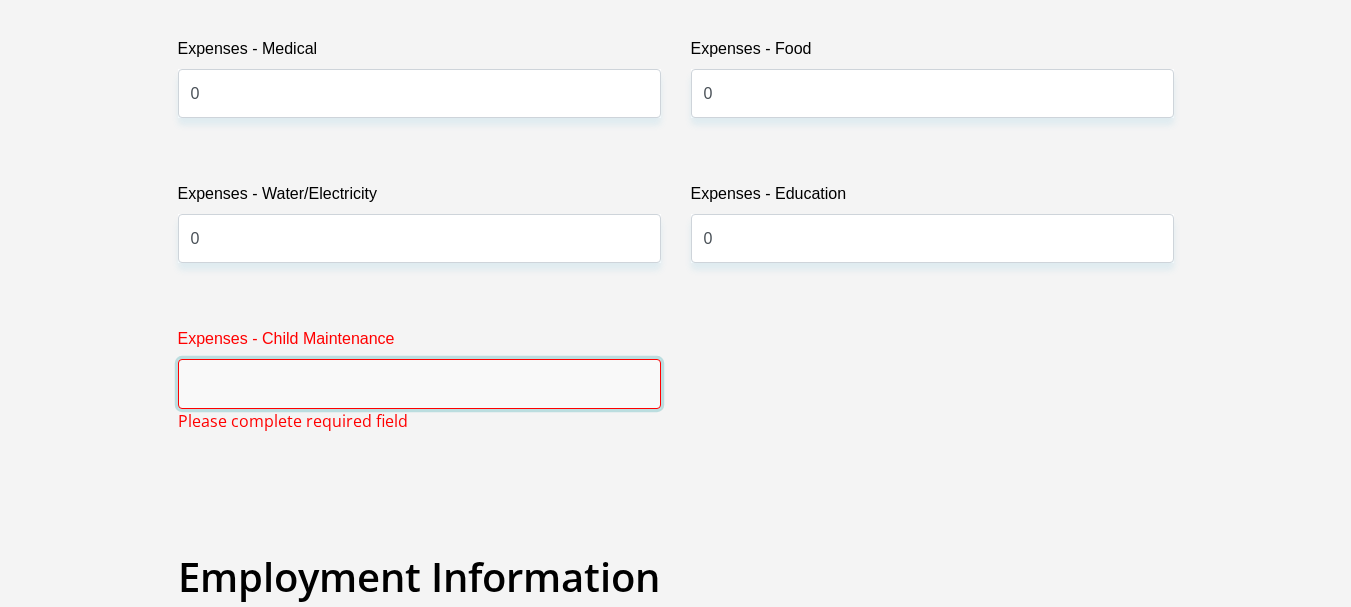 click on "Expenses - Child Maintenance" at bounding box center [419, 383] 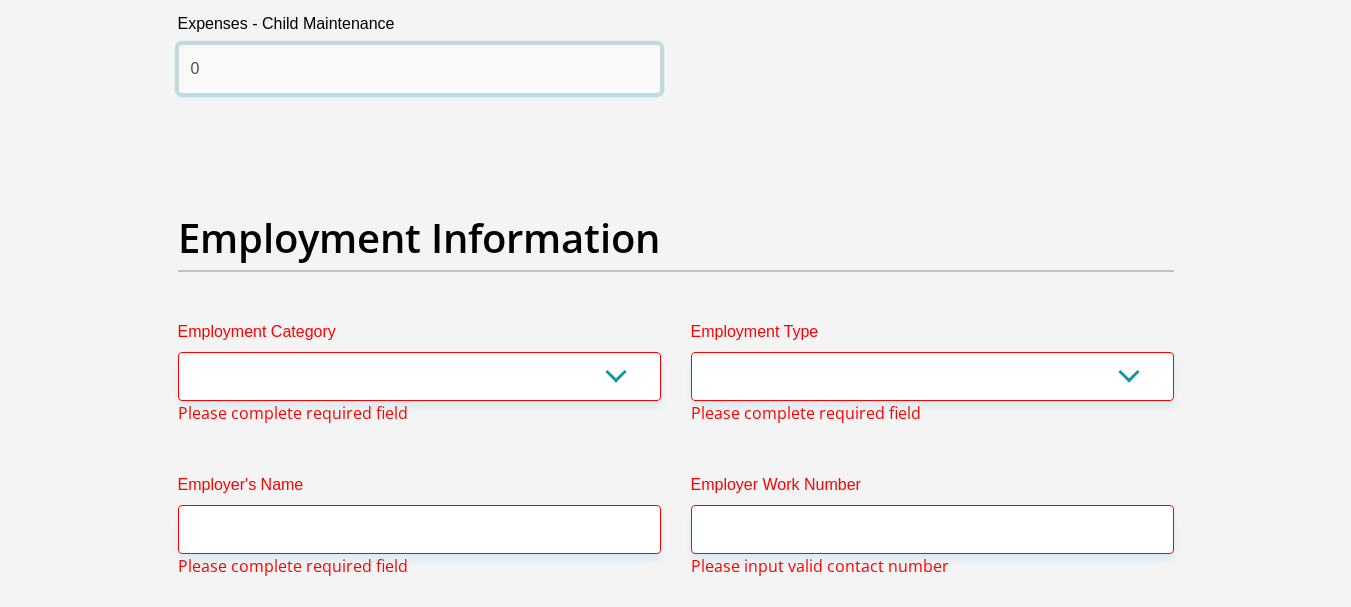 scroll, scrollTop: 3615, scrollLeft: 0, axis: vertical 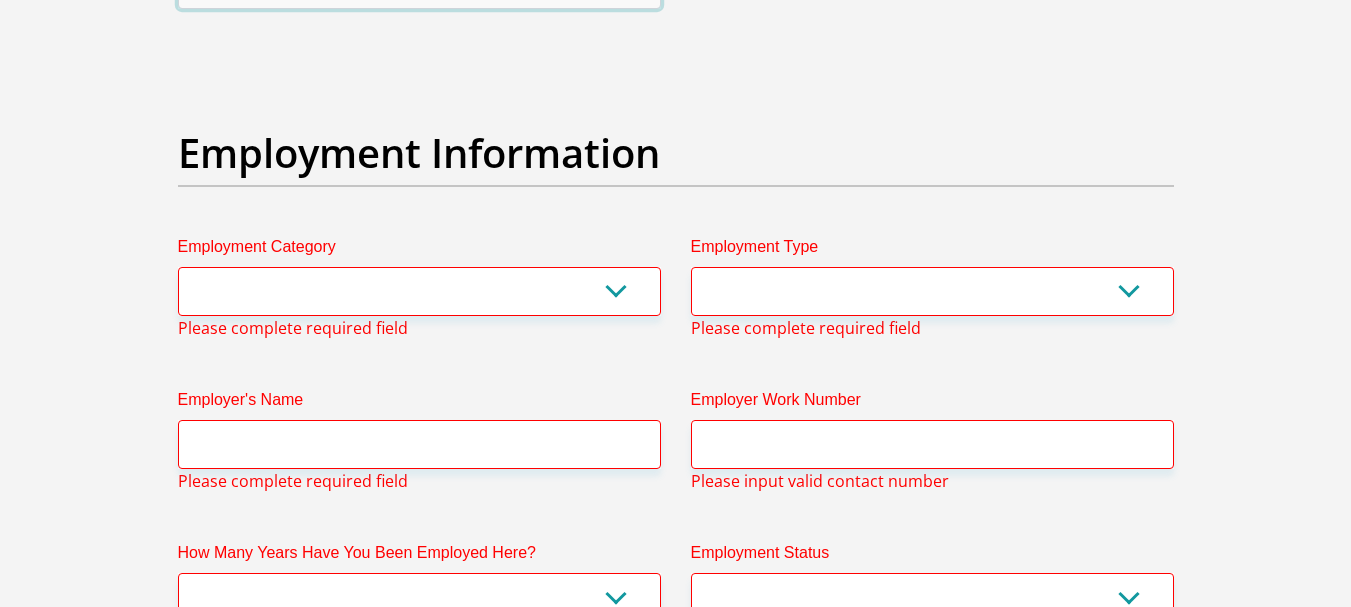 type on "0" 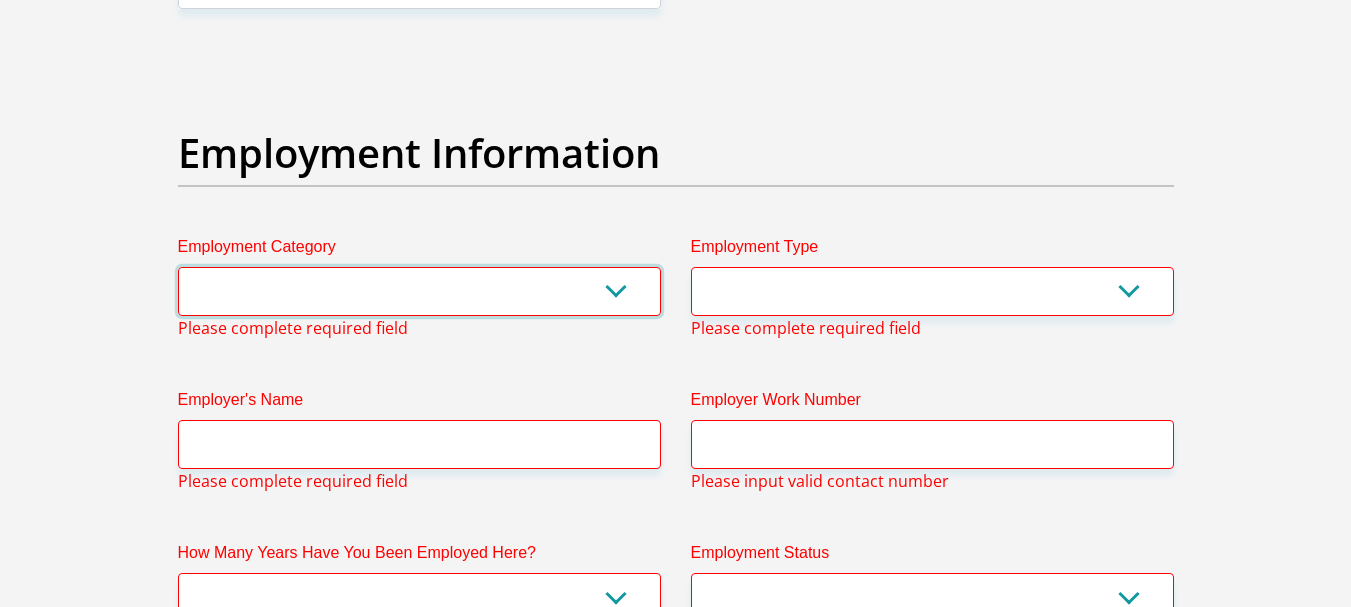 click on "AGRICULTURE
ALCOHOL & TOBACCO
CONSTRUCTION MATERIALS
METALLURGY
EQUIPMENT FOR RENEWABLE ENERGY
SPECIALIZED CONTRACTORS
CAR
GAMING (INCL. INTERNET
OTHER WHOLESALE
UNLICENSED PHARMACEUTICALS
CURRENCY EXCHANGE HOUSES
OTHER FINANCIAL INSTITUTIONS & INSURANCE
REAL ESTATE AGENTS
OIL & GAS
OTHER MATERIALS (E.G. IRON ORE)
PRECIOUS STONES & PRECIOUS METALS
POLITICAL ORGANIZATIONS
RELIGIOUS ORGANIZATIONS(NOT SECTS)
ACTI. HAVING BUSINESS DEAL WITH PUBLIC ADMINISTRATION
LAUNDROMATS" at bounding box center [419, 291] 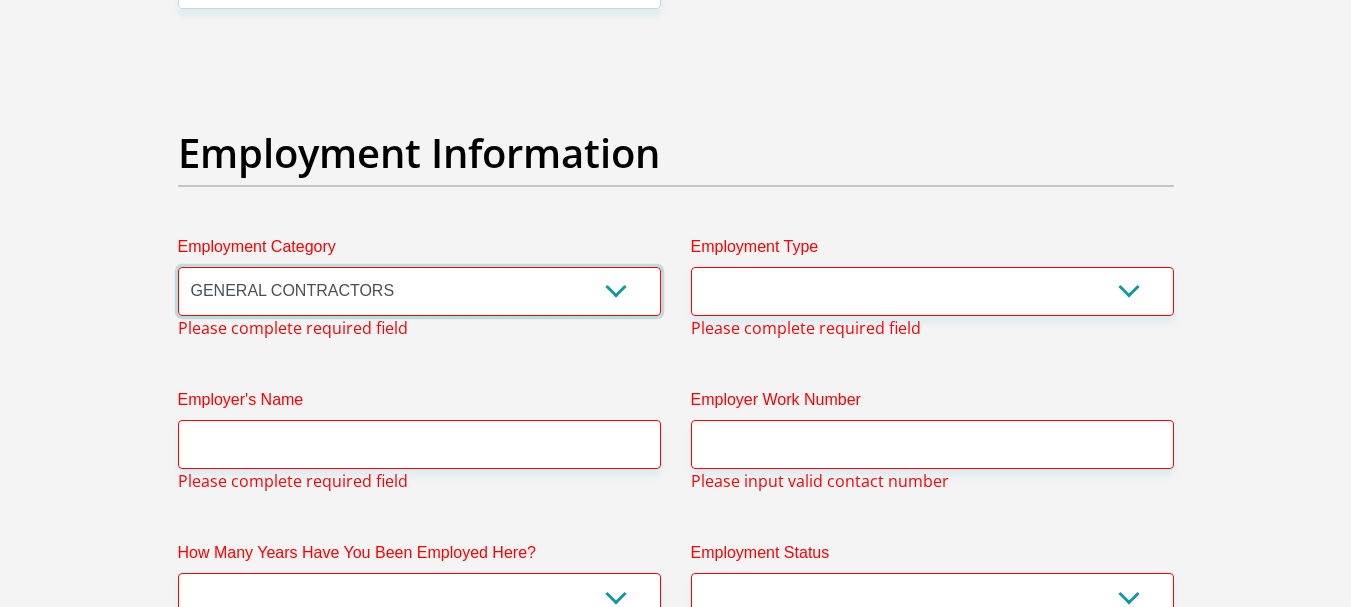 click on "AGRICULTURE
ALCOHOL & TOBACCO
CONSTRUCTION MATERIALS
METALLURGY
EQUIPMENT FOR RENEWABLE ENERGY
SPECIALIZED CONTRACTORS
CAR
GAMING (INCL. INTERNET
OTHER WHOLESALE
UNLICENSED PHARMACEUTICALS
CURRENCY EXCHANGE HOUSES
OTHER FINANCIAL INSTITUTIONS & INSURANCE
REAL ESTATE AGENTS
OIL & GAS
OTHER MATERIALS (E.G. IRON ORE)
PRECIOUS STONES & PRECIOUS METALS
POLITICAL ORGANIZATIONS
RELIGIOUS ORGANIZATIONS(NOT SECTS)
ACTI. HAVING BUSINESS DEAL WITH PUBLIC ADMINISTRATION
LAUNDROMATS" at bounding box center (419, 291) 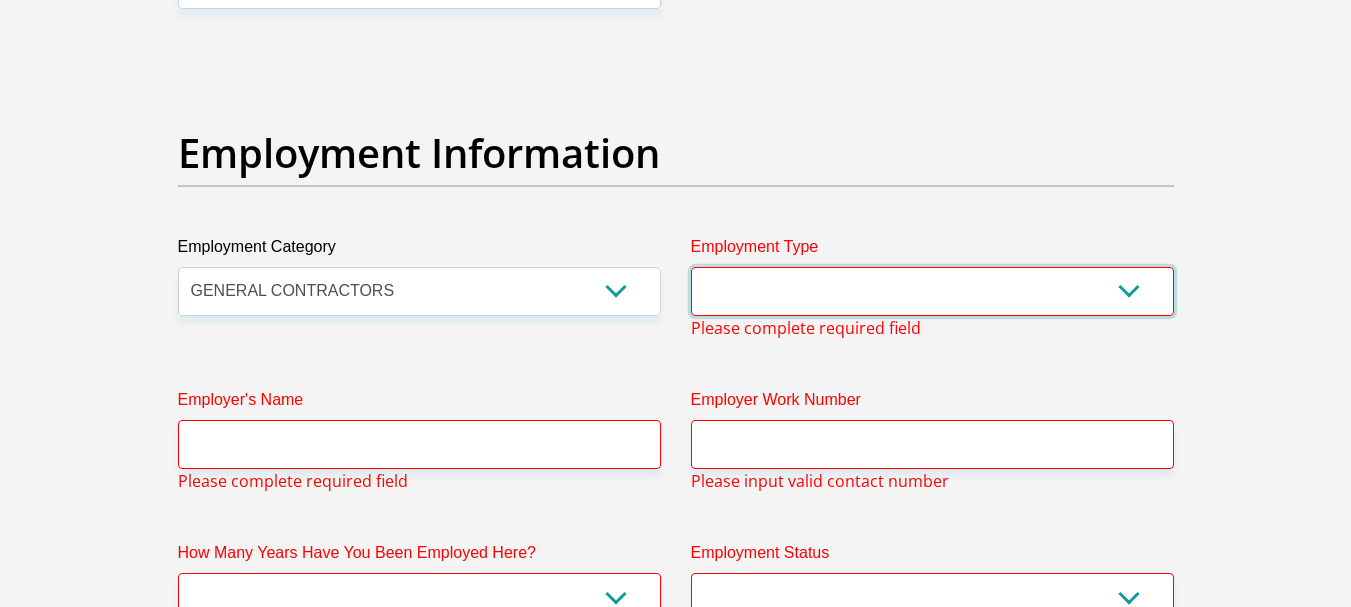 click on "College/Lecturer
Craft Seller
Creative
Driver
Executive
Farmer
Forces - Non Commissioned
Forces - Officer
Hawker
Housewife
Labourer
Licenced Professional
Manager
Miner
Non Licenced Professional
Office Staff/Clerk
Outside Worker
Pensioner
Permanent Teacher
Production/Manufacturing
Sales
Self-Employed
Semi-Professional Worker
Service Industry  Social Worker  Student" at bounding box center (932, 291) 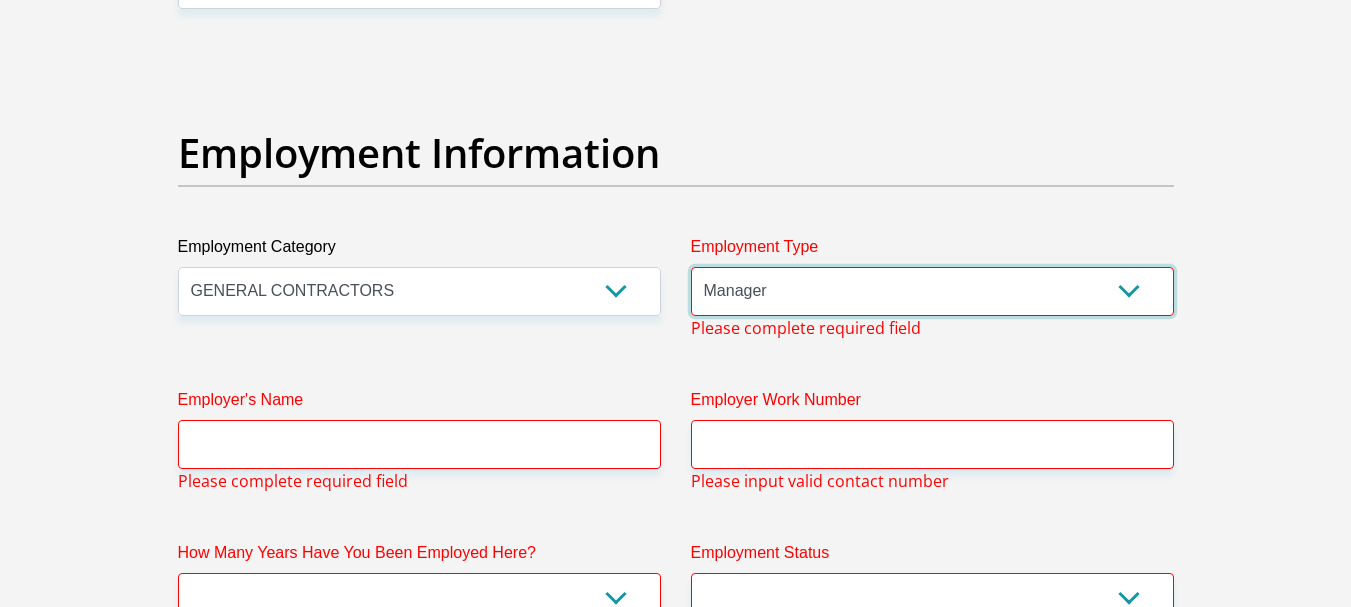click on "College/Lecturer
Craft Seller
Creative
Driver
Executive
Farmer
Forces - Non Commissioned
Forces - Officer
Hawker
Housewife
Labourer
Licenced Professional
Manager
Miner
Non Licenced Professional
Office Staff/Clerk
Outside Worker
Pensioner
Permanent Teacher
Production/Manufacturing
Sales
Self-Employed
Semi-Professional Worker
Service Industry  Social Worker  Student" at bounding box center [932, 291] 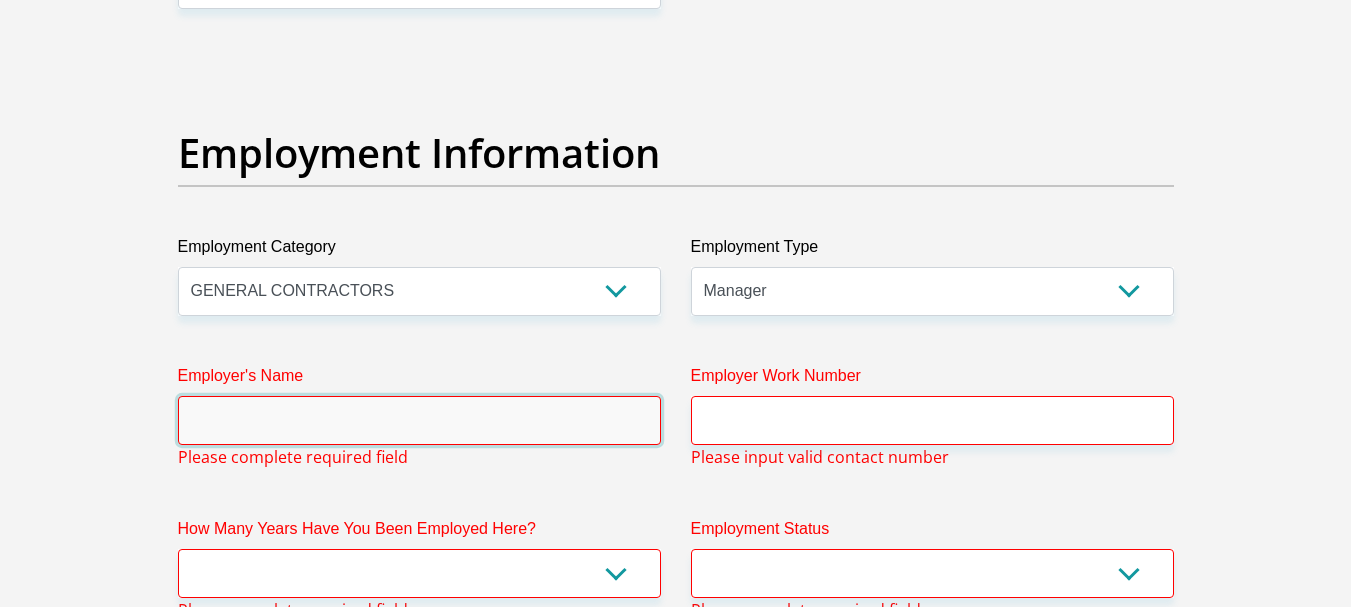 click on "Employer's Name" at bounding box center [419, 420] 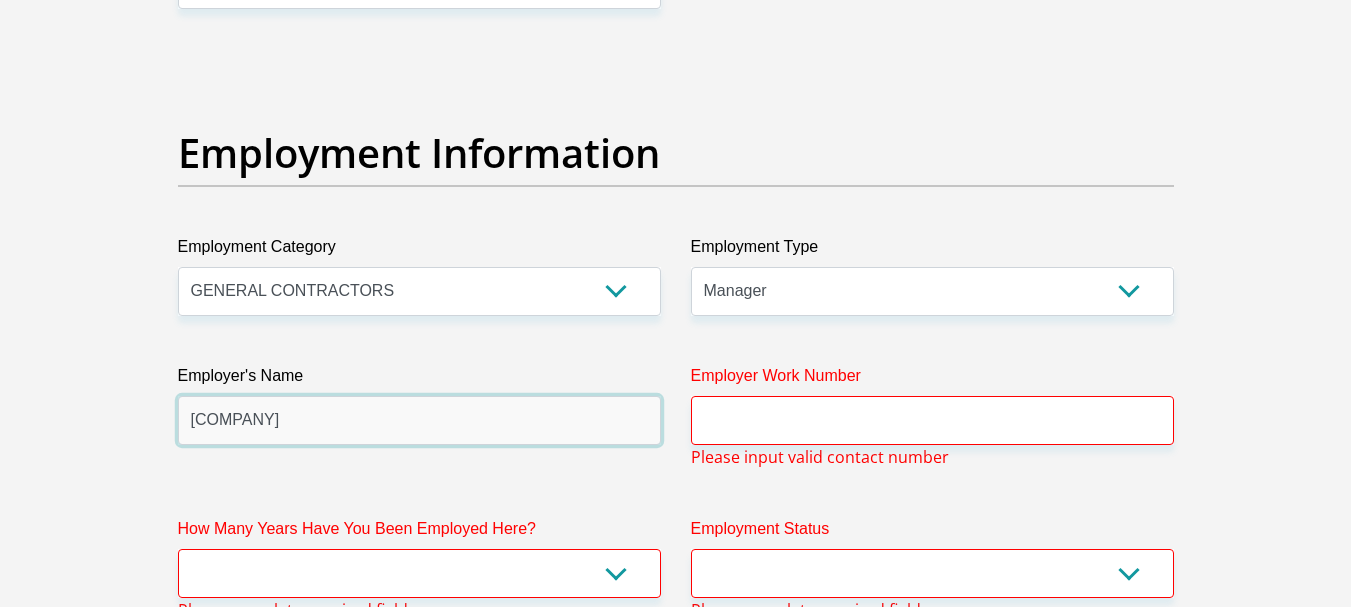 type on "[COMPANY]" 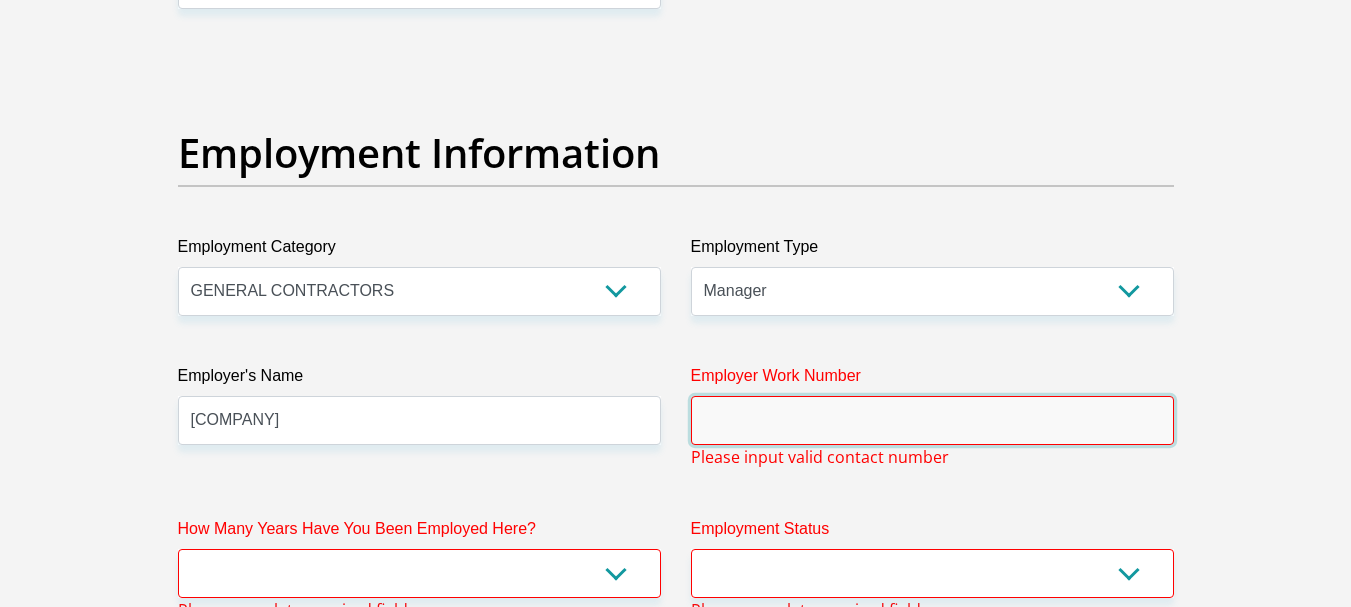 click on "Employer Work Number" at bounding box center [932, 420] 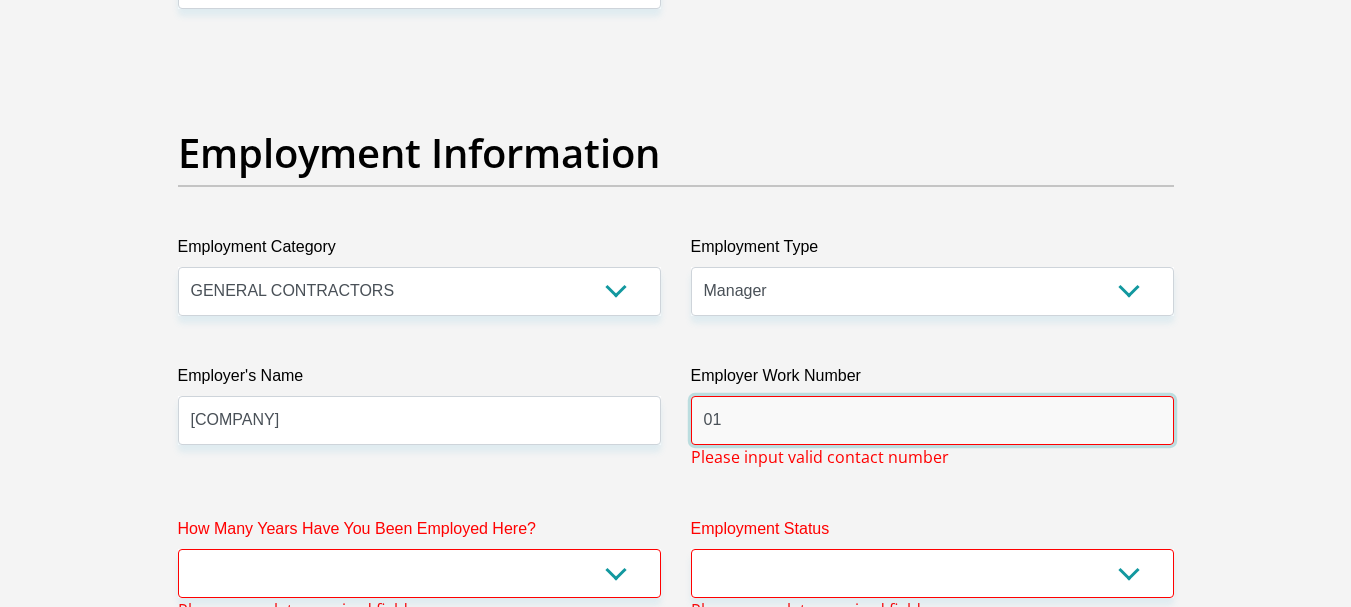 type on "0" 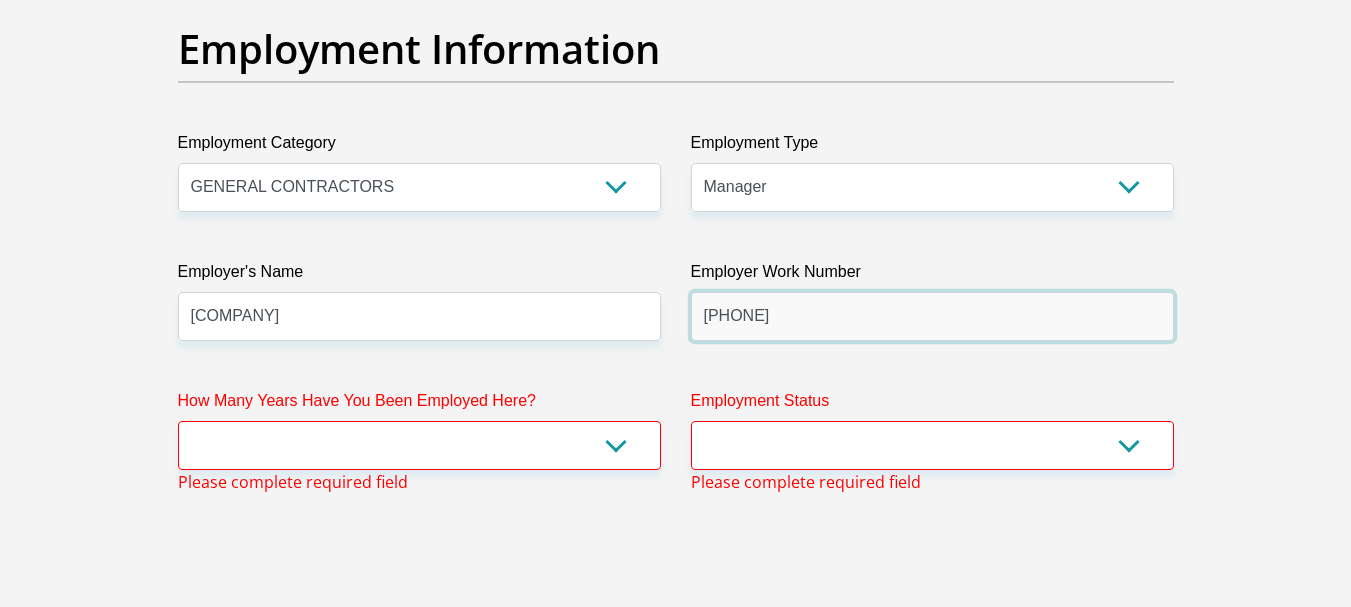 scroll, scrollTop: 3815, scrollLeft: 0, axis: vertical 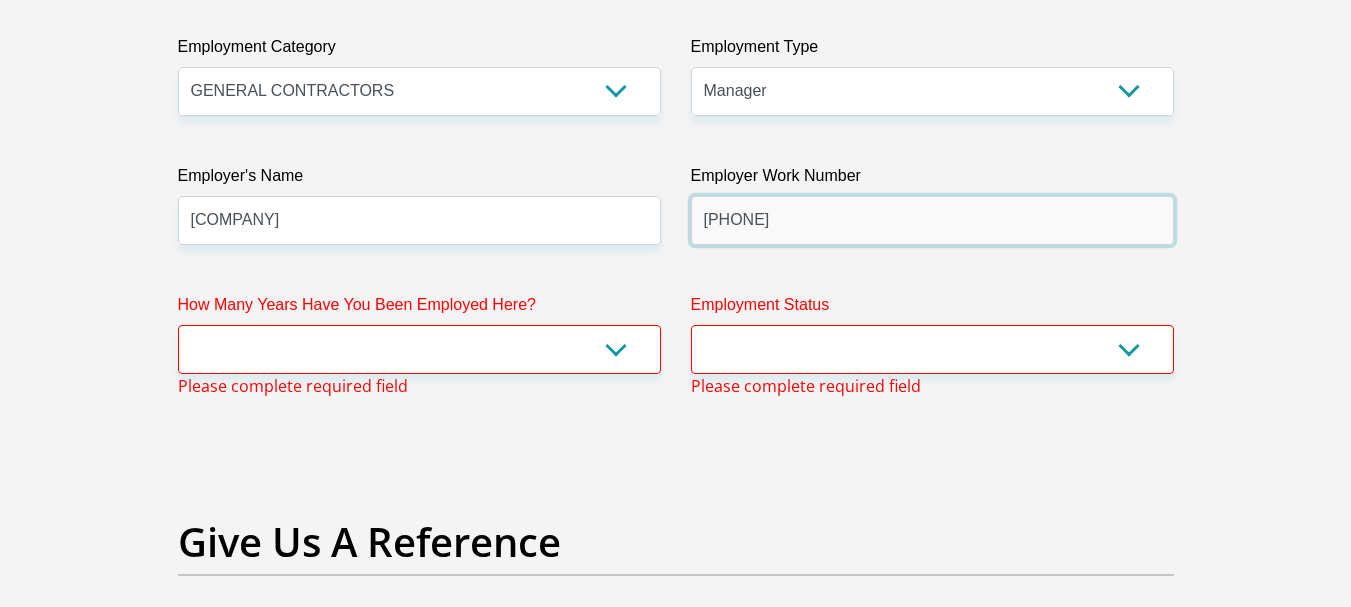 type on "[PHONE]" 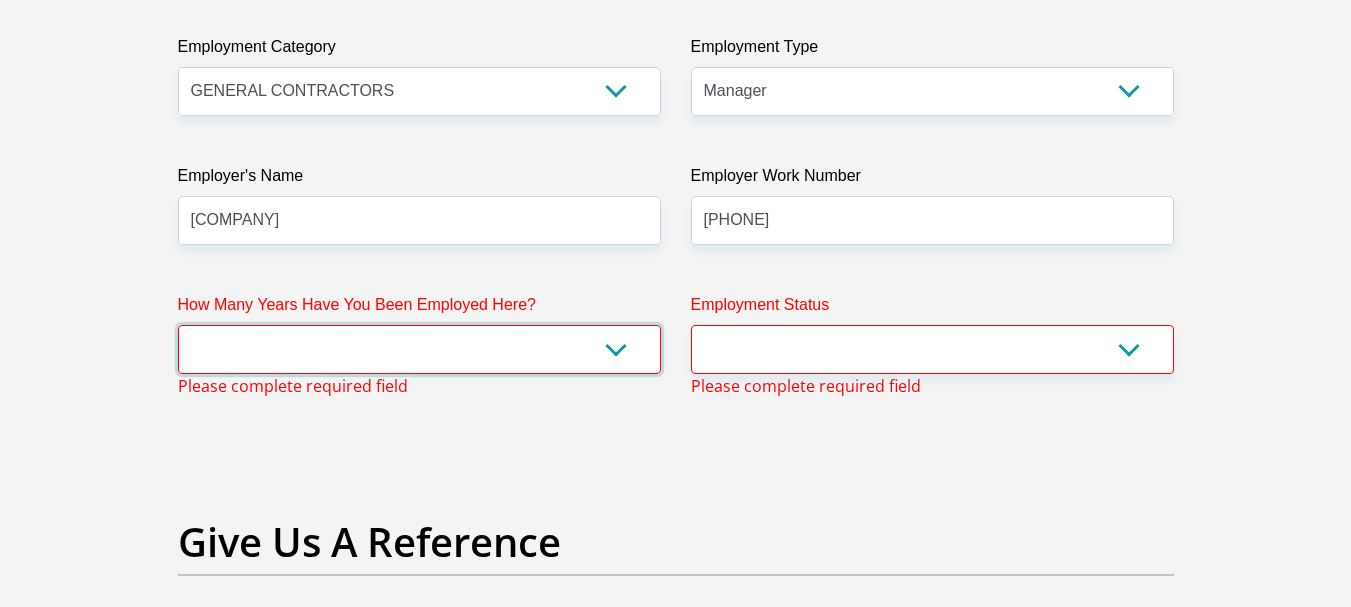 click on "less than 1 year
1-3 years
3-5 years
5+ years" at bounding box center [419, 349] 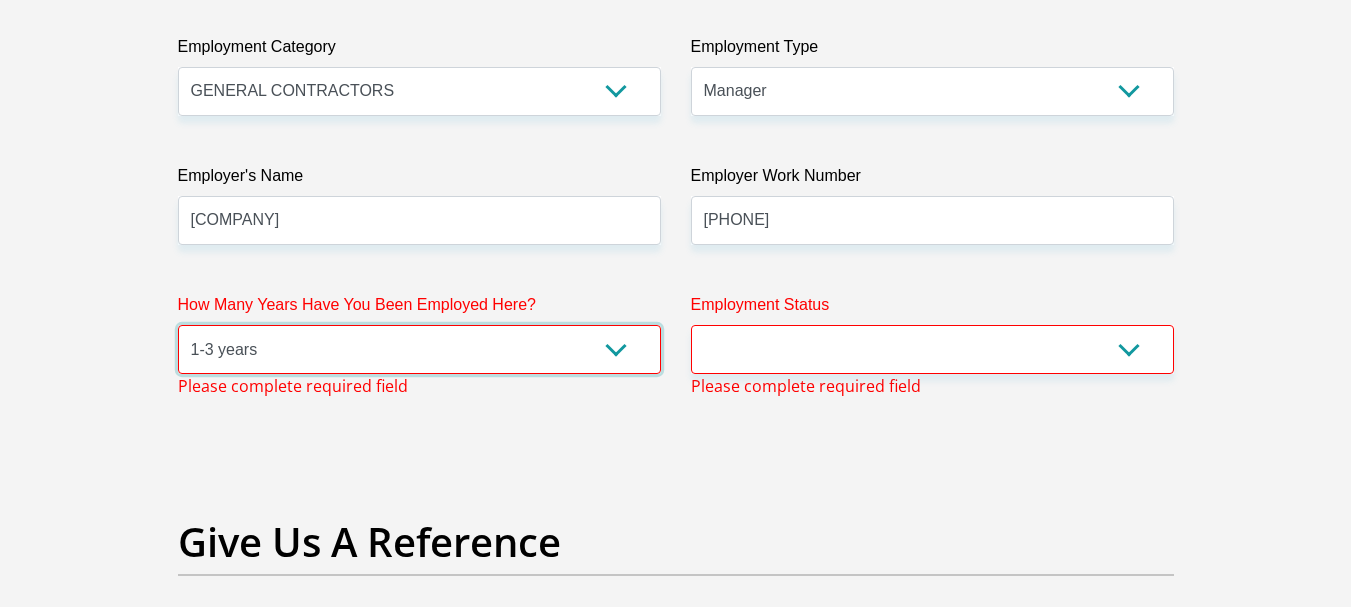 click on "less than 1 year
1-3 years
3-5 years
5+ years" at bounding box center (419, 349) 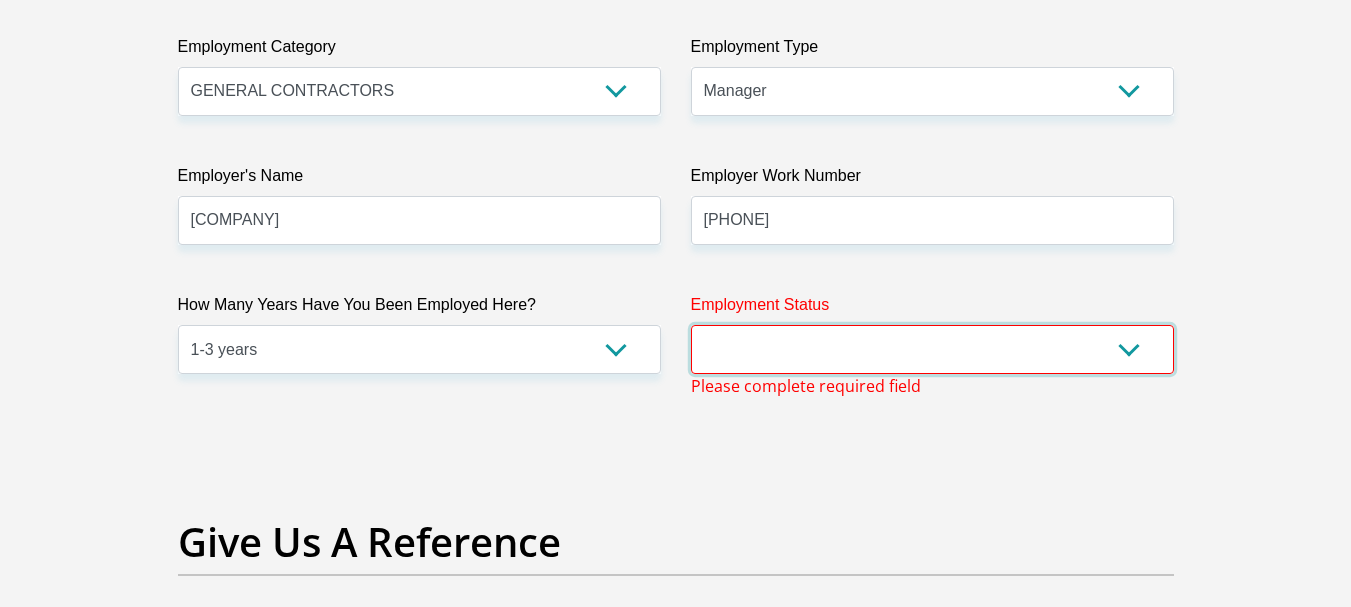click on "Permanent/Full-time
Part-time/Casual
Contract Worker
Self-Employed
Housewife
Retired
Student
Medically Boarded
Disability
Unemployed" at bounding box center [932, 349] 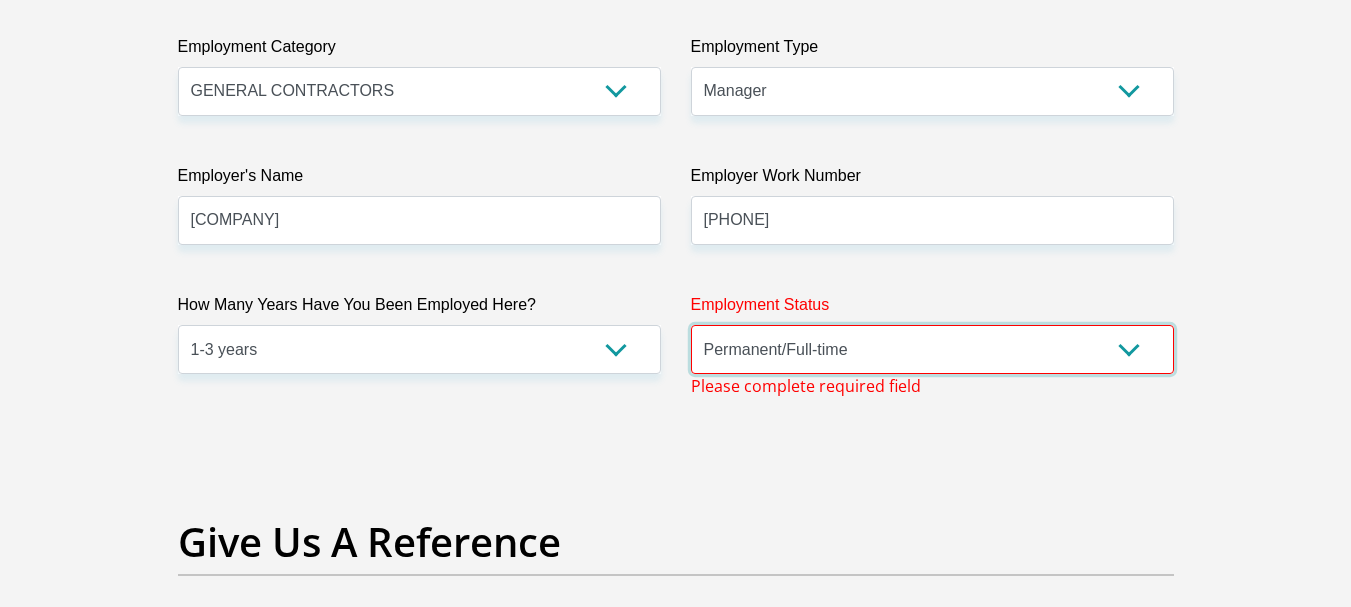 click on "Permanent/Full-time
Part-time/Casual
Contract Worker
Self-Employed
Housewife
Retired
Student
Medically Boarded
Disability
Unemployed" at bounding box center [932, 349] 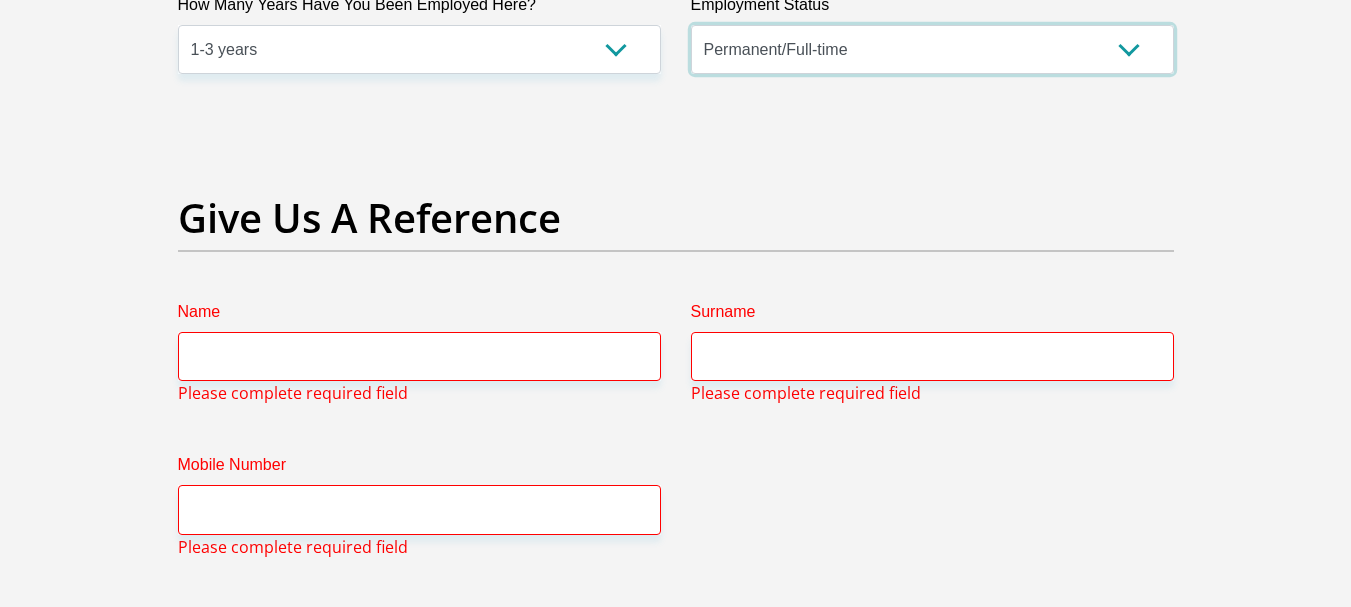 scroll, scrollTop: 4215, scrollLeft: 0, axis: vertical 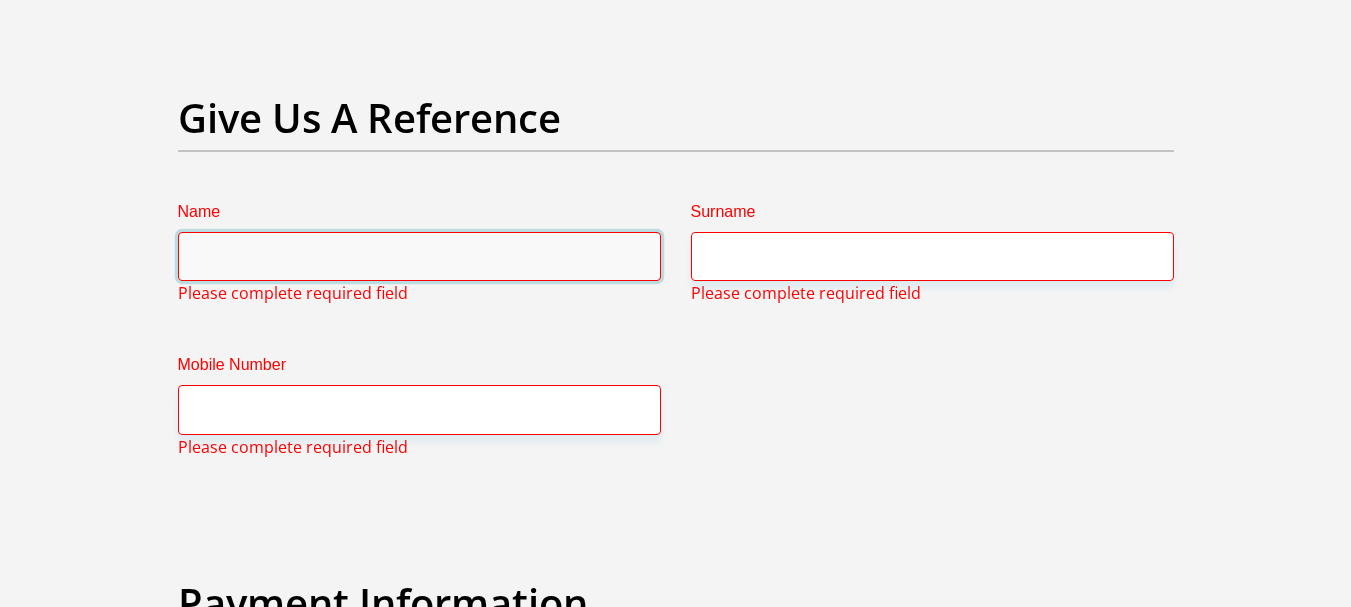 click on "Name" at bounding box center [419, 256] 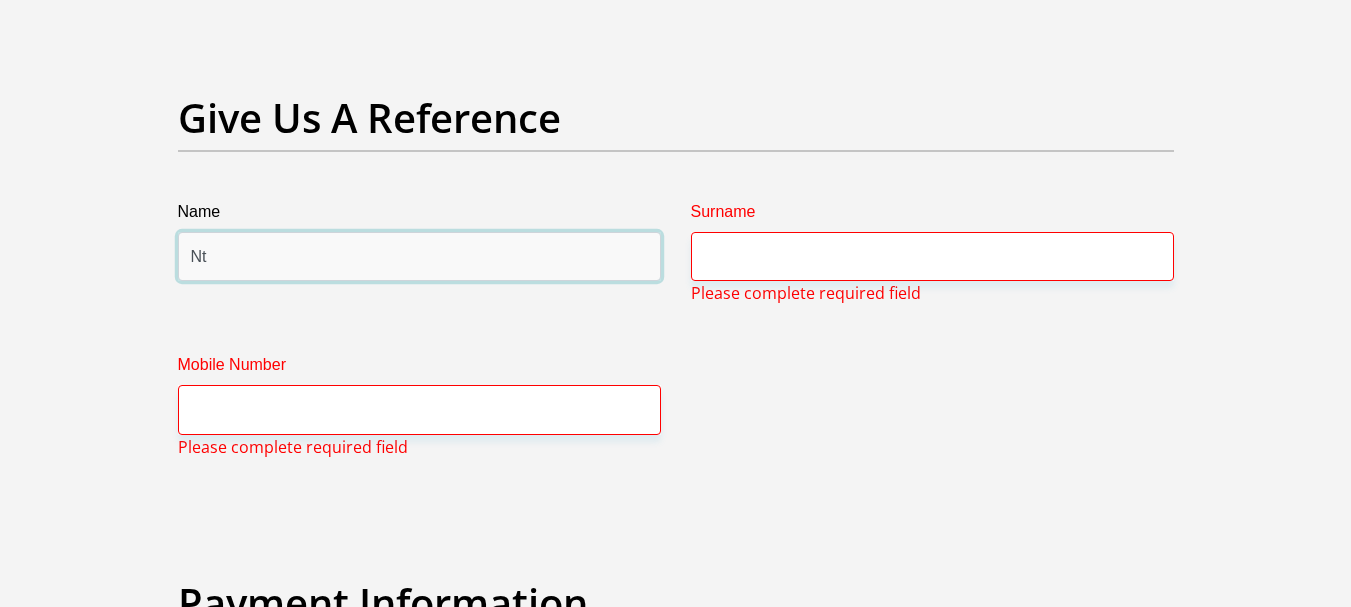 type on "N" 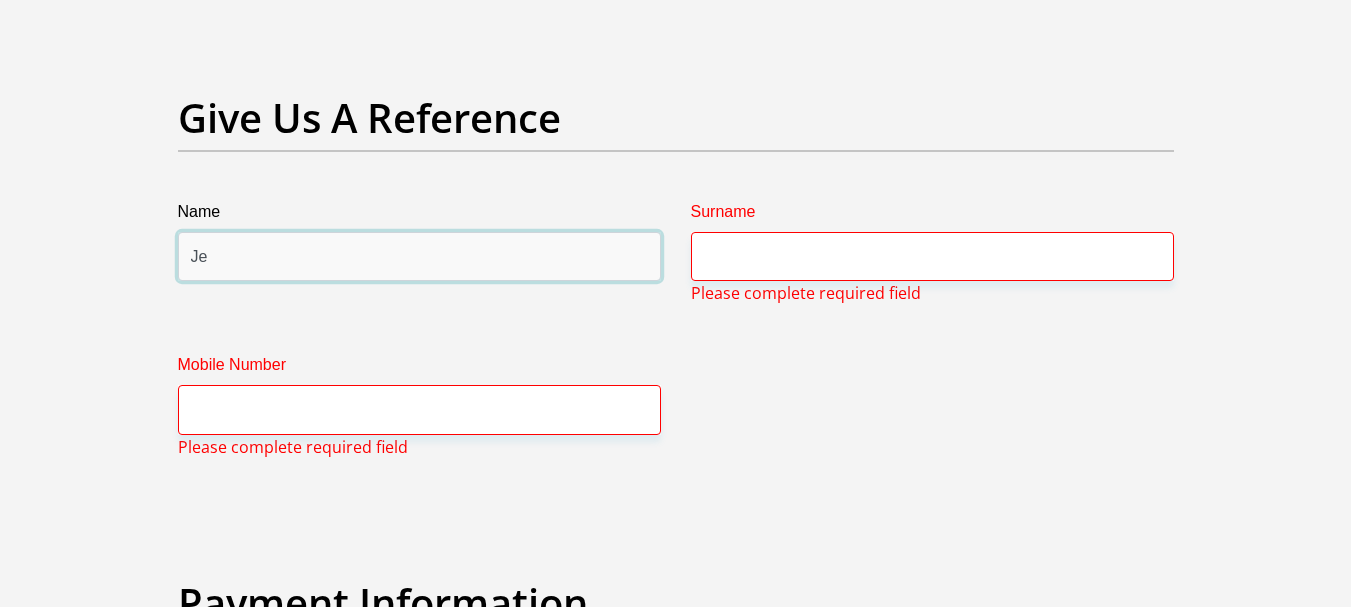 type on "J" 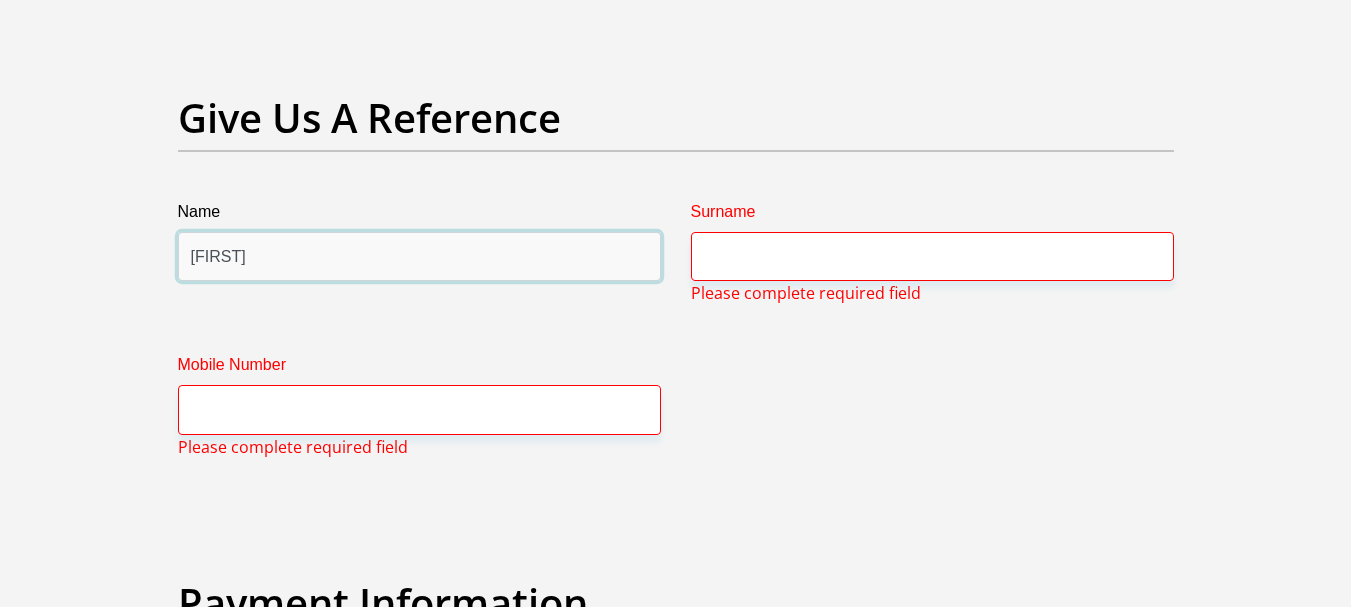 type on "[FIRST]" 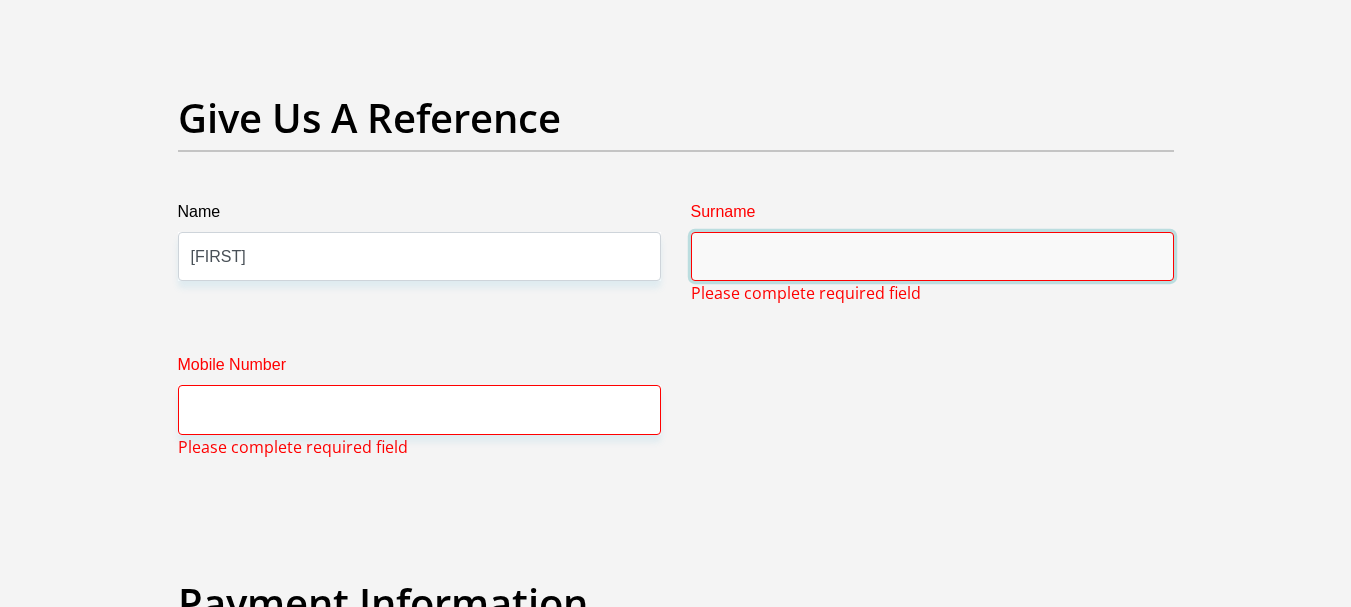 click on "Surname" at bounding box center (932, 256) 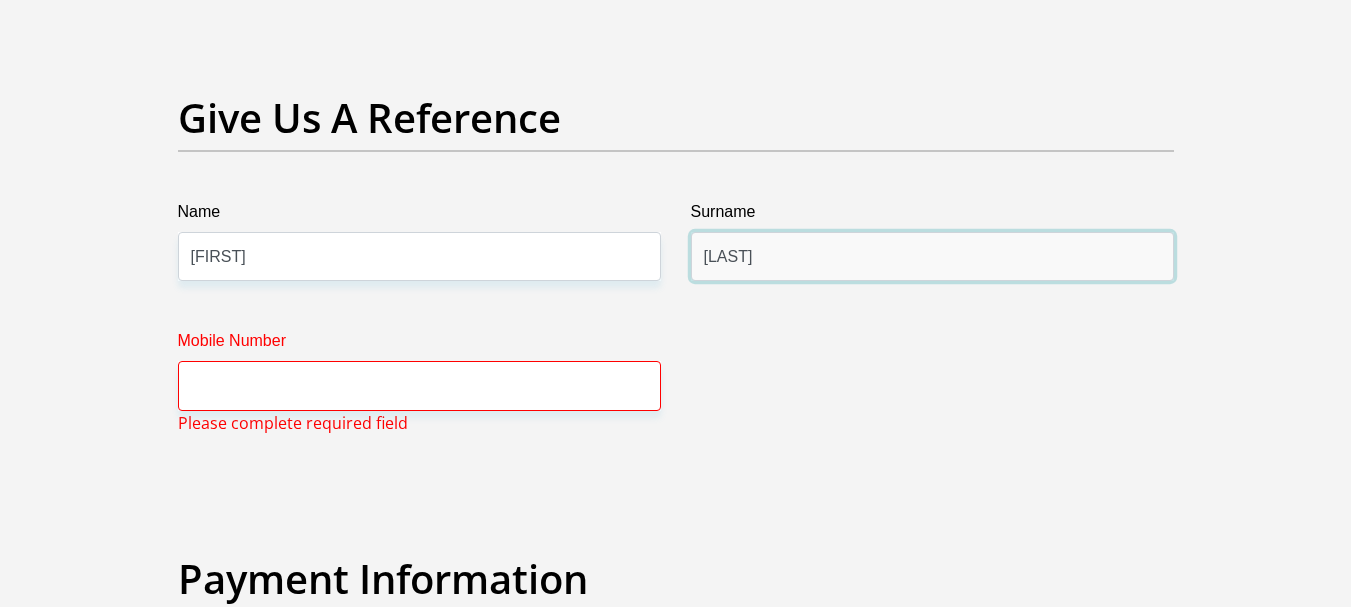 type on "[LAST]" 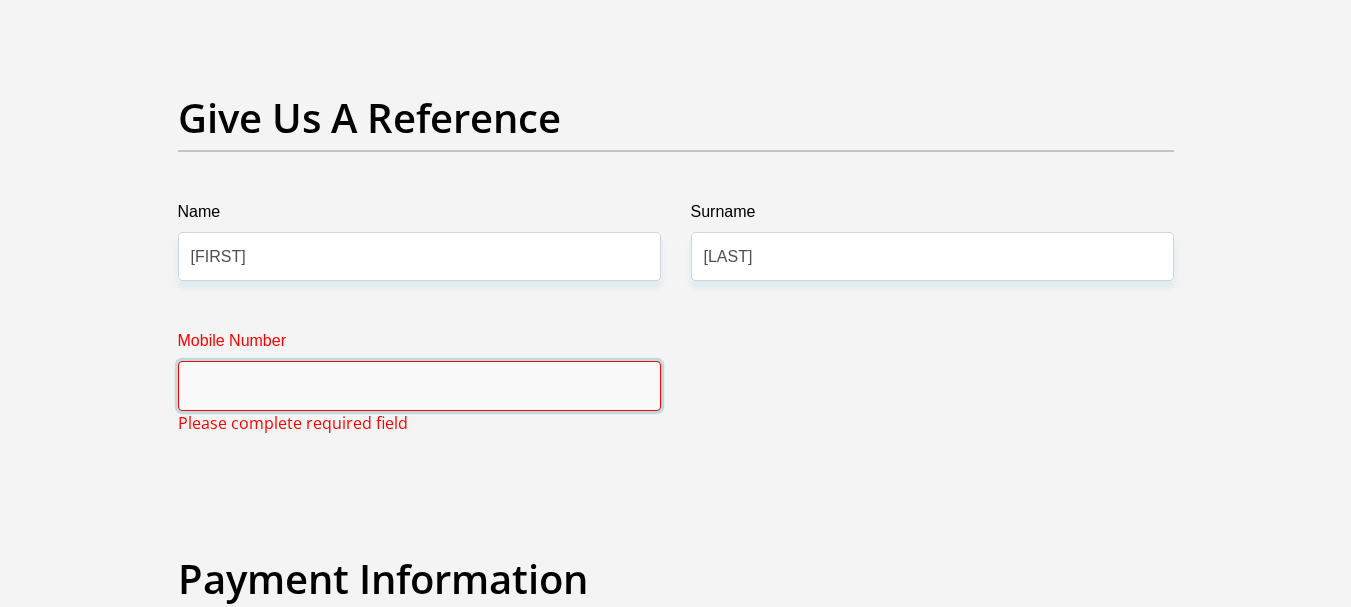 drag, startPoint x: 547, startPoint y: 384, endPoint x: 535, endPoint y: 390, distance: 13.416408 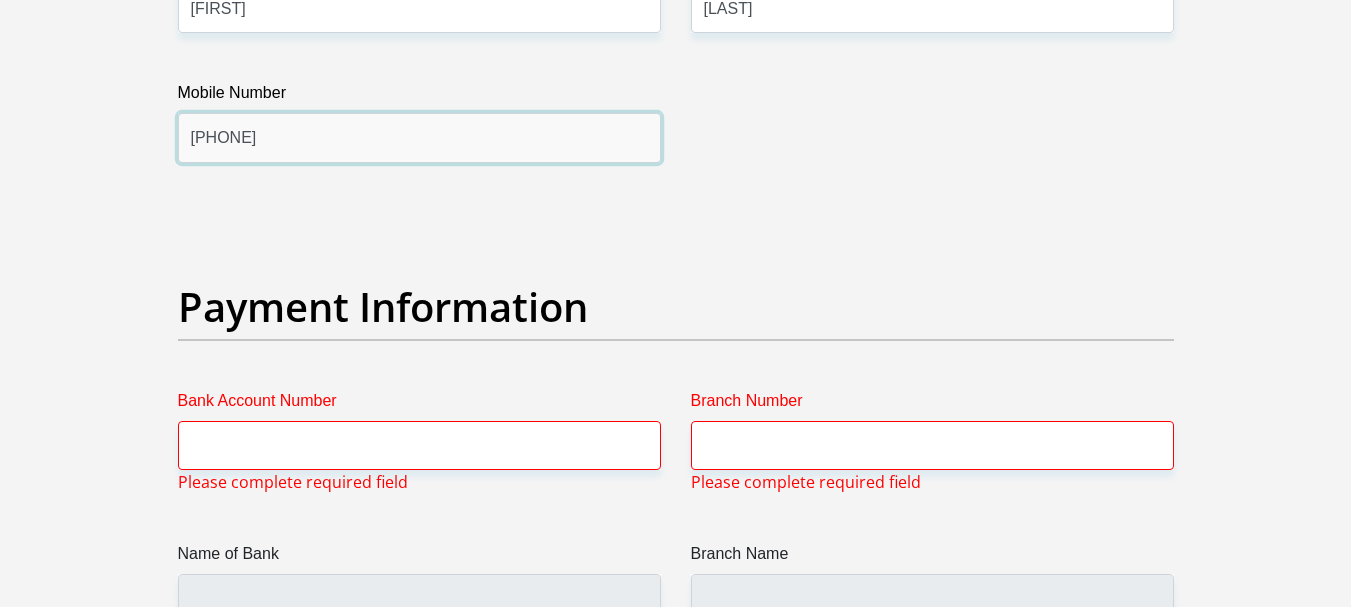 scroll, scrollTop: 4515, scrollLeft: 0, axis: vertical 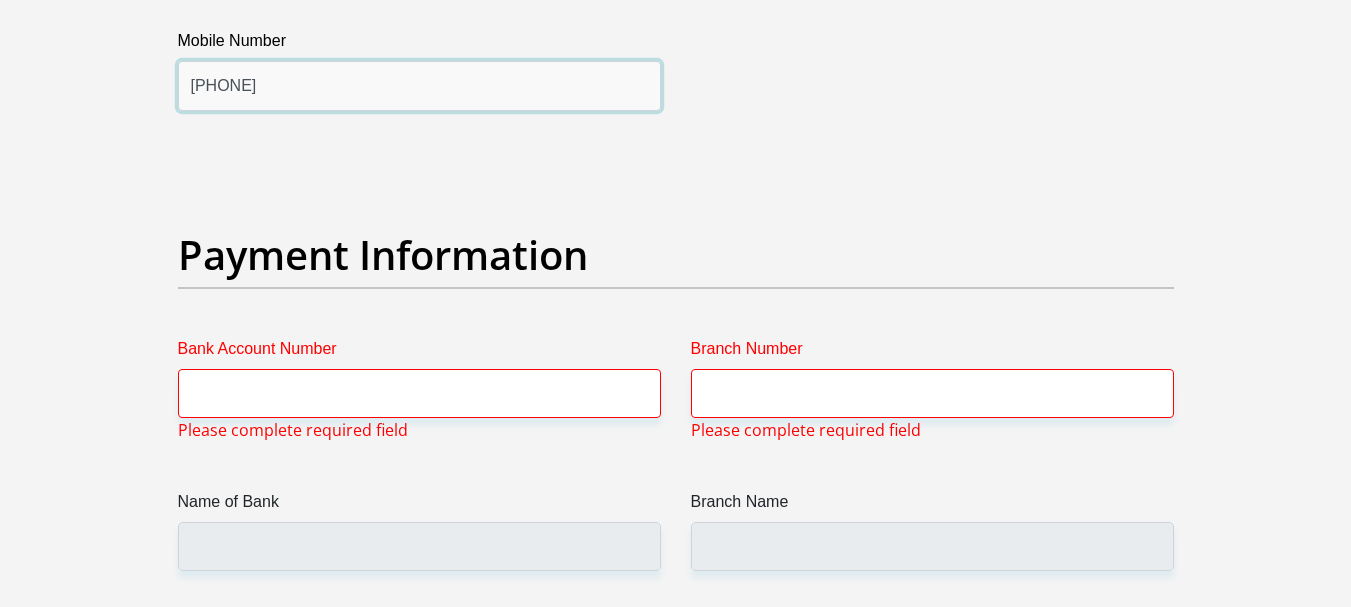 type on "[PHONE]" 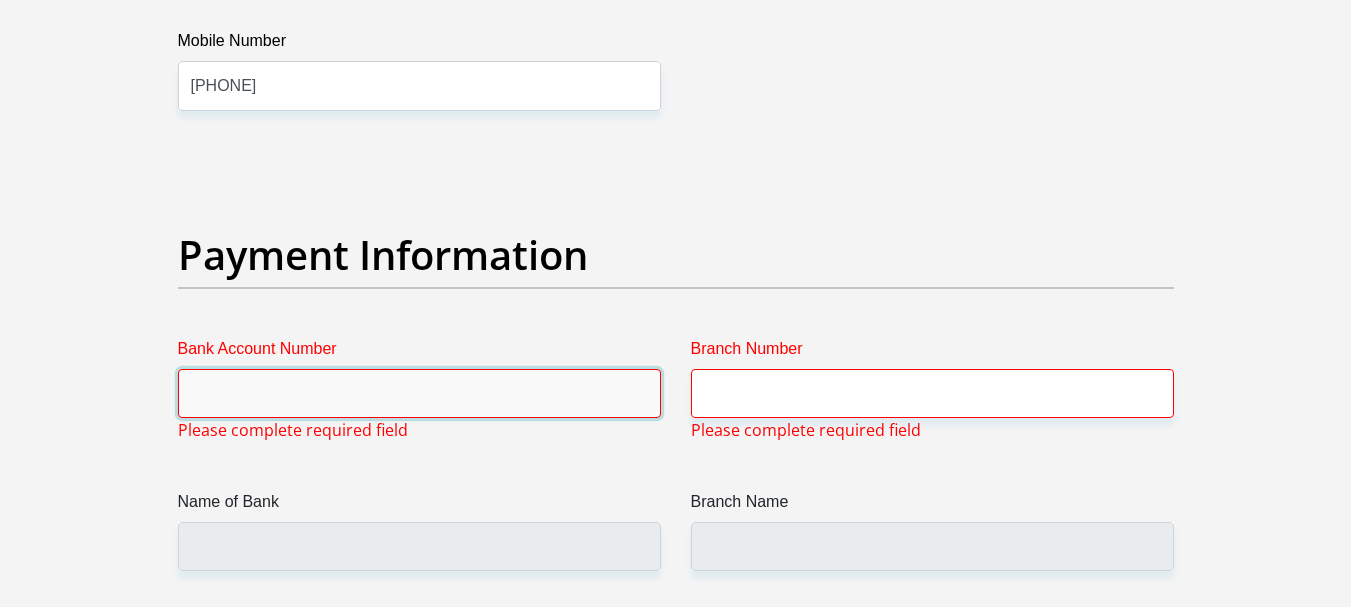 click on "Bank Account Number" at bounding box center (419, 393) 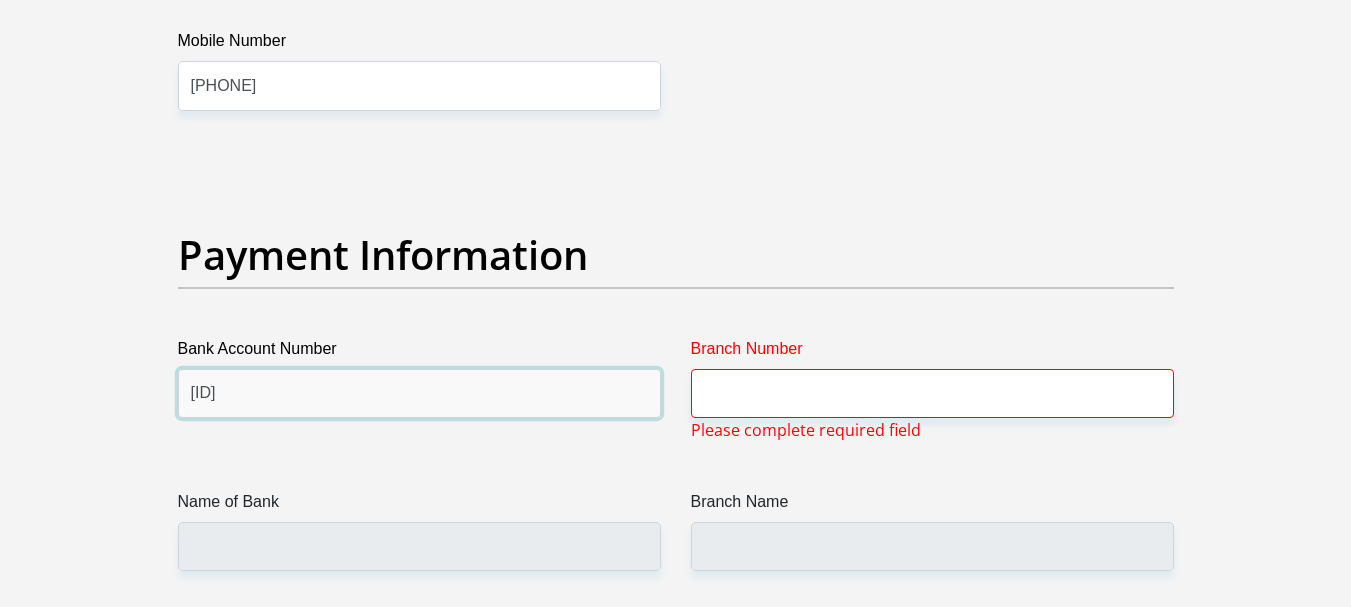 type on "[ID]" 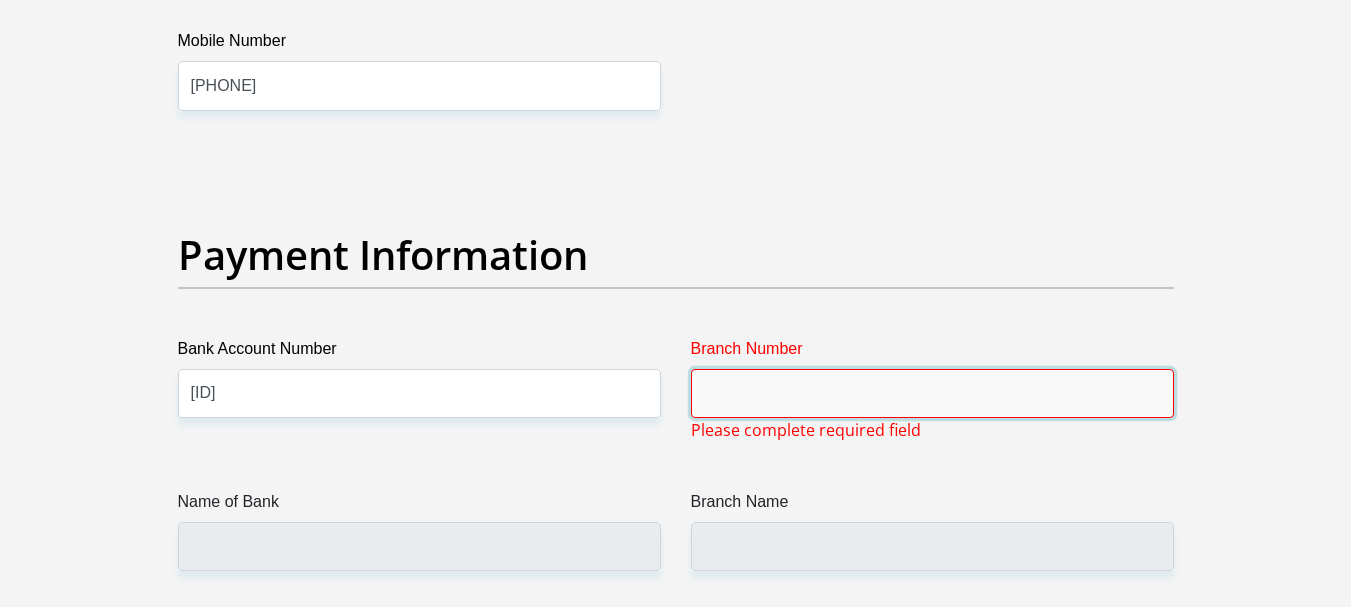 click on "Branch Number" at bounding box center (932, 393) 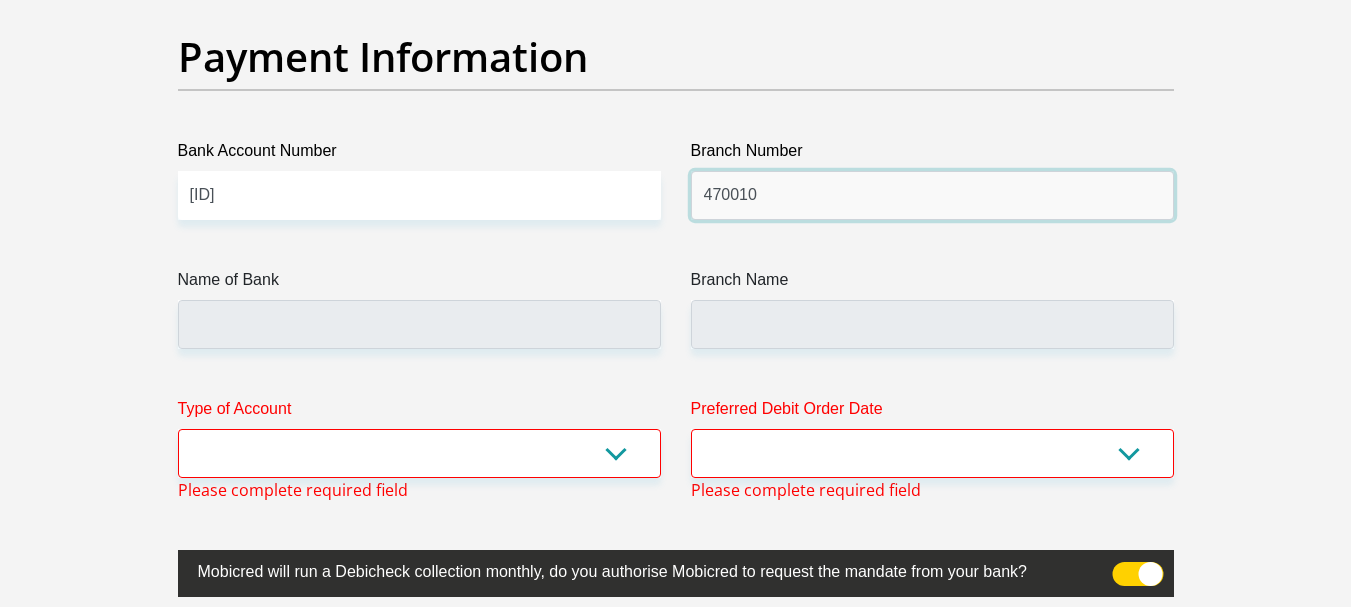 scroll, scrollTop: 4715, scrollLeft: 0, axis: vertical 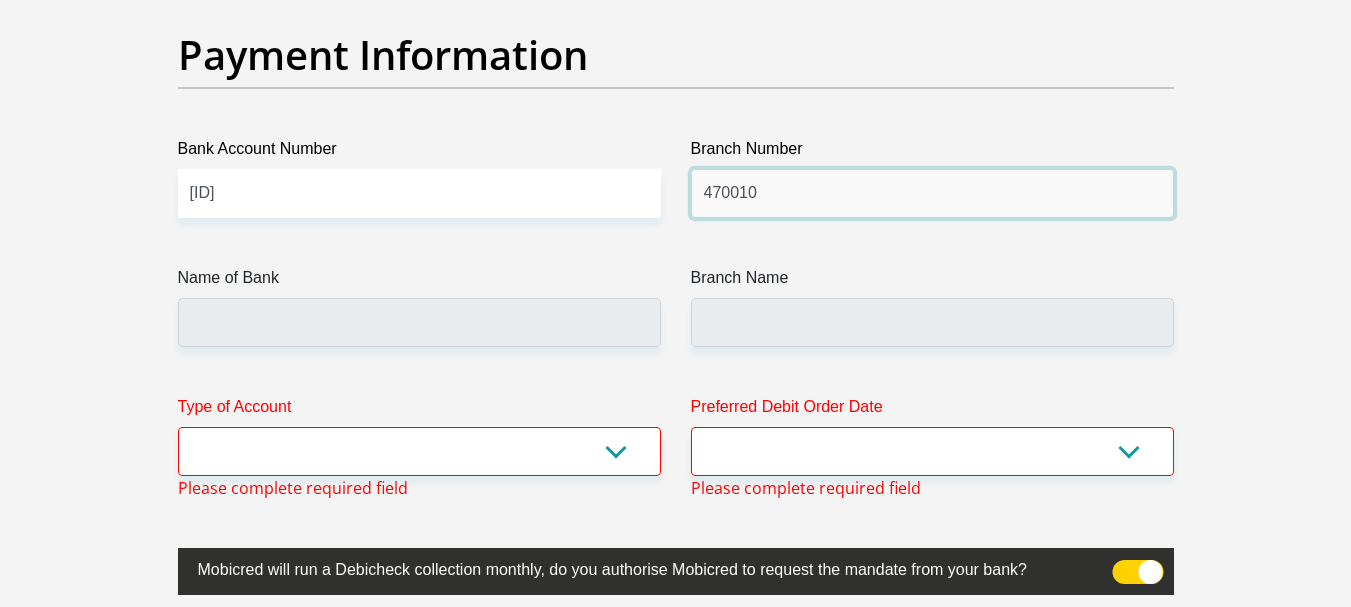 type on "470010" 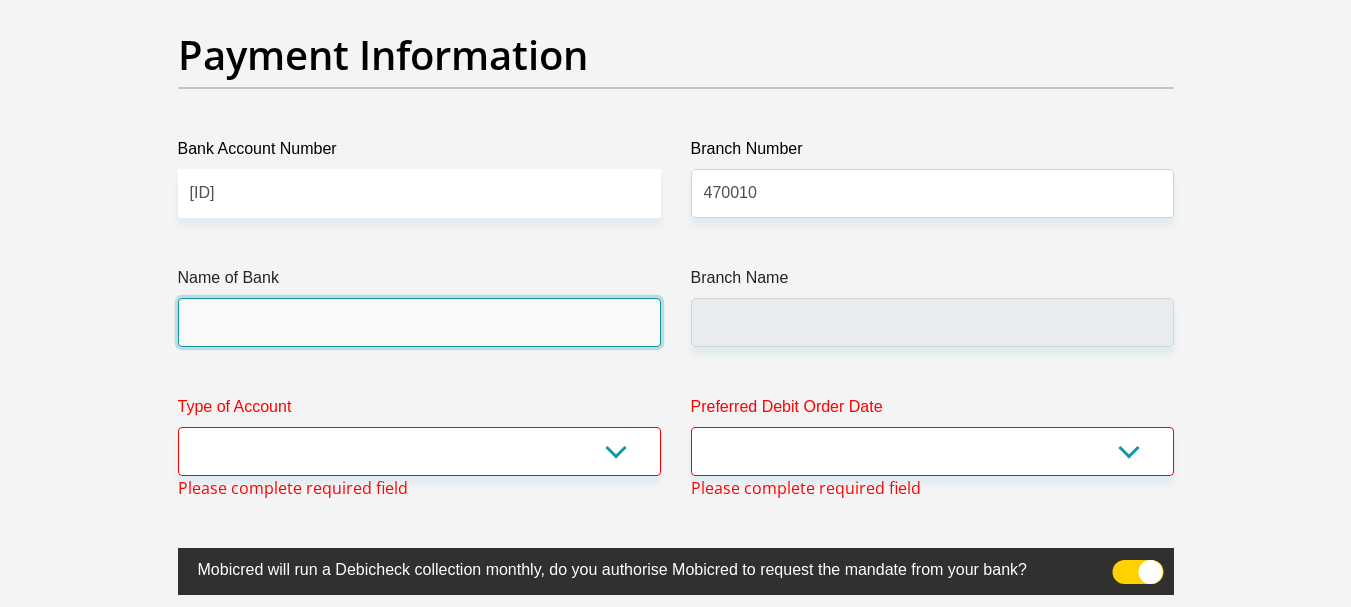 click on "Name of Bank" at bounding box center (419, 322) 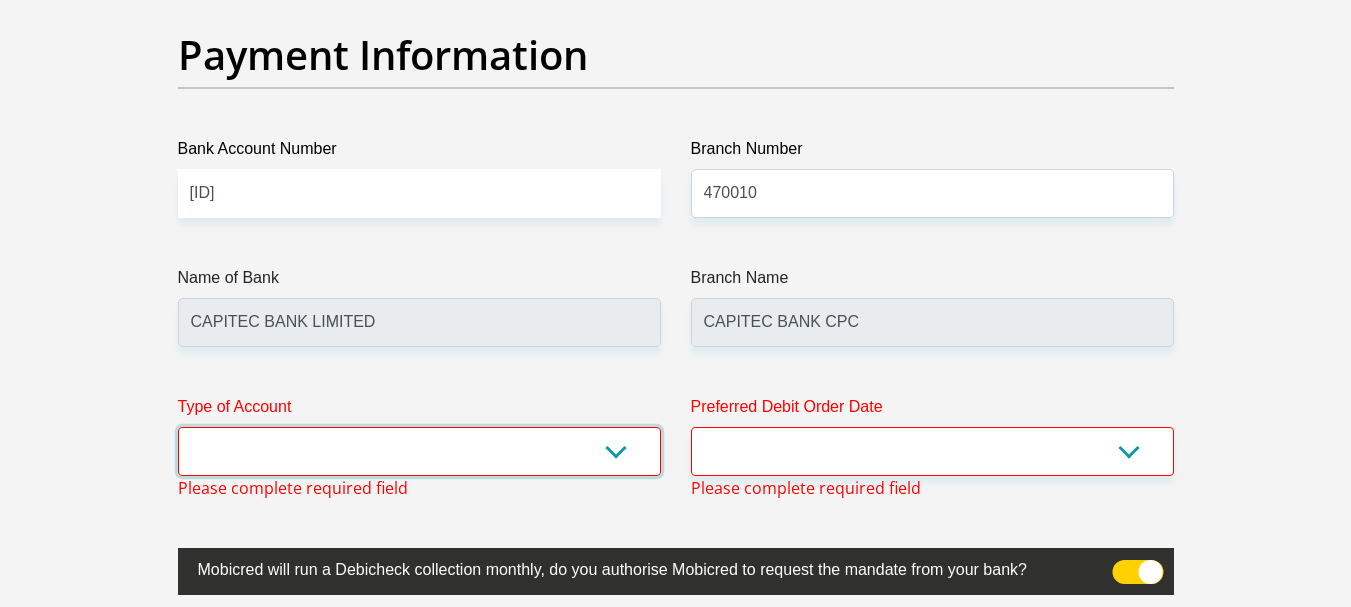 click on "Cheque
Savings" at bounding box center [419, 451] 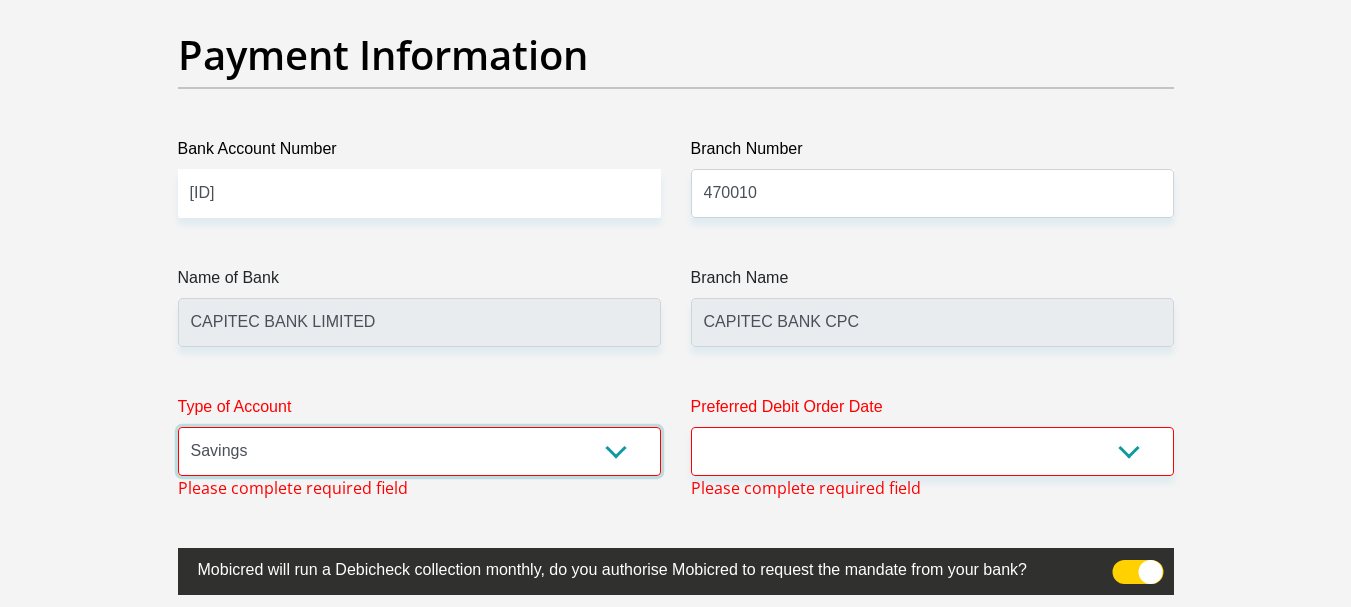 click on "Cheque
Savings" at bounding box center [419, 451] 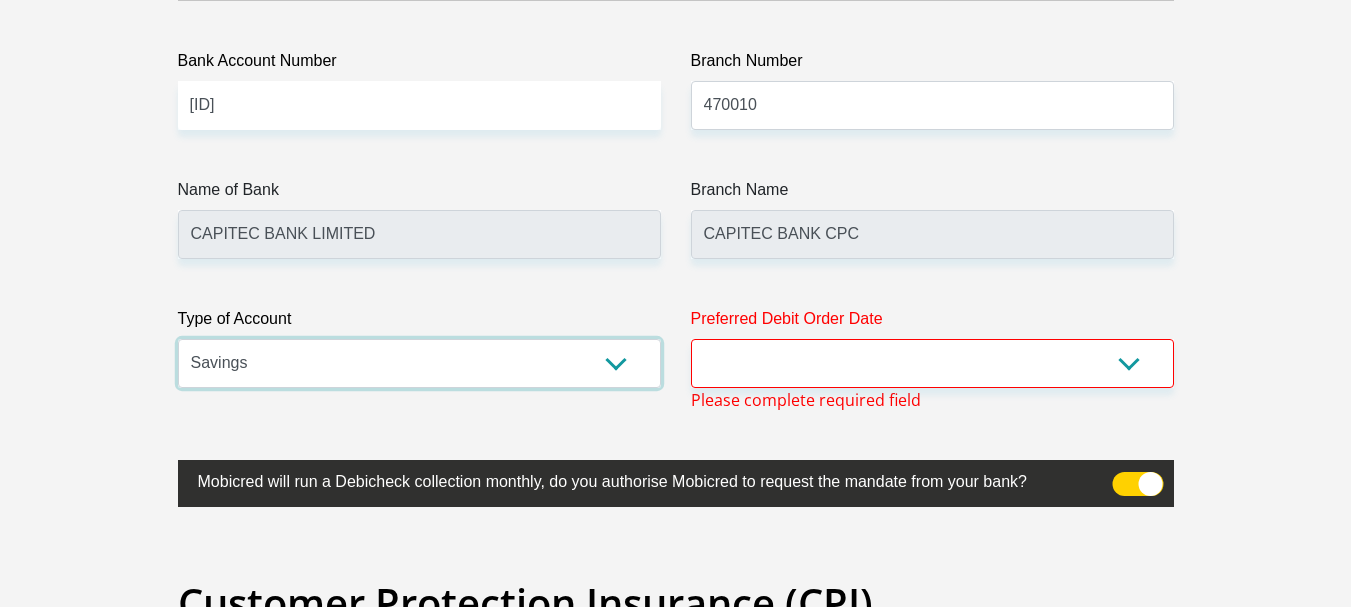 scroll, scrollTop: 4815, scrollLeft: 0, axis: vertical 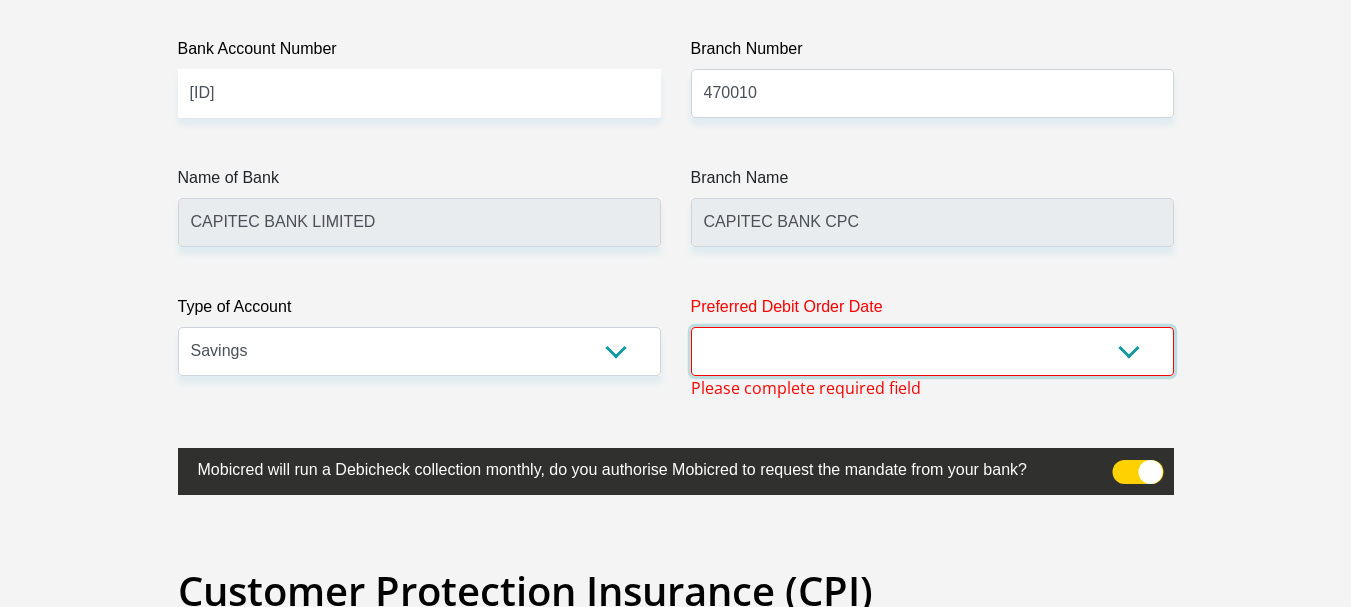 click on "1st
2nd
3rd
4th
5th
7th
18th
19th
20th
21st
22nd
23rd
24th
25th
26th
27th
28th
29th
30th" at bounding box center (932, 351) 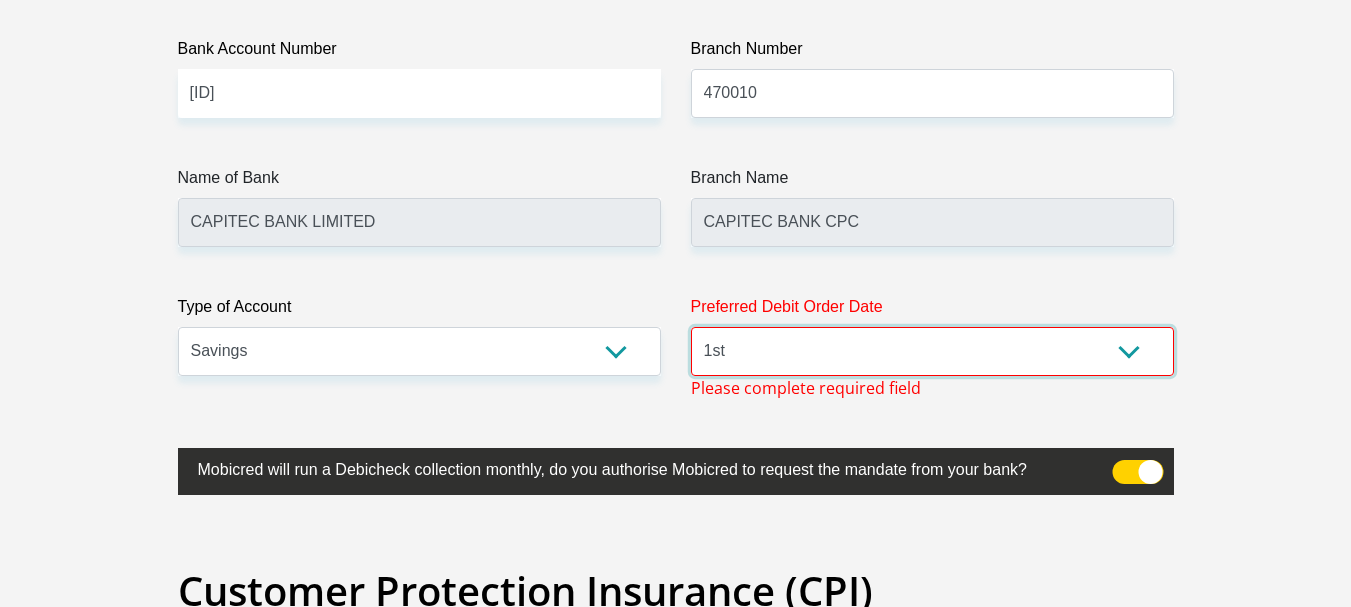 click on "1st
2nd
3rd
4th
5th
7th
18th
19th
20th
21st
22nd
23rd
24th
25th
26th
27th
28th
29th
30th" at bounding box center (932, 351) 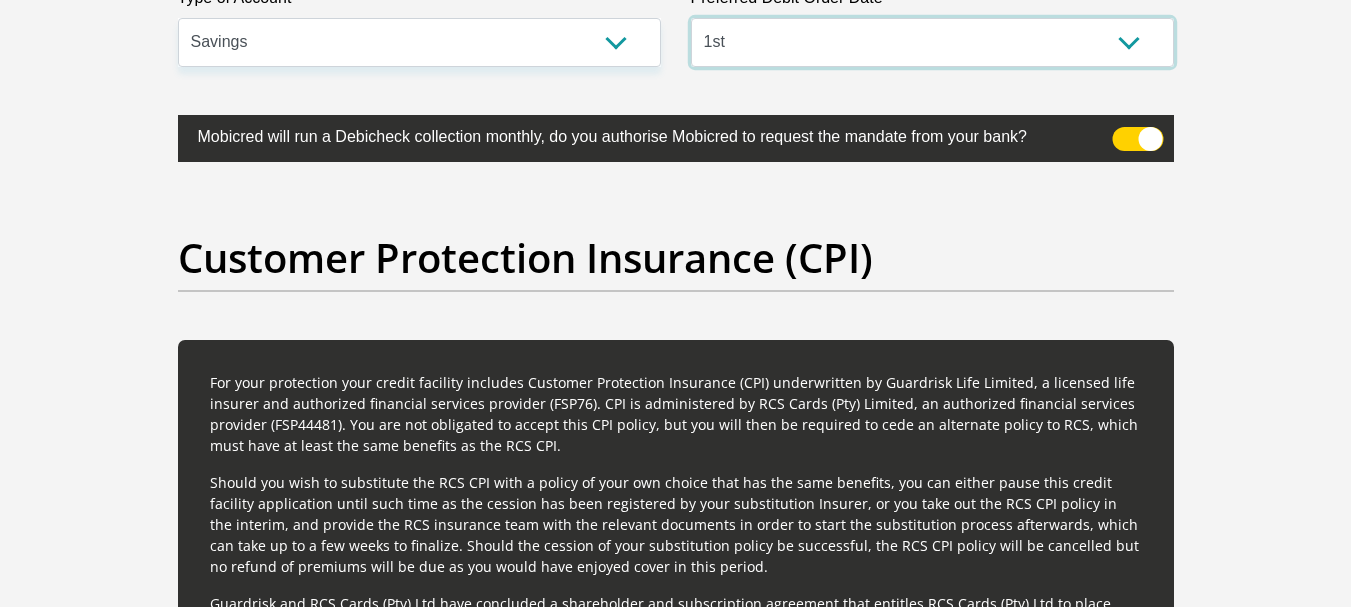 scroll, scrollTop: 5115, scrollLeft: 0, axis: vertical 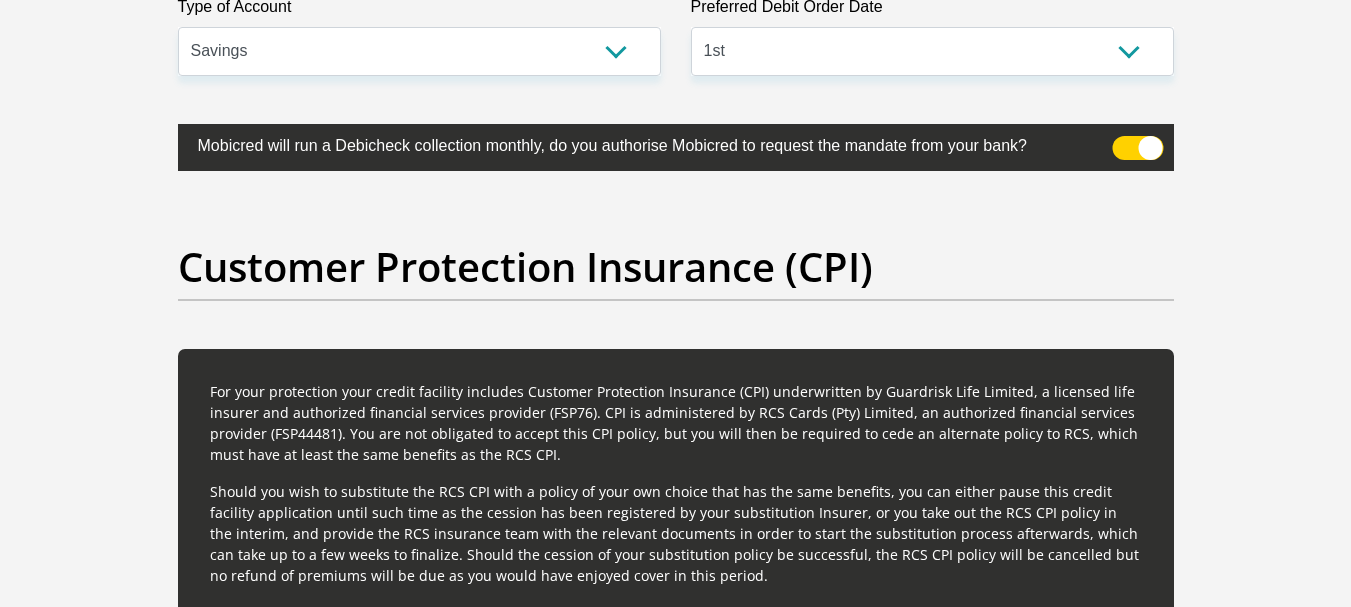 click at bounding box center [1137, 148] 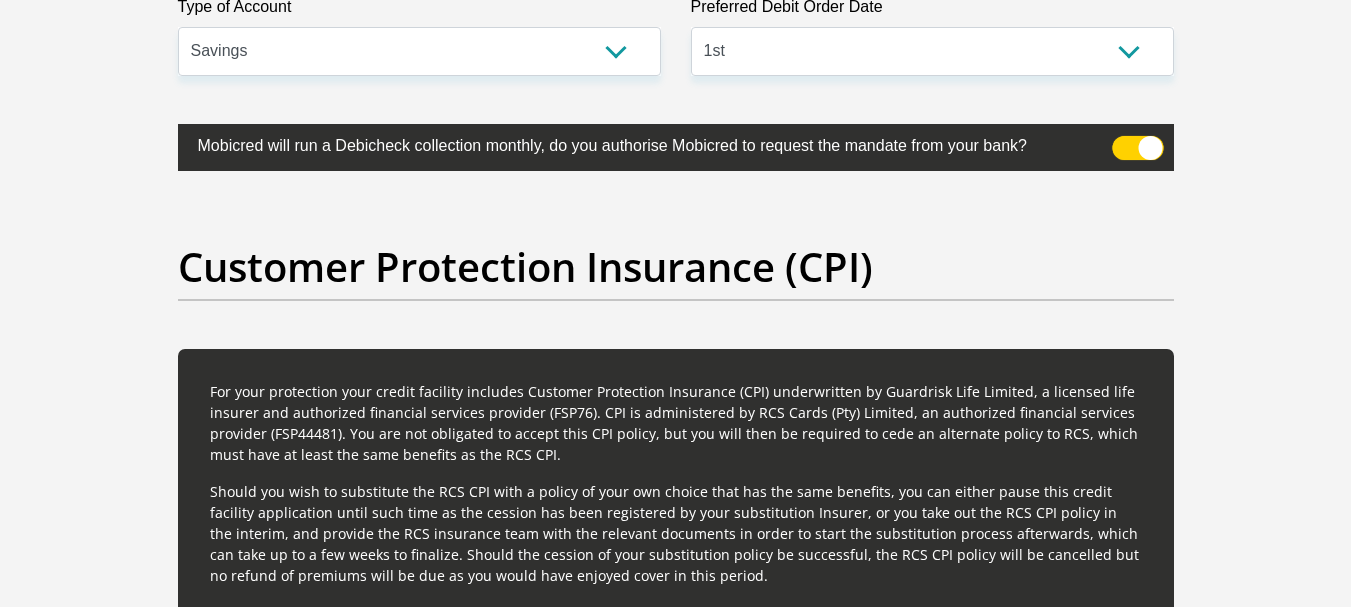 click at bounding box center [1124, 141] 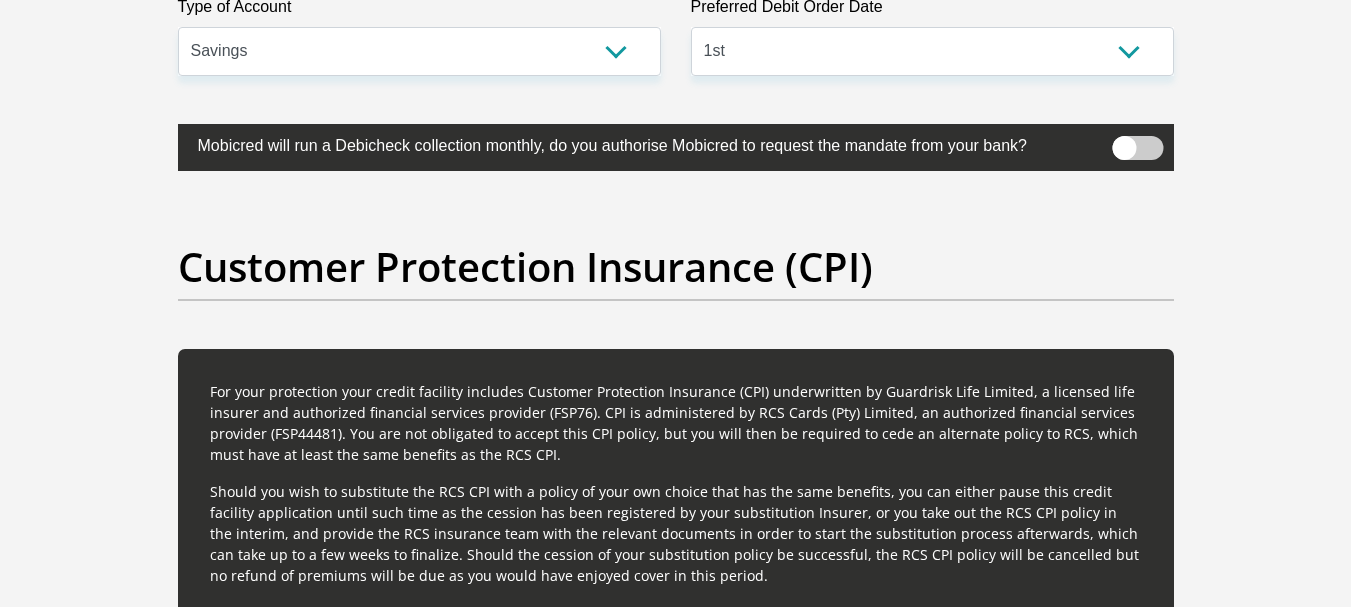 click at bounding box center (1137, 148) 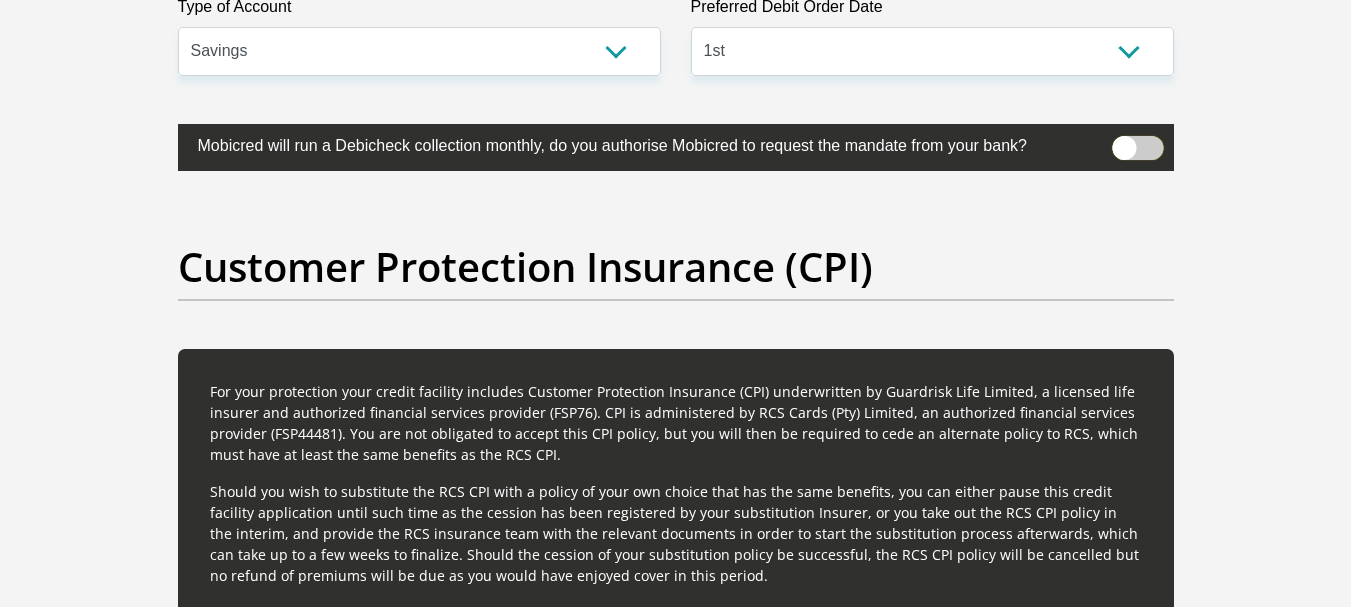 click at bounding box center [1124, 141] 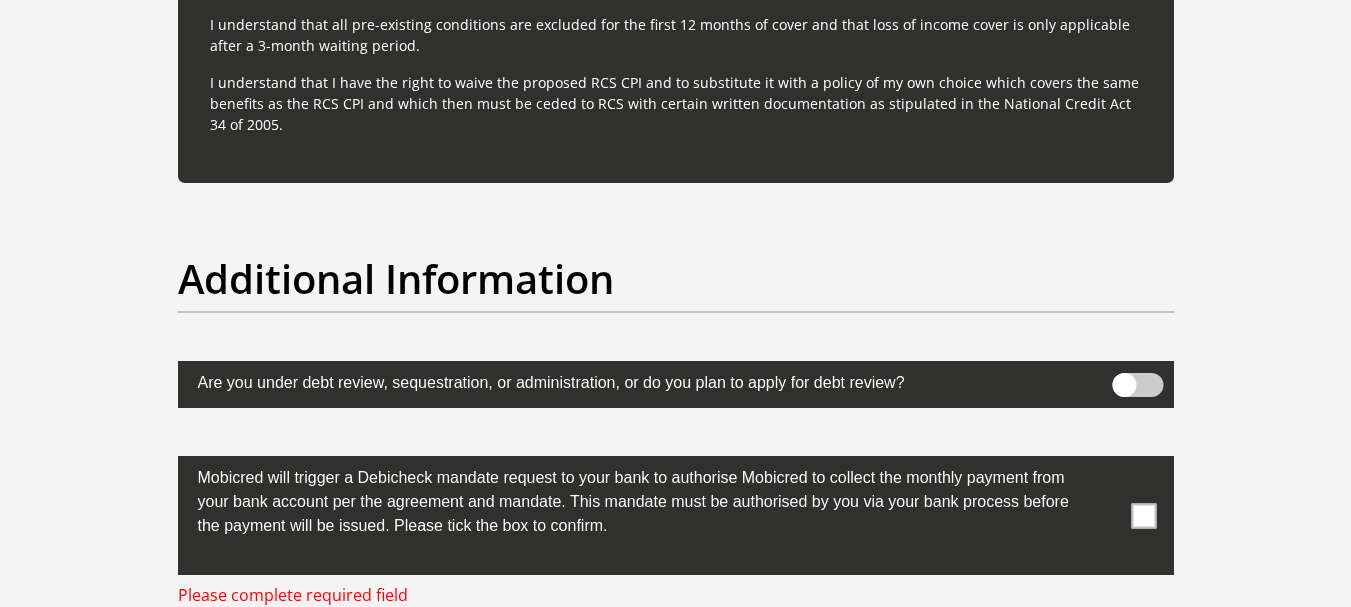 scroll, scrollTop: 6315, scrollLeft: 0, axis: vertical 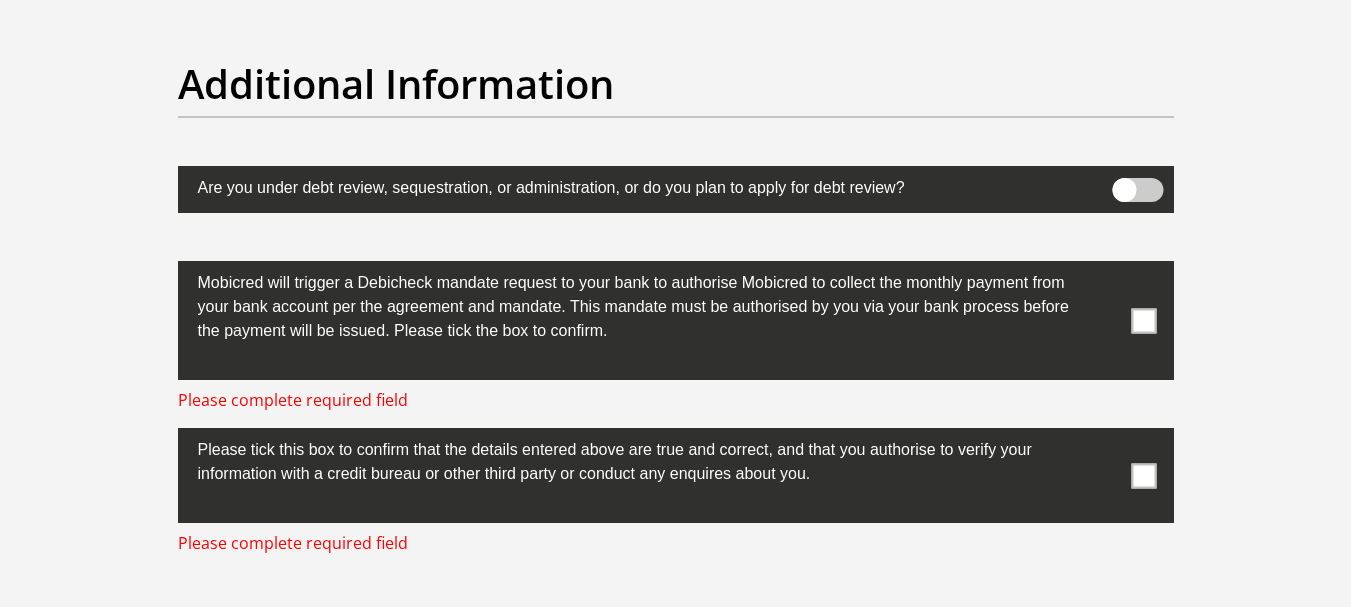 click at bounding box center (1143, 320) 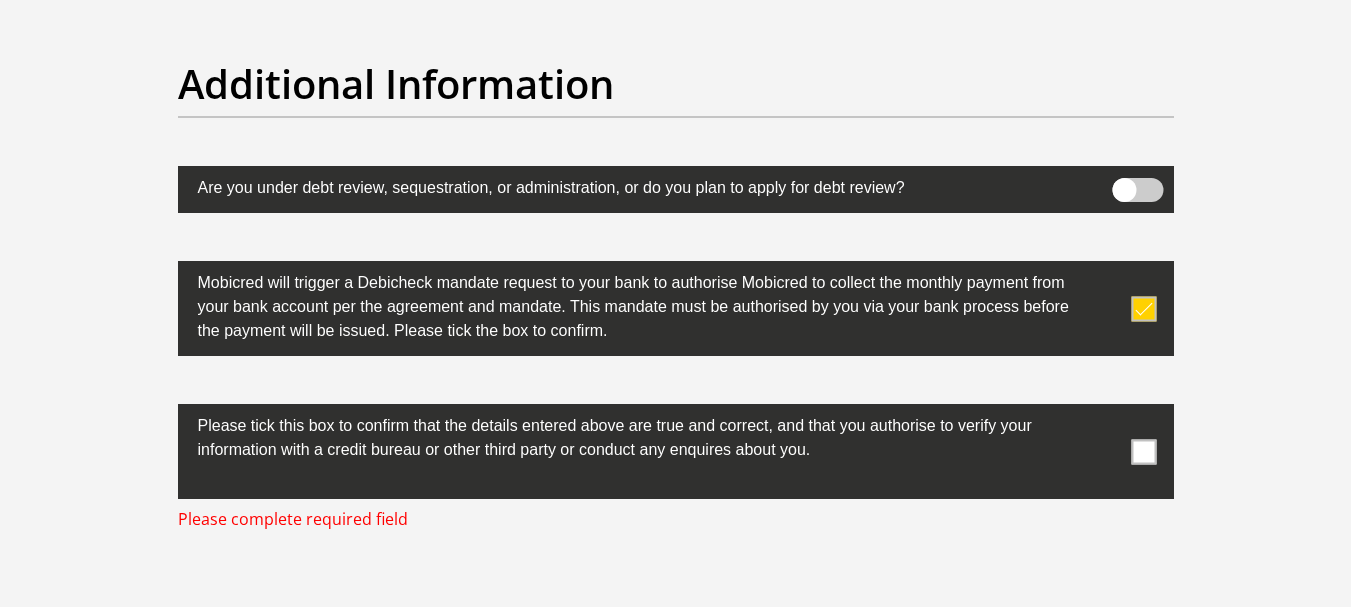 scroll, scrollTop: 6415, scrollLeft: 0, axis: vertical 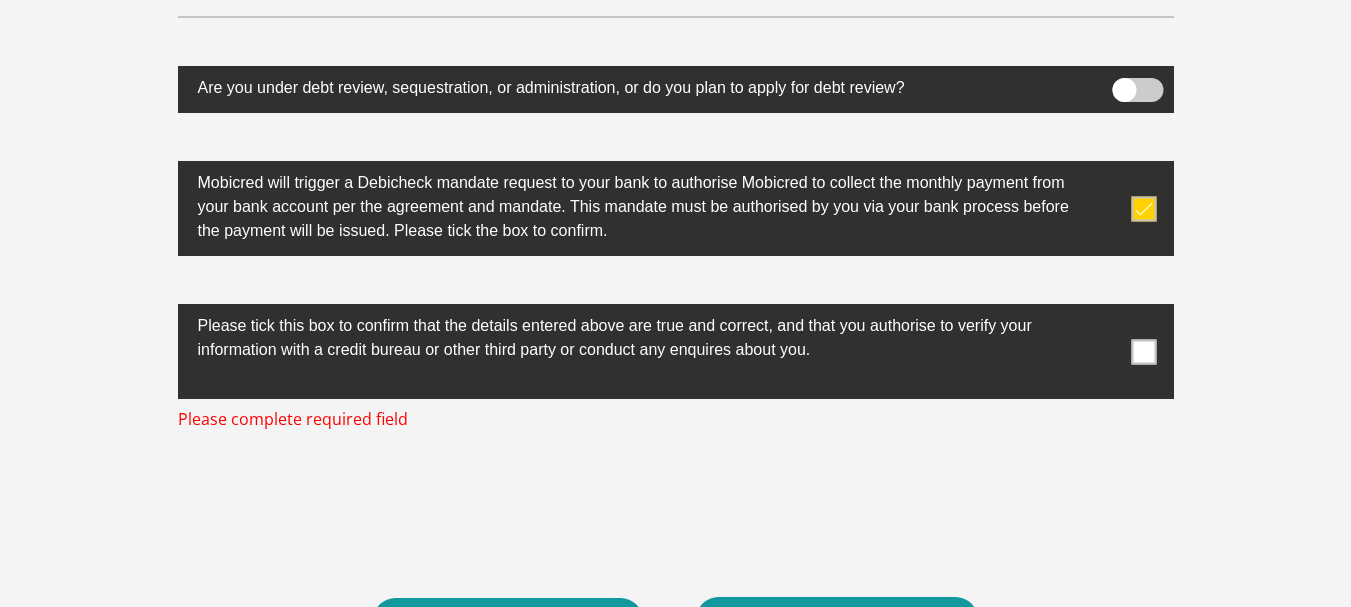 click at bounding box center [1143, 351] 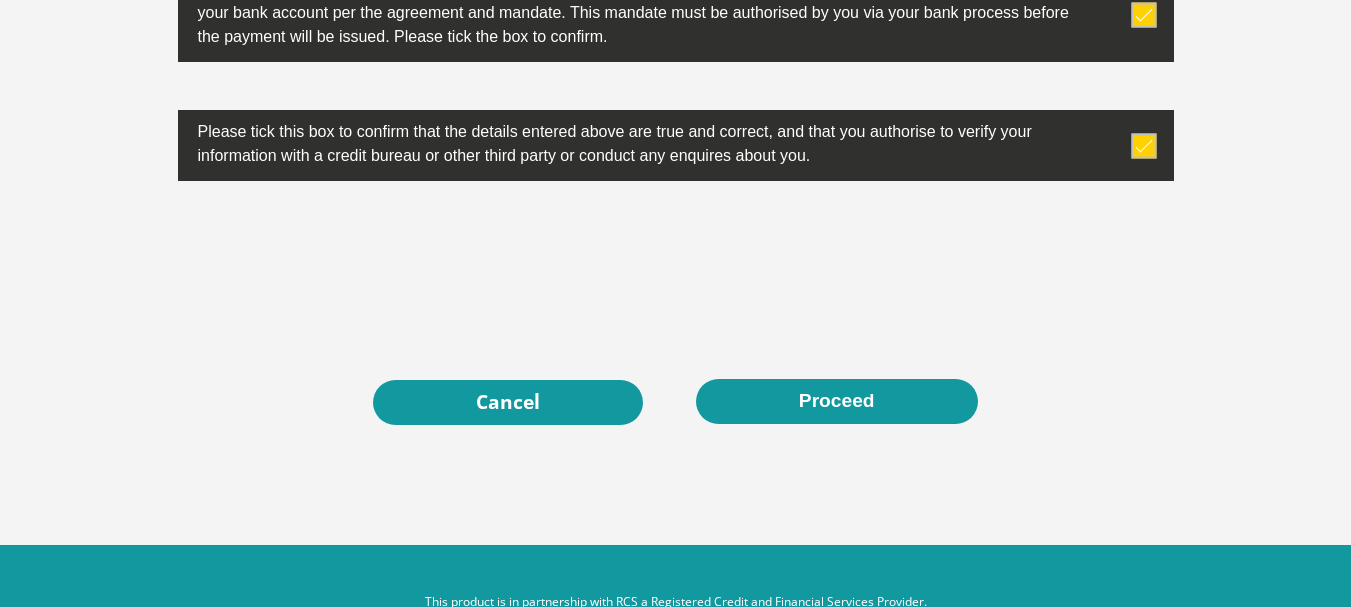scroll, scrollTop: 6615, scrollLeft: 0, axis: vertical 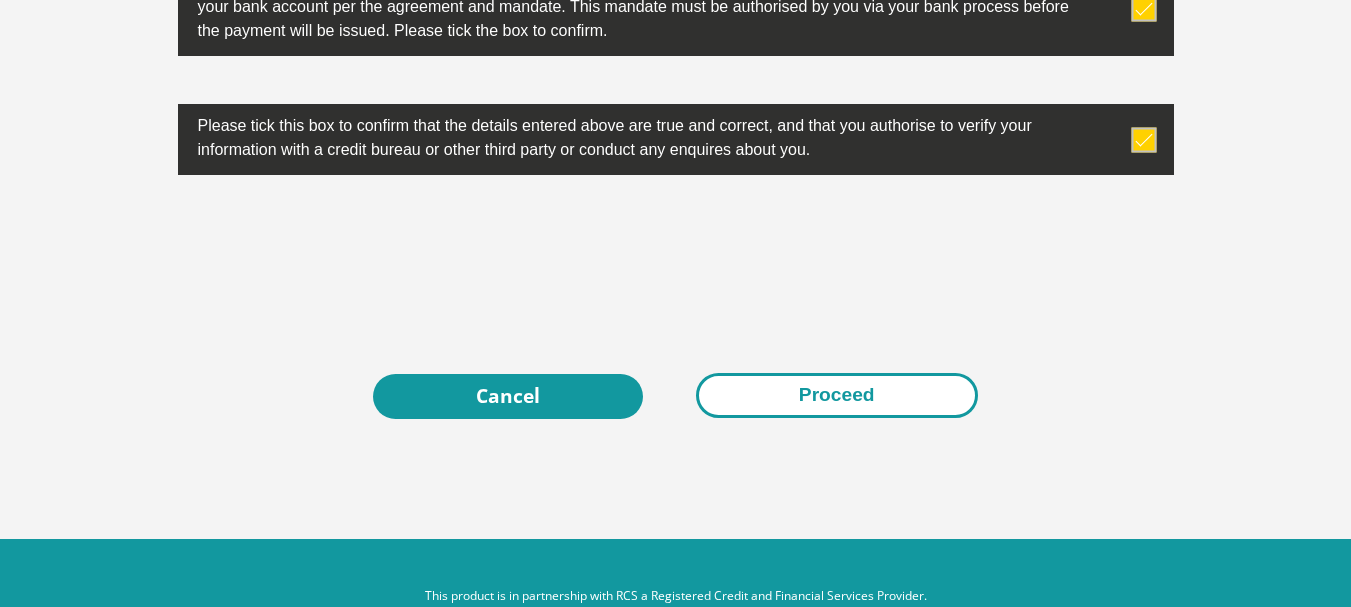 click on "Proceed" at bounding box center (837, 395) 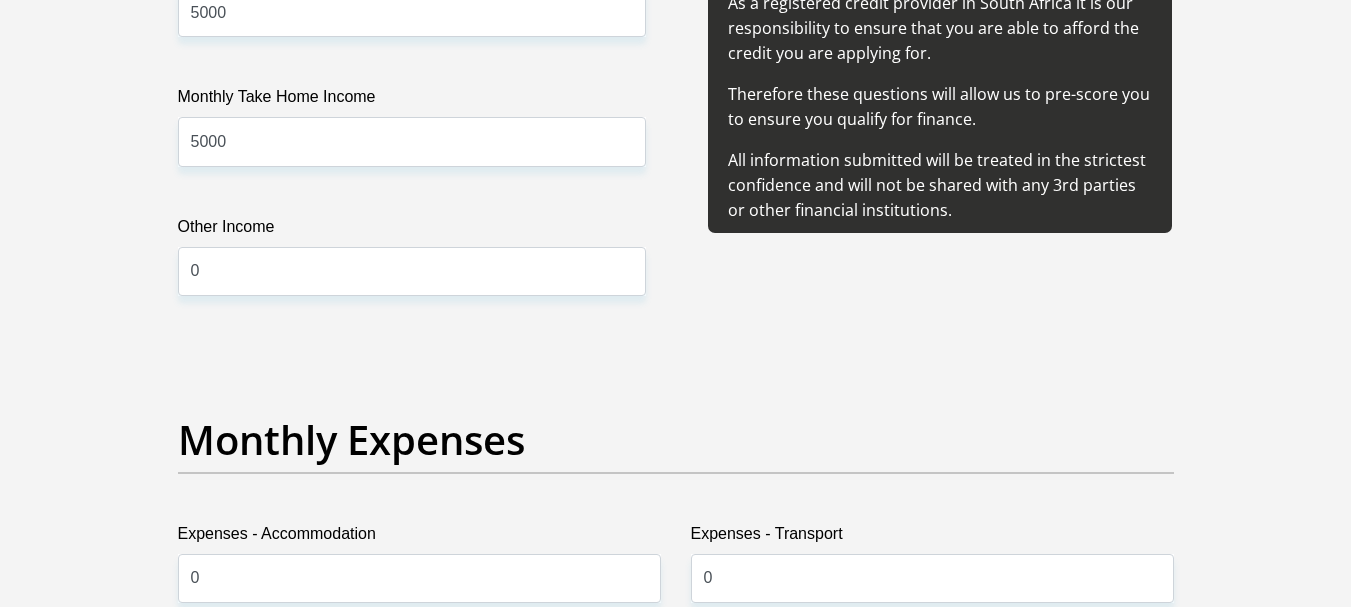 scroll, scrollTop: 2488, scrollLeft: 0, axis: vertical 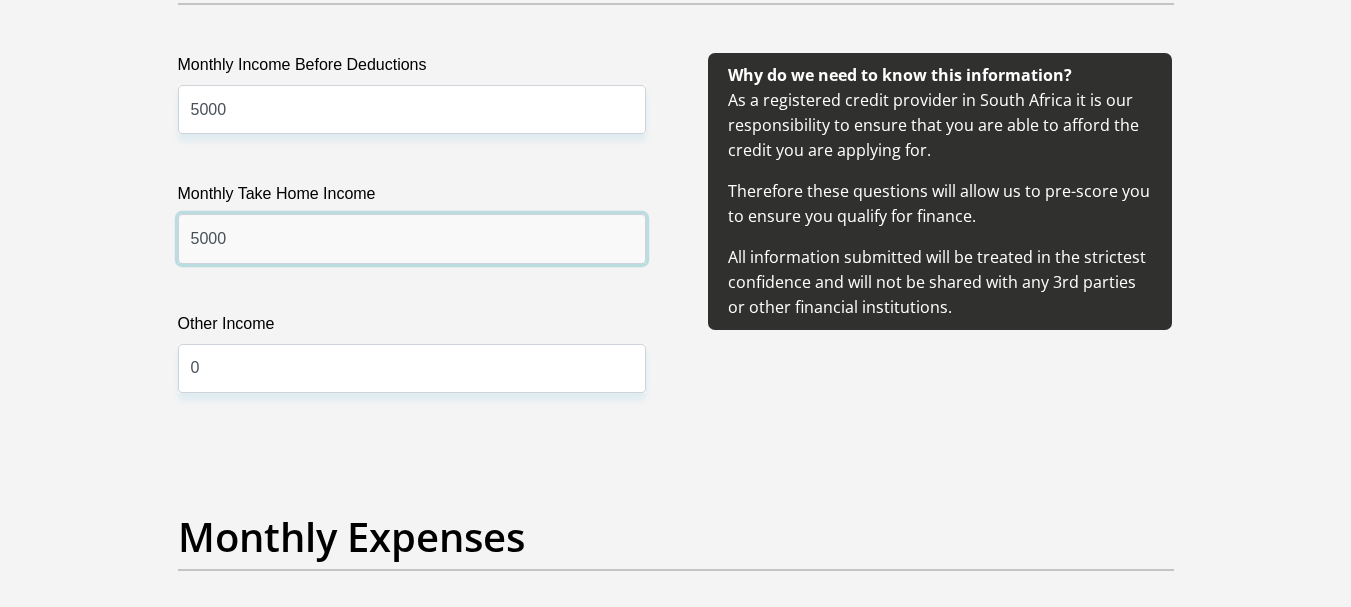 click on "5000" at bounding box center (412, 238) 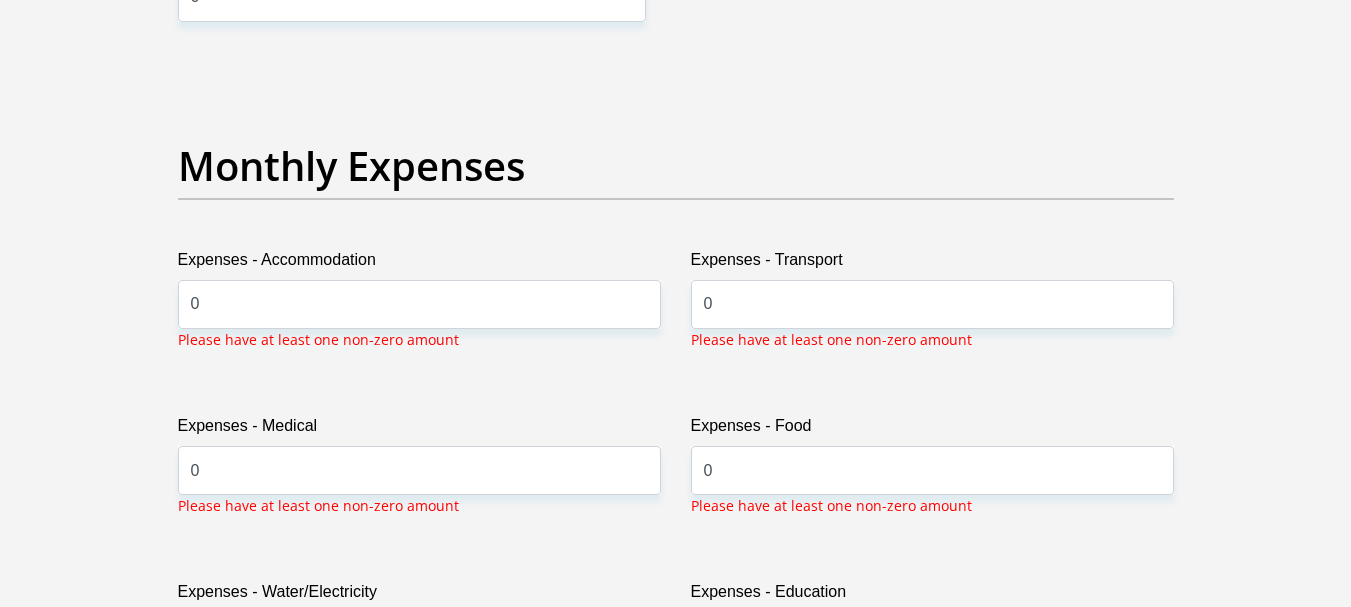 scroll, scrollTop: 2888, scrollLeft: 0, axis: vertical 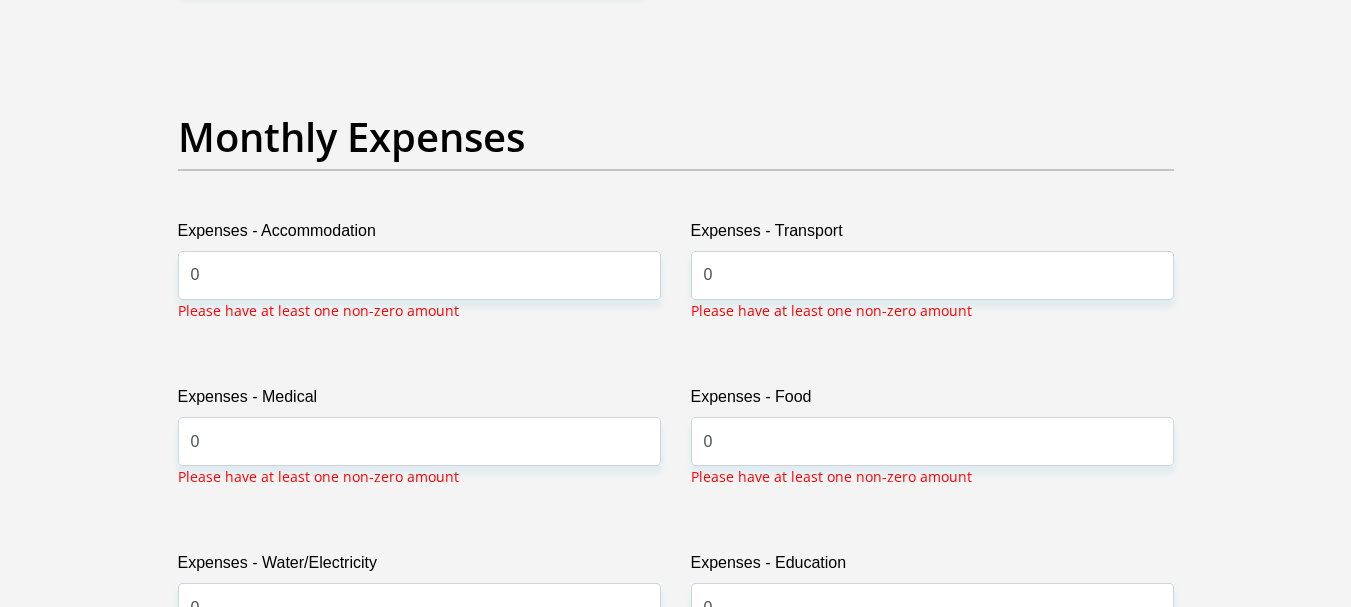type on "7000" 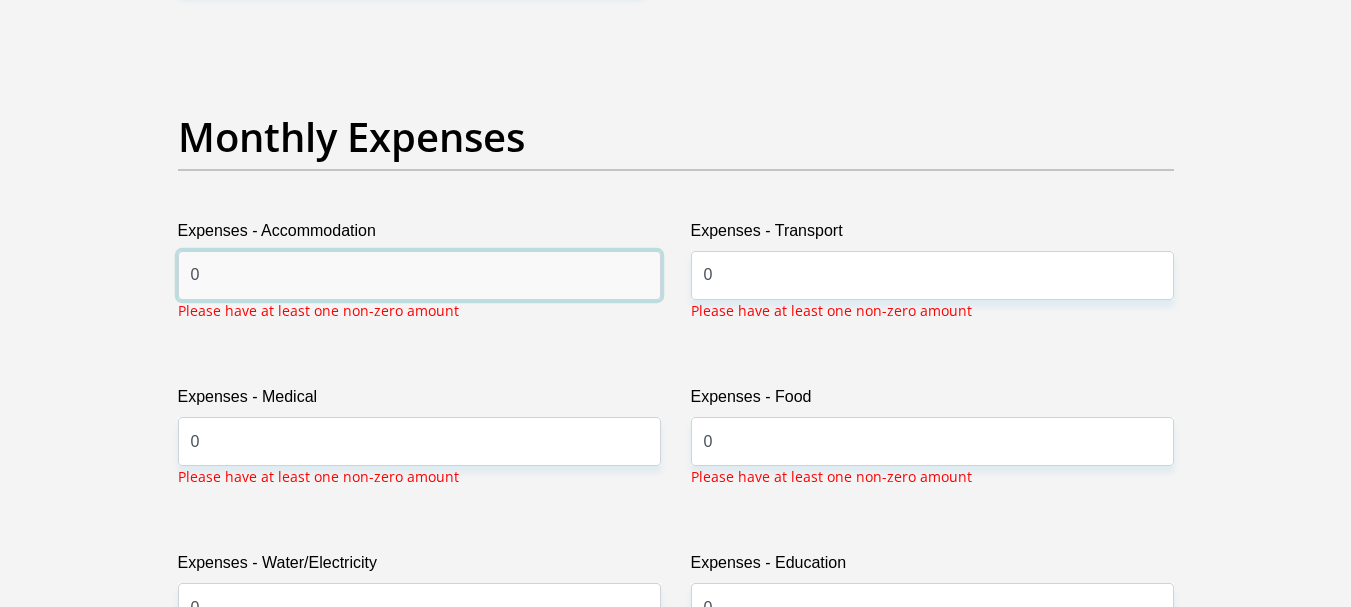 click on "0" at bounding box center [419, 275] 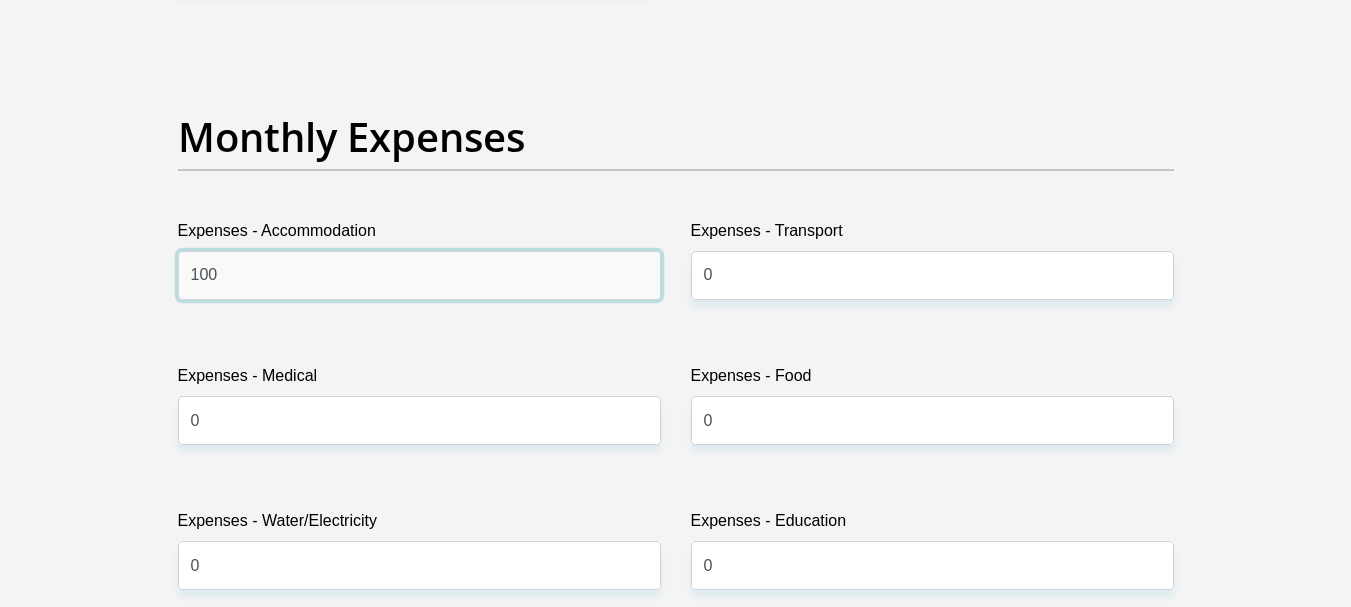 type on "100" 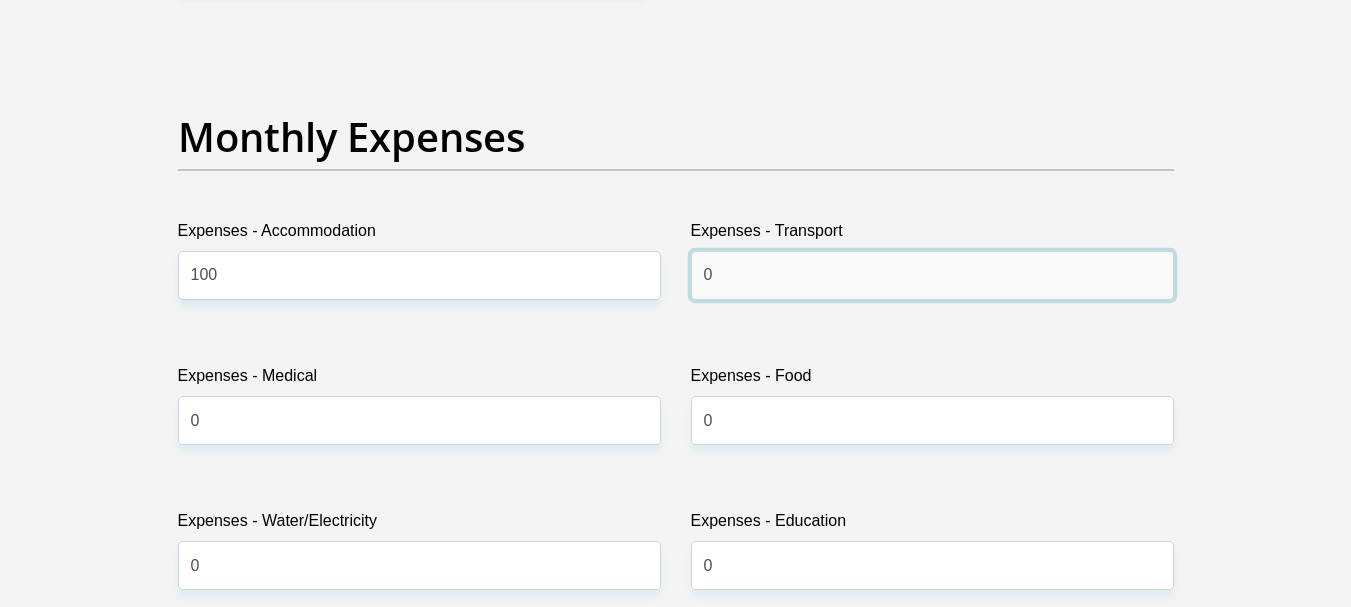 click on "0" at bounding box center [932, 275] 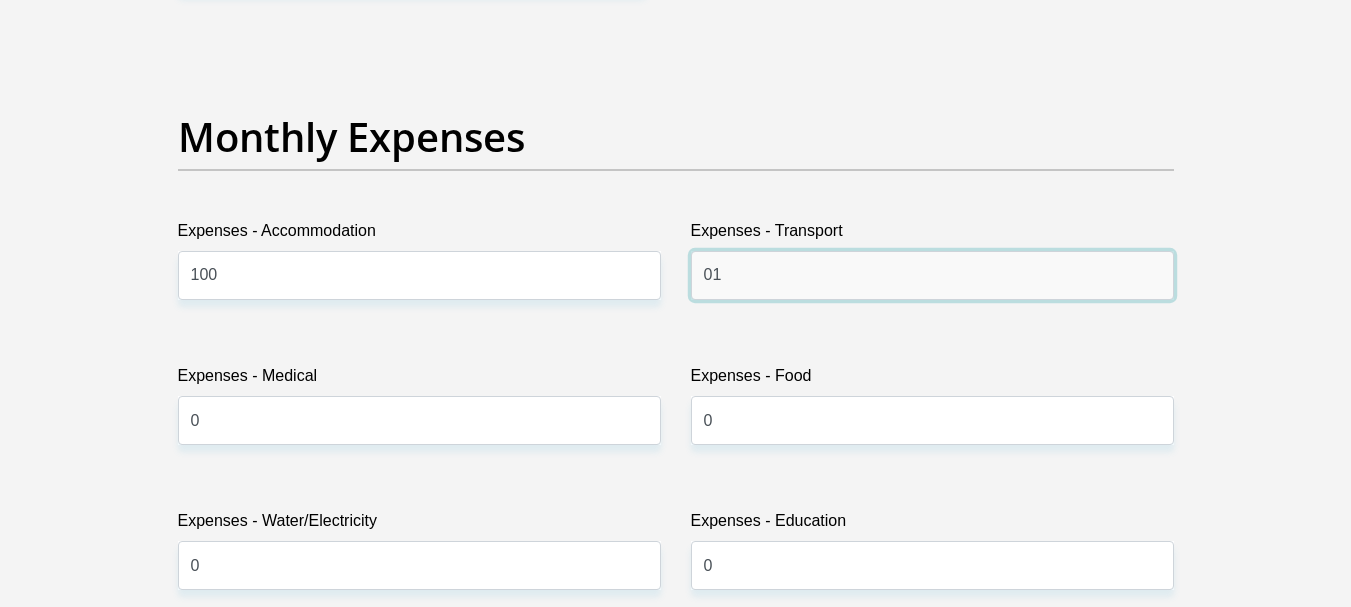 type on "0" 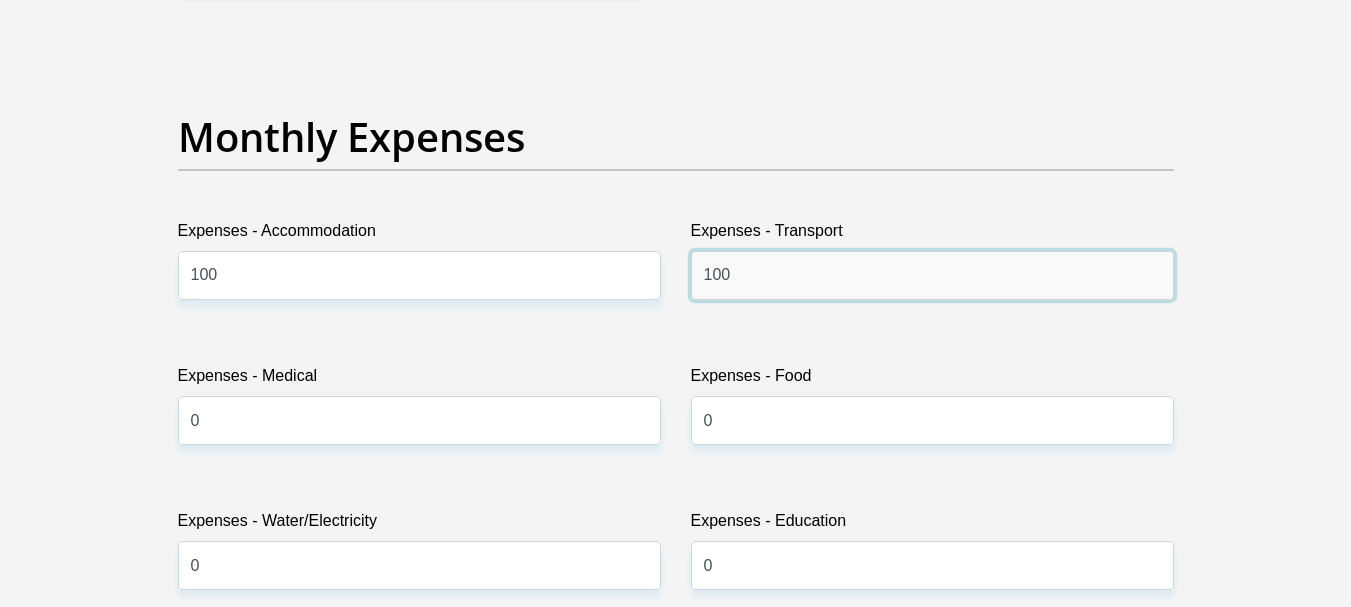 type on "100" 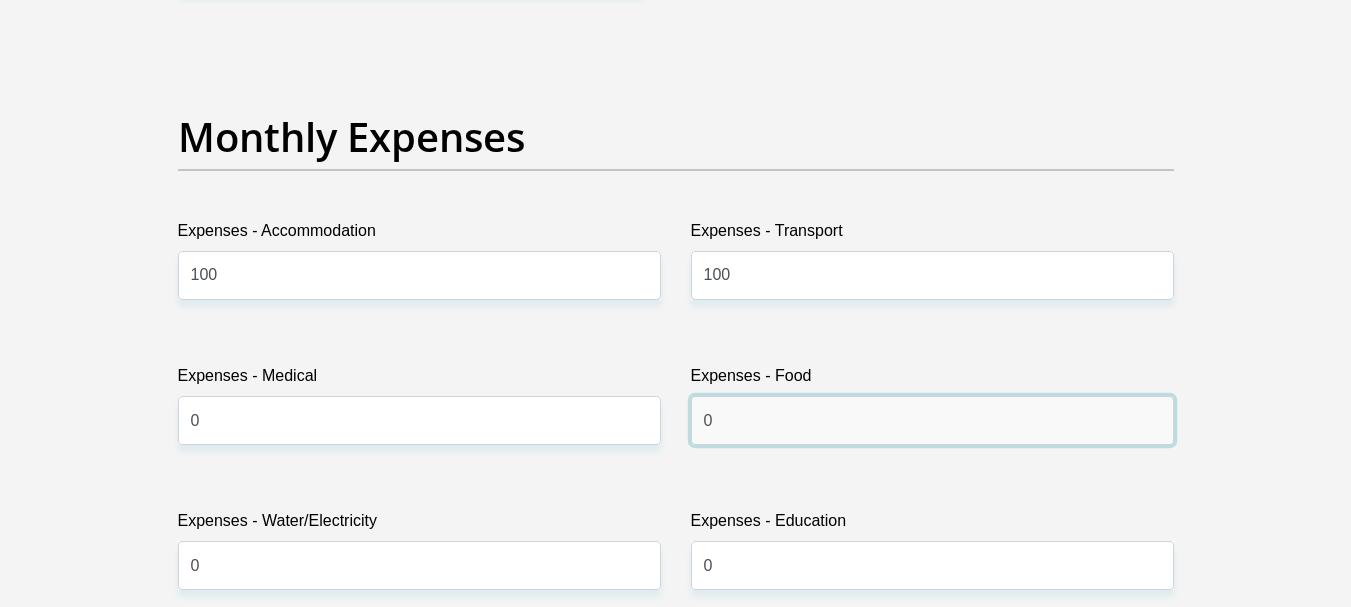 click on "0" at bounding box center [932, 420] 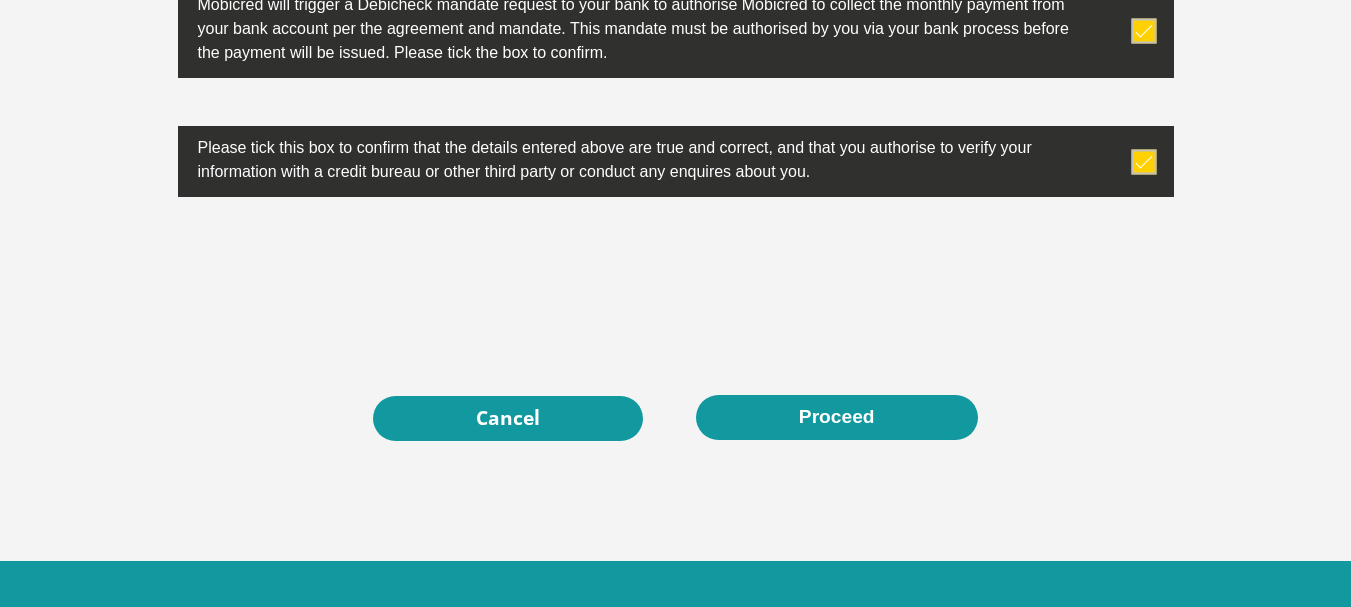 scroll, scrollTop: 6663, scrollLeft: 0, axis: vertical 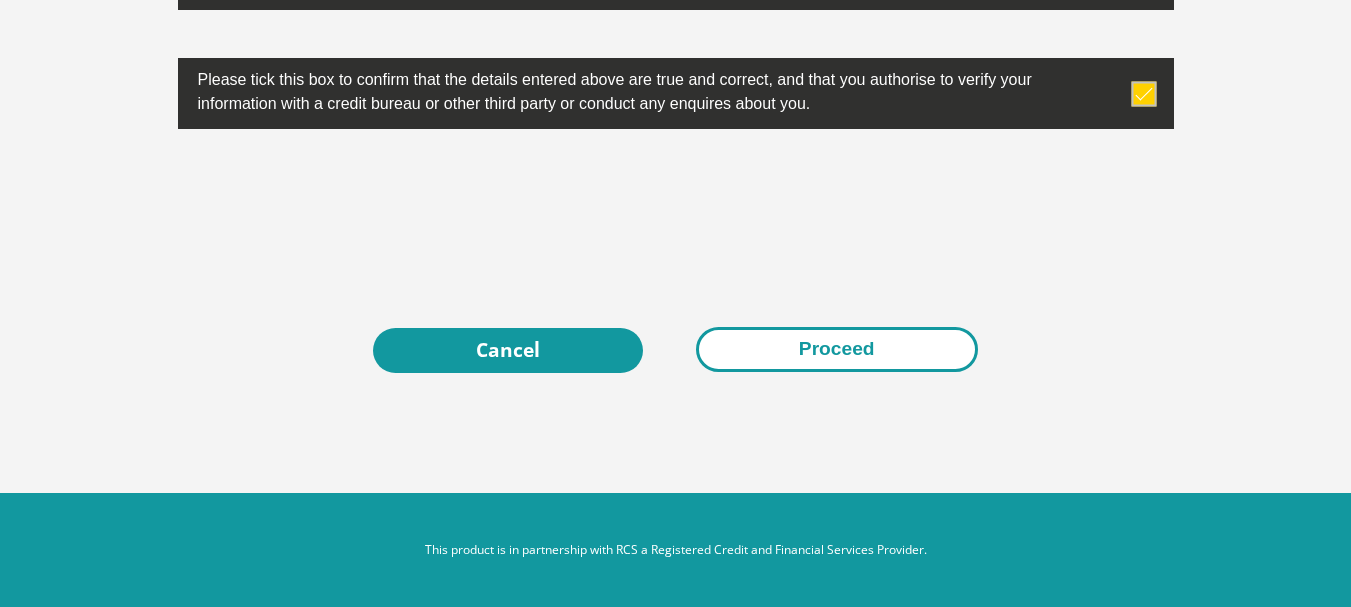 type on "300" 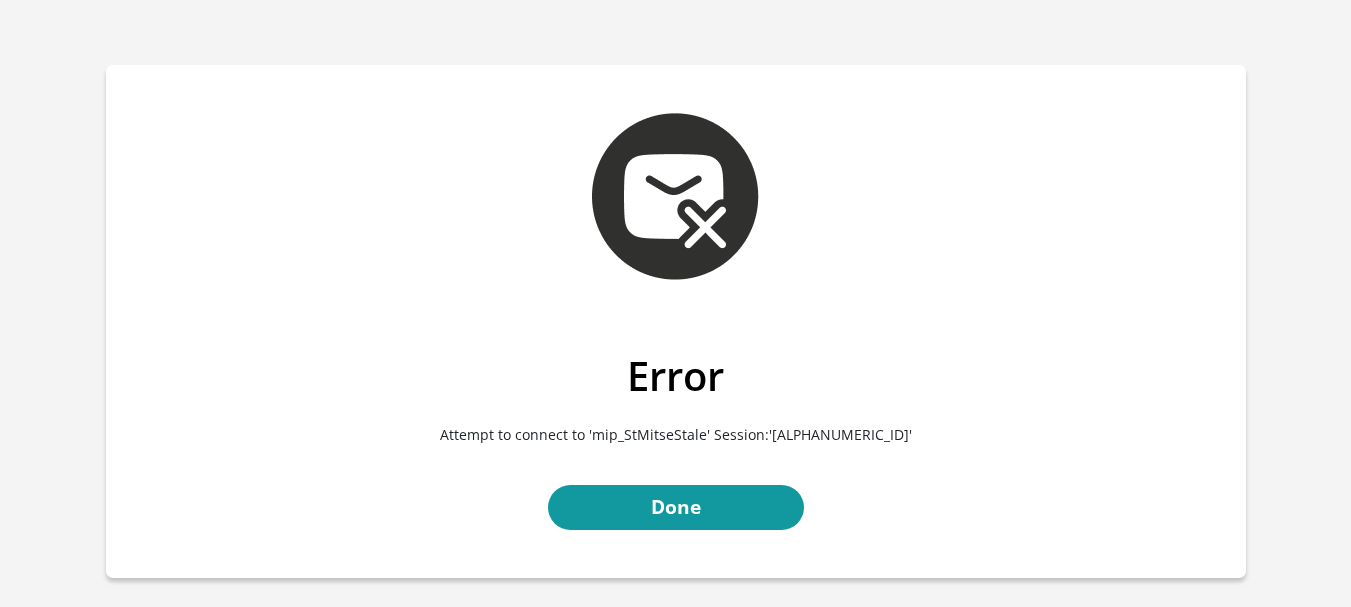 scroll, scrollTop: 0, scrollLeft: 0, axis: both 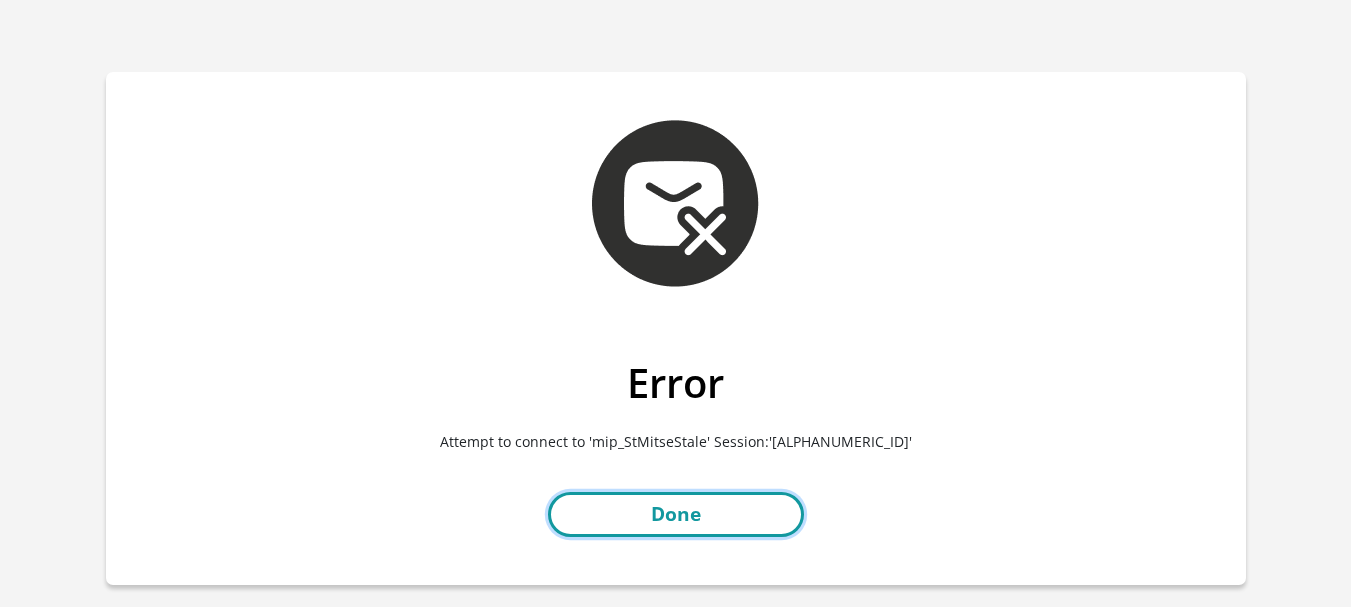 click on "Done" at bounding box center (676, 514) 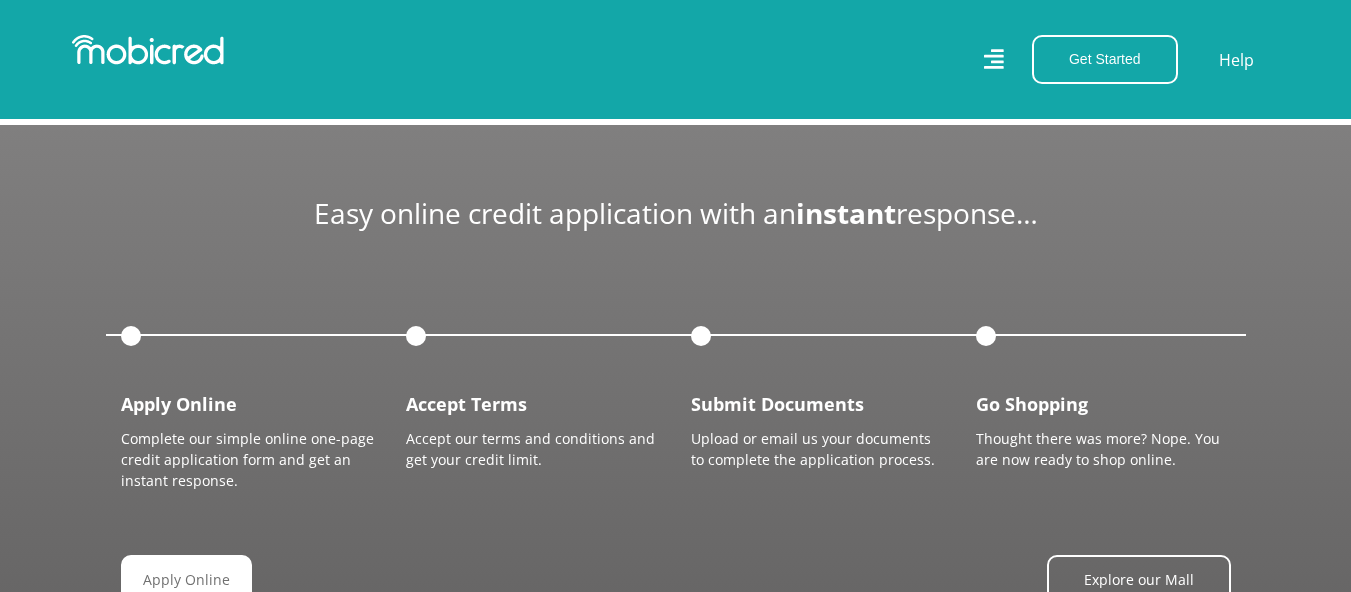 scroll, scrollTop: 1900, scrollLeft: 0, axis: vertical 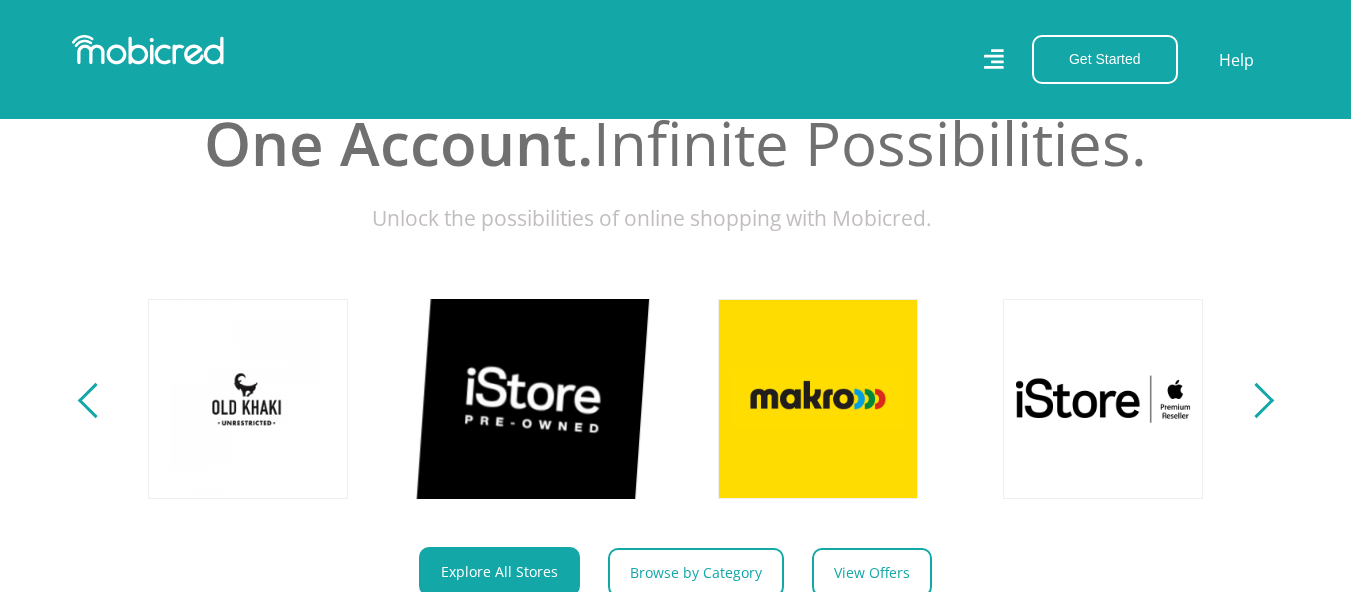 click at bounding box center [533, 398] 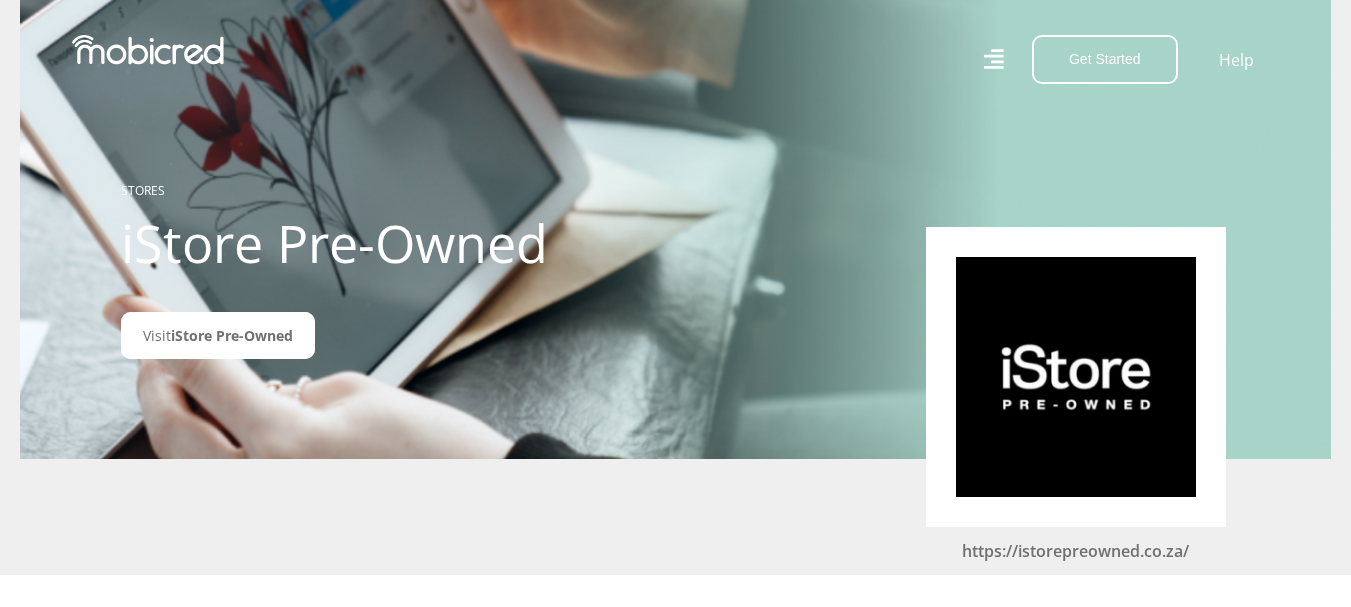 scroll, scrollTop: 0, scrollLeft: 0, axis: both 